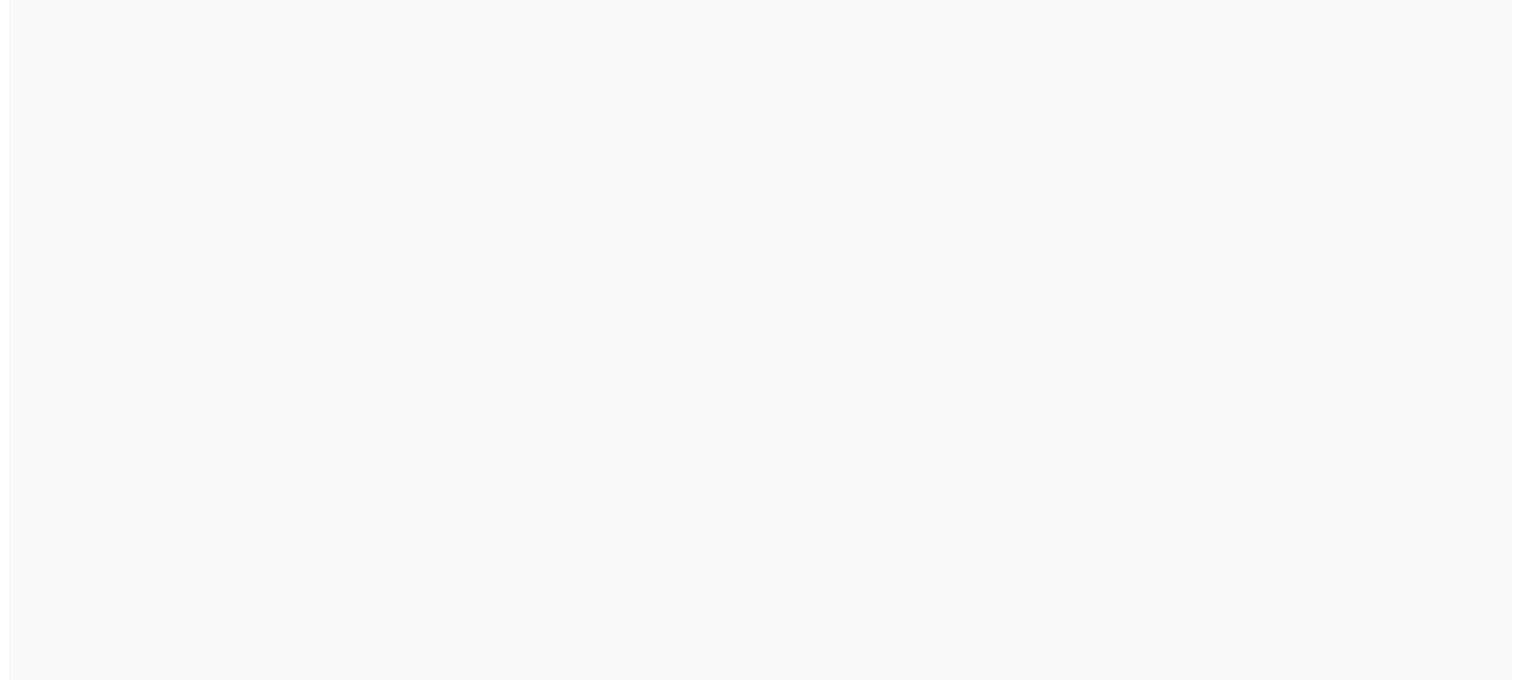 scroll, scrollTop: 0, scrollLeft: 0, axis: both 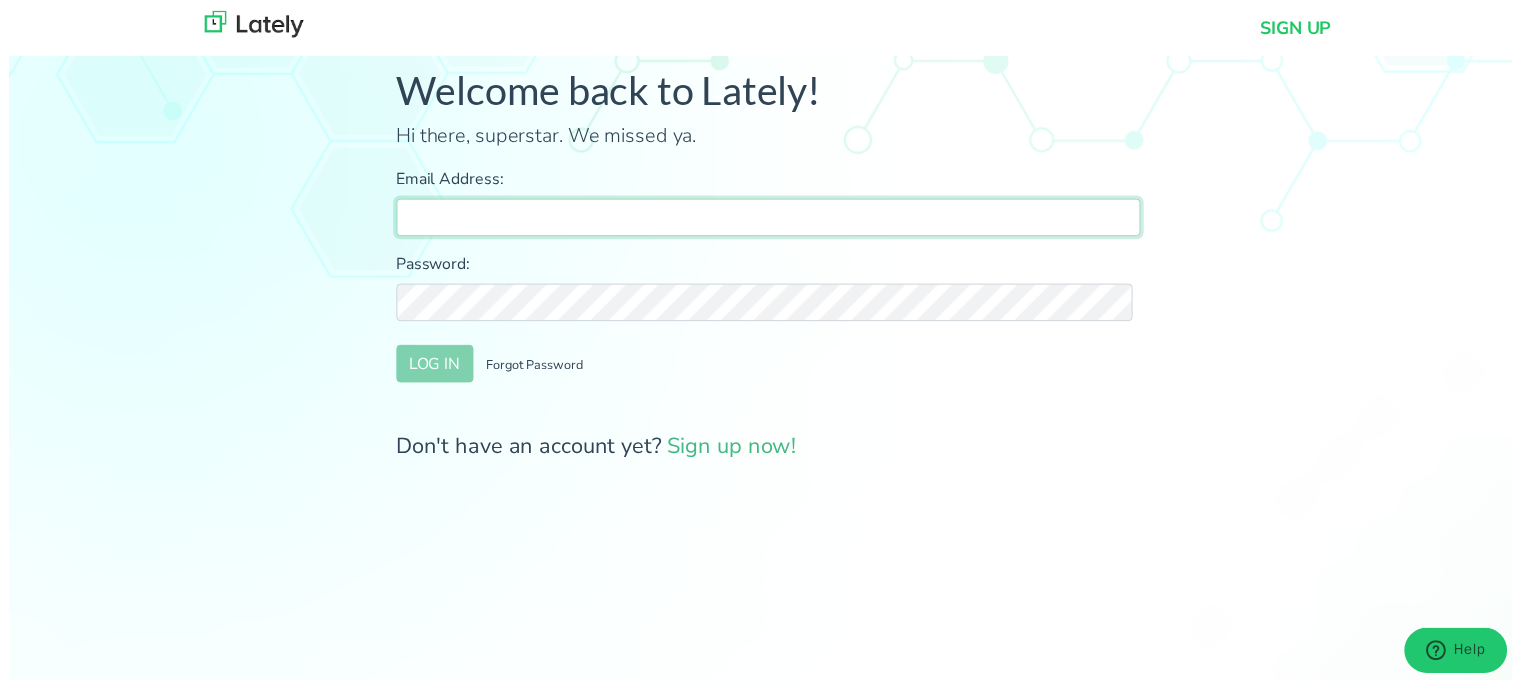 type on "[PERSON_NAME][EMAIL_ADDRESS][DOMAIN_NAME]" 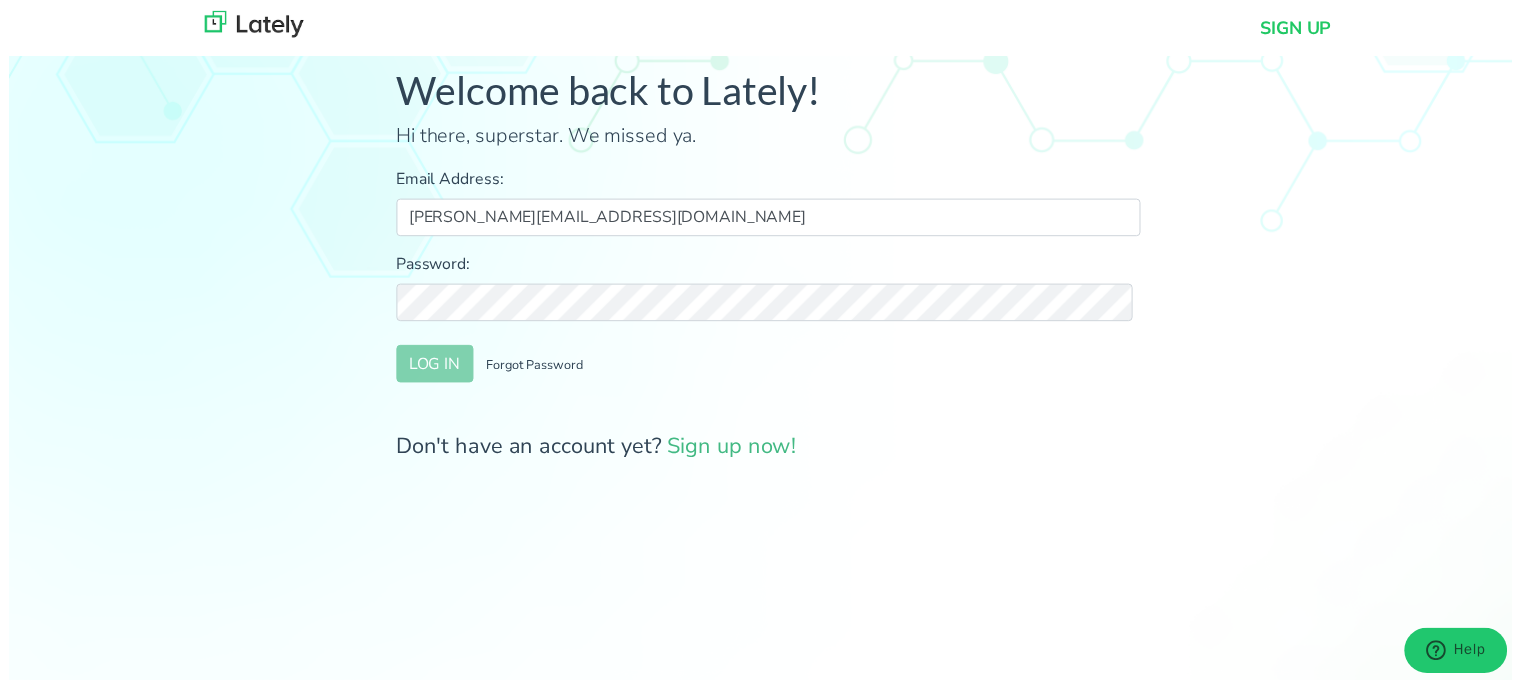 click on "Email Address: [PERSON_NAME][EMAIL_ADDRESS][DOMAIN_NAME] Password: LOG IN Forgot Password  Don't have an account yet?   Sign up now!" at bounding box center (768, 318) 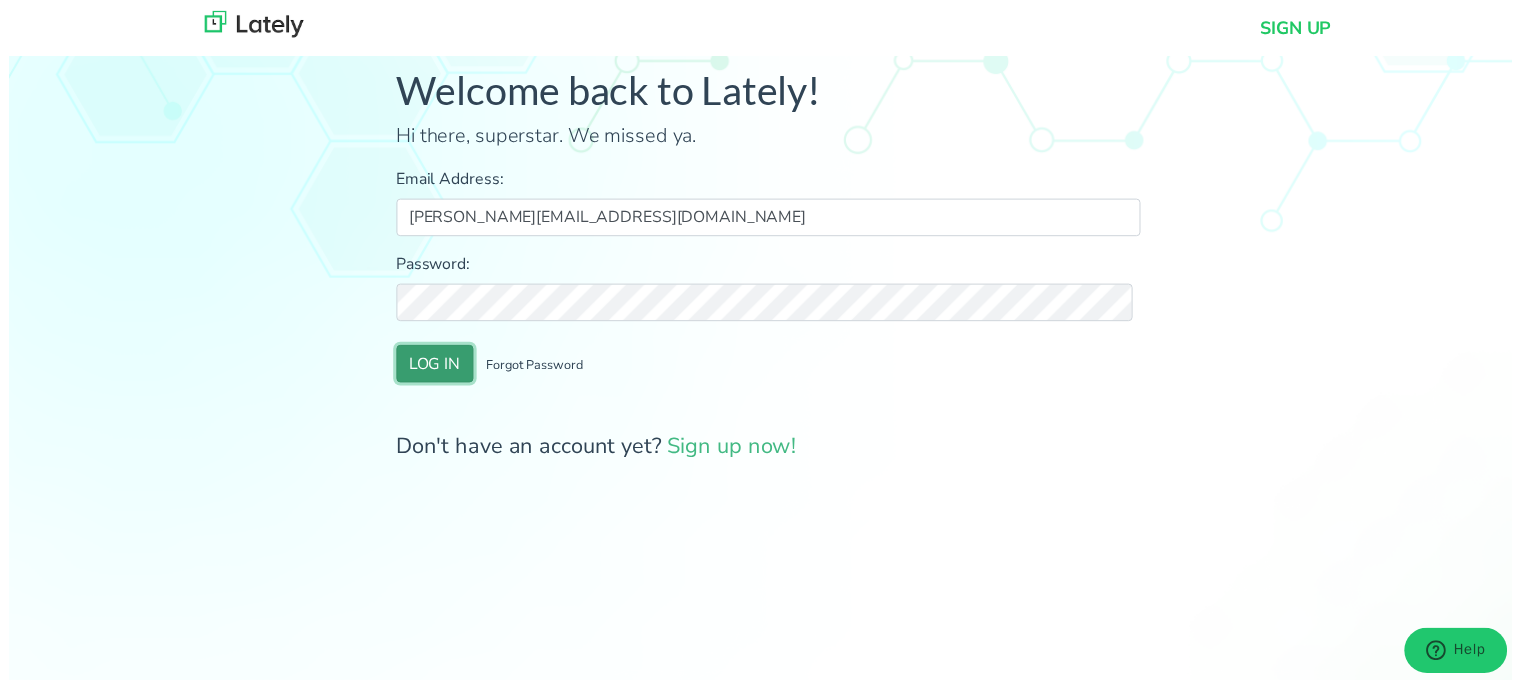 click on "LOG IN" at bounding box center [431, 368] 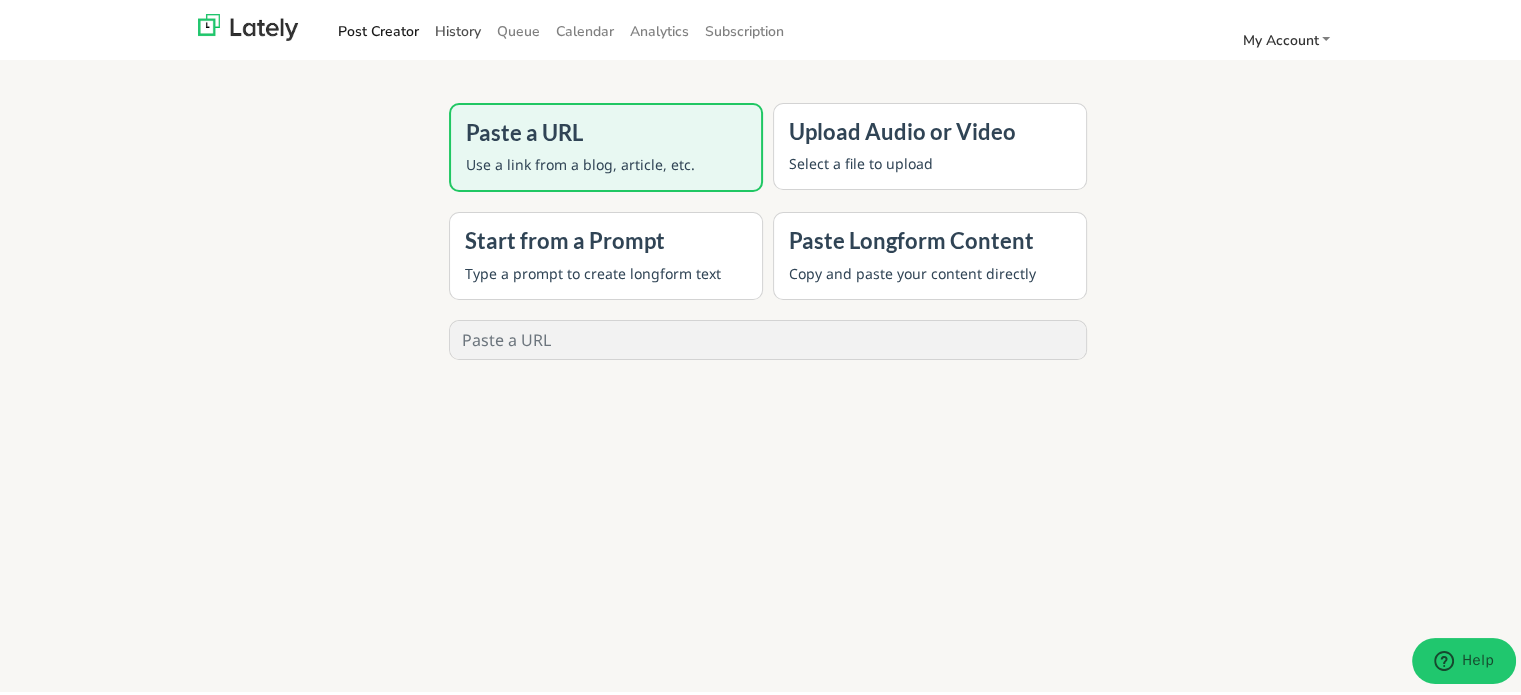 click on "History" at bounding box center (458, 28) 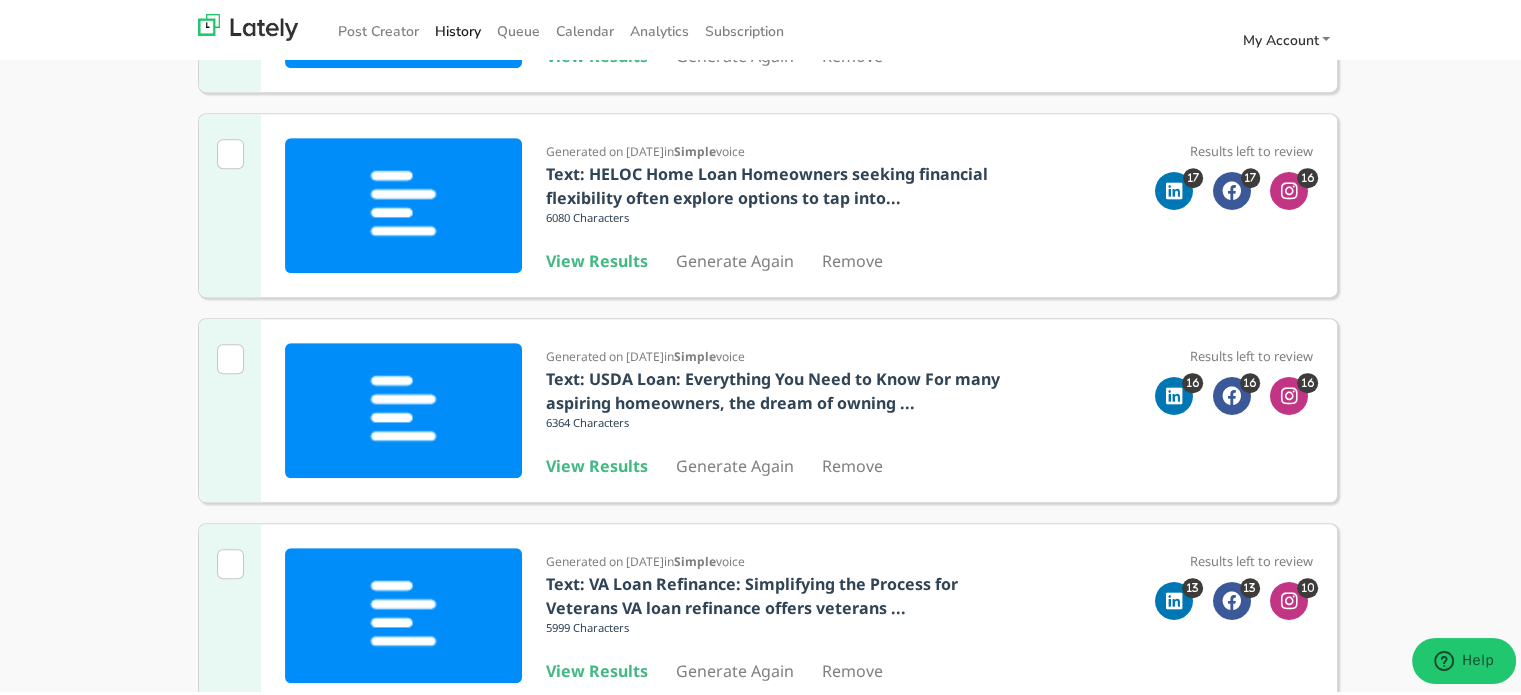 scroll, scrollTop: 1000, scrollLeft: 0, axis: vertical 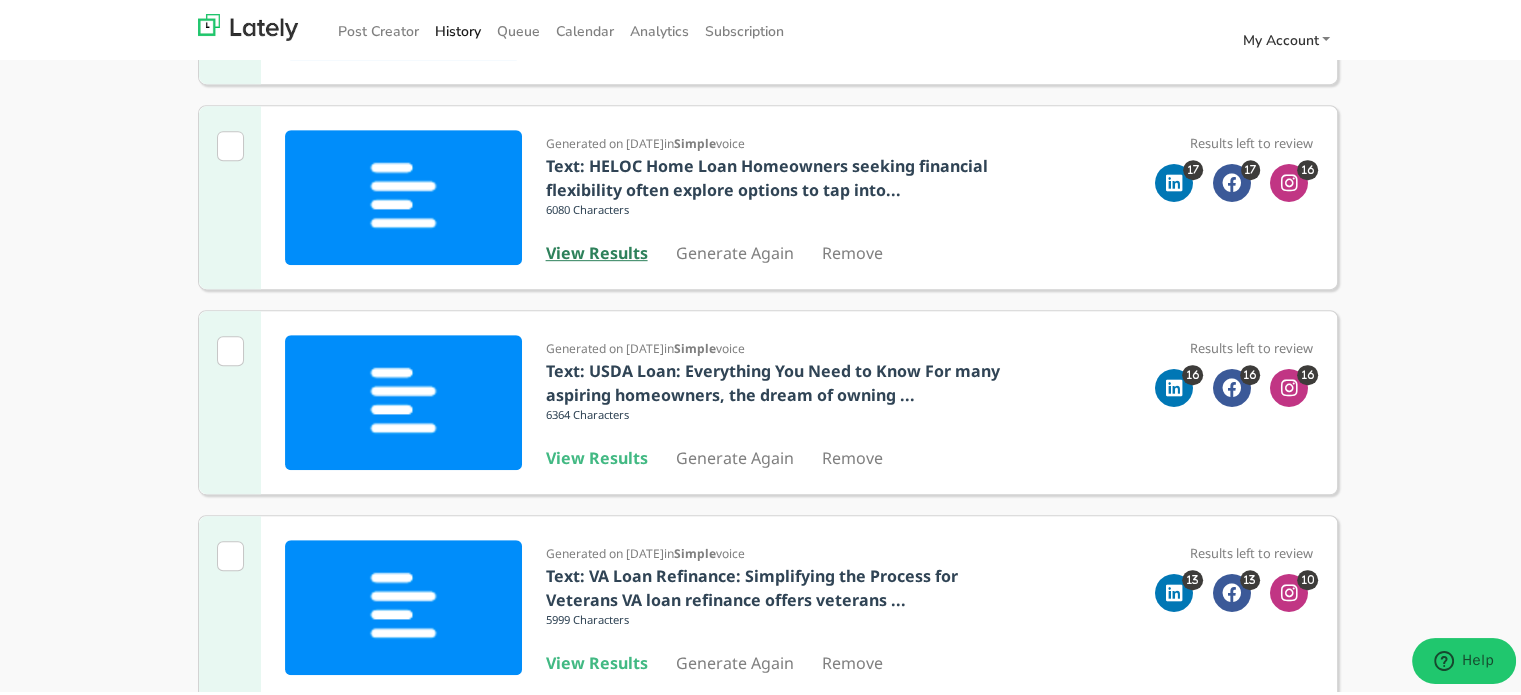 click on "View Results" at bounding box center [597, 250] 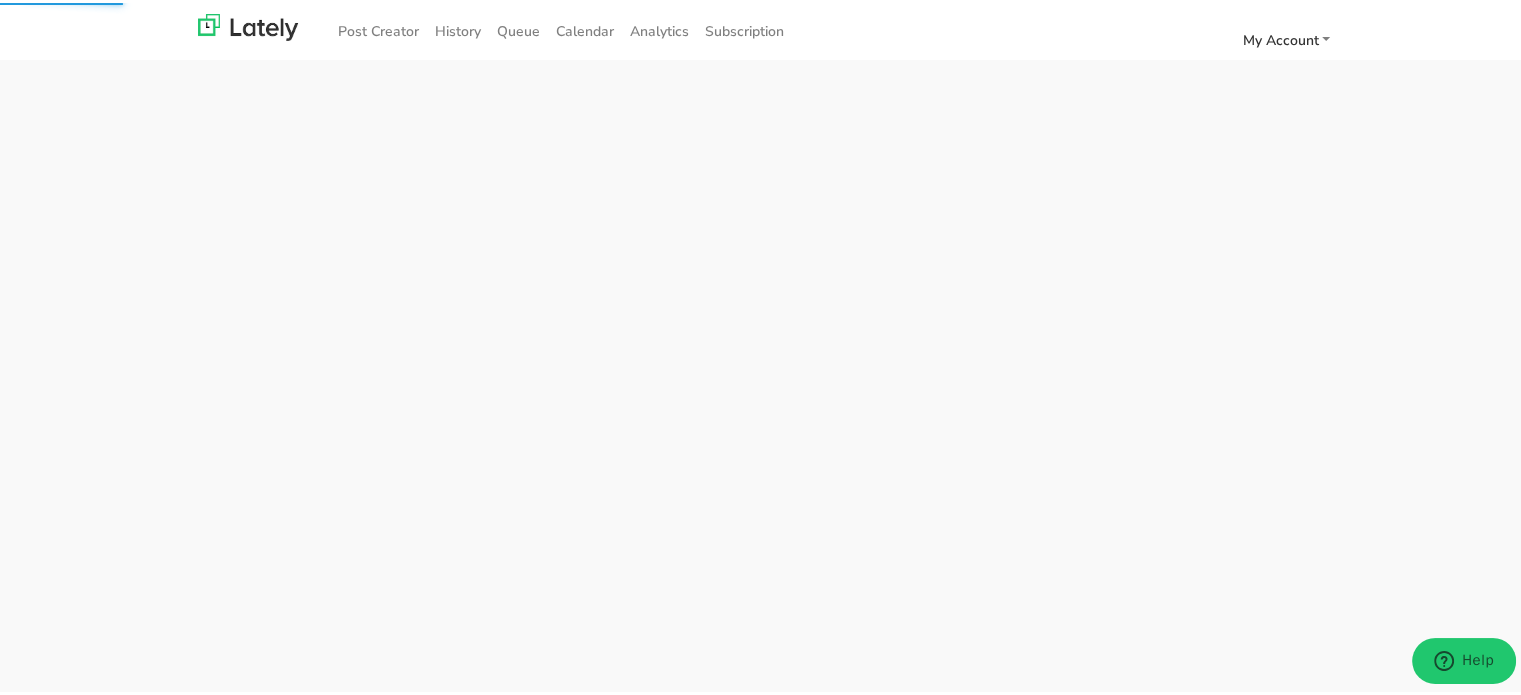 scroll, scrollTop: 0, scrollLeft: 0, axis: both 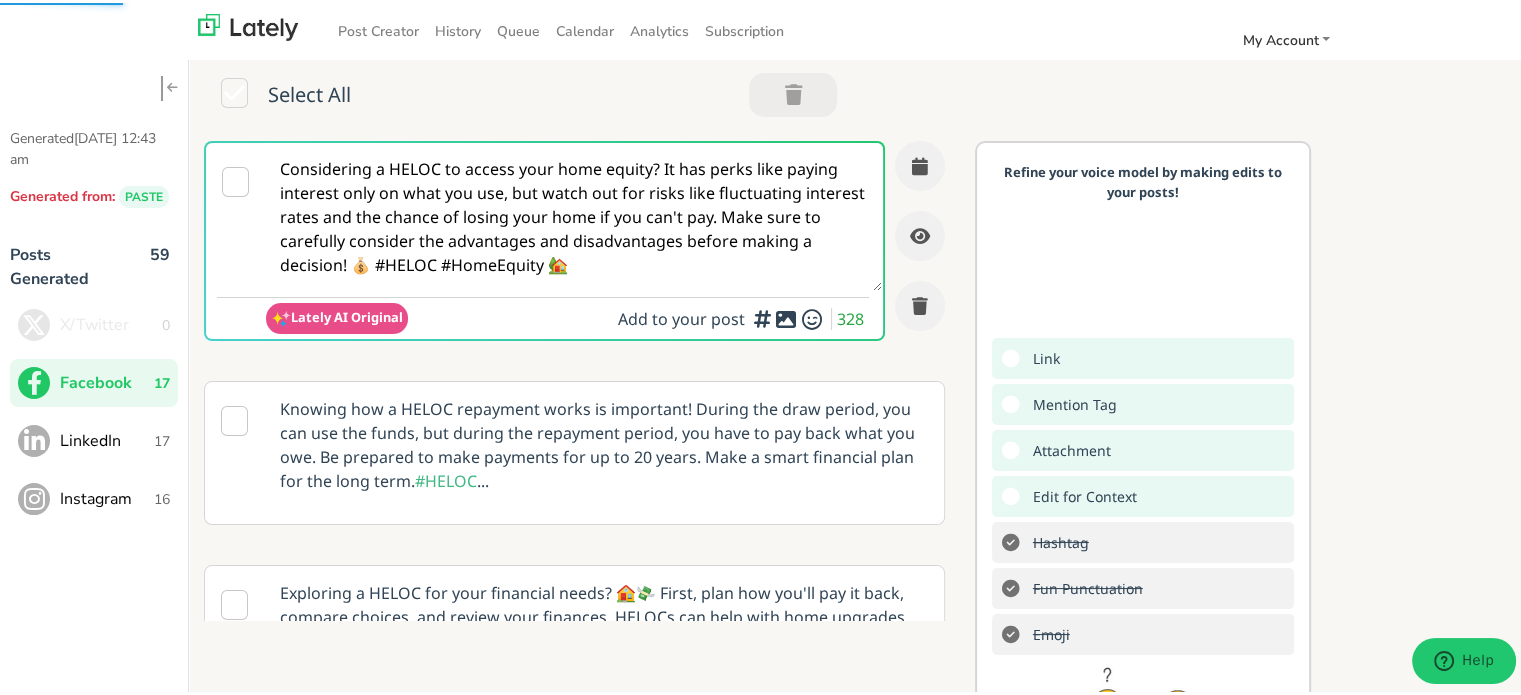 click on "Considering a HELOC to access your home equity? It has perks like paying interest only on what you use, but watch out for risks like fluctuating interest rates and the chance of losing your home if you can't pay. Make sure to carefully consider the advantages and disadvantages before making a decision! 💰 #HELOC #HomeEquity 🏡" at bounding box center (574, 214) 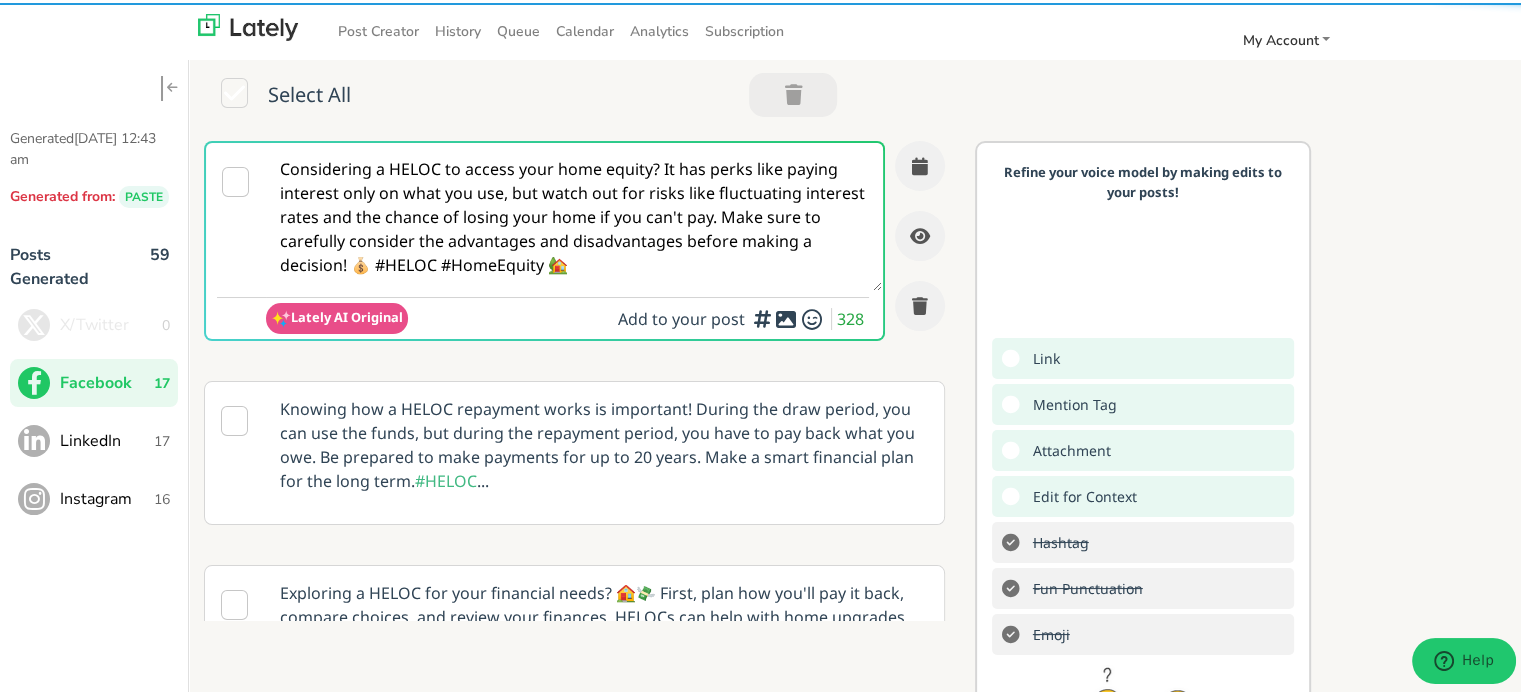 click on "Considering a HELOC to access your home equity? It has perks like paying interest only on what you use, but watch out for risks like fluctuating interest rates and the chance of losing your home if you can't pay. Make sure to carefully consider the advantages and disadvantages before making a decision! 💰 #HELOC #HomeEquity 🏡" at bounding box center (574, 214) 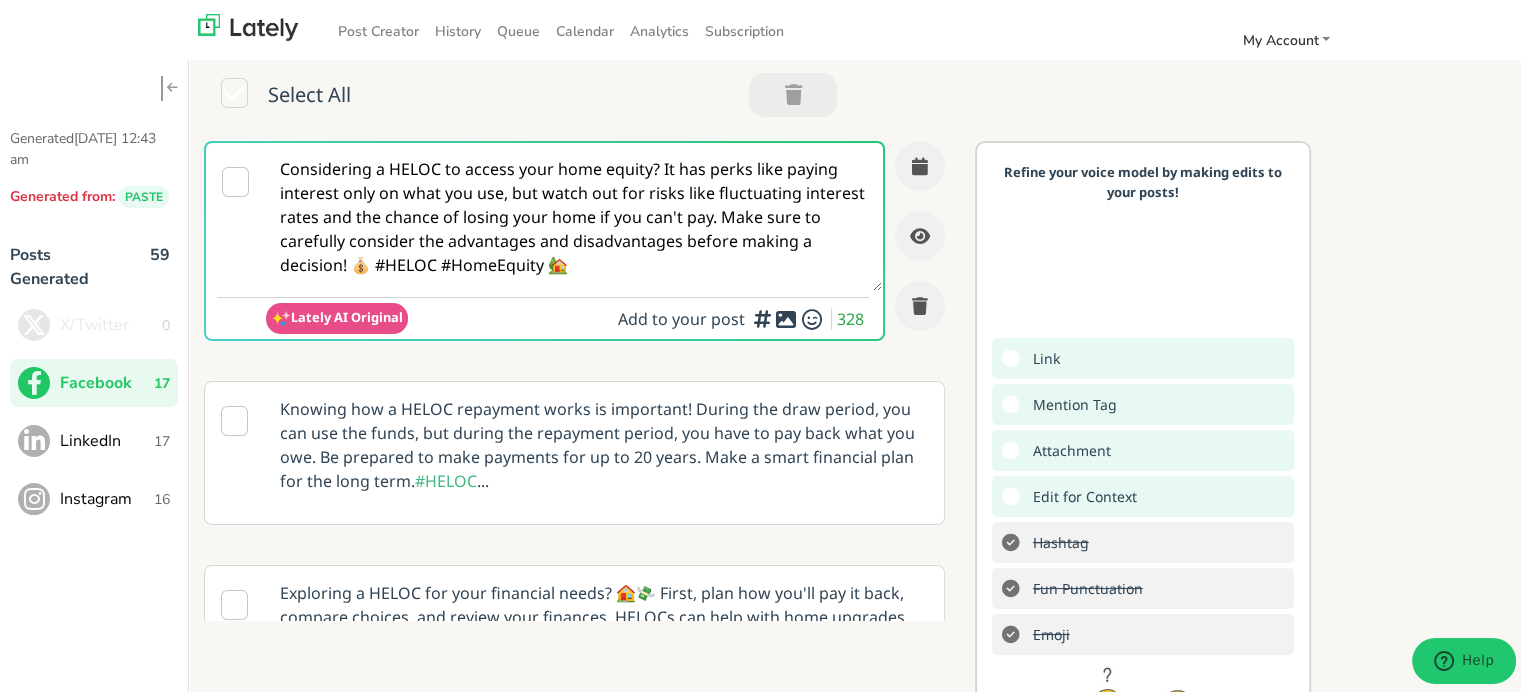 click on "Considering a HELOC to access your home equity? It has perks like paying interest only on what you use, but watch out for risks like fluctuating interest rates and the chance of losing your home if you can't pay. Make sure to carefully consider the advantages and disadvantages before making a decision! 💰 #HELOC #HomeEquity 🏡" at bounding box center [574, 214] 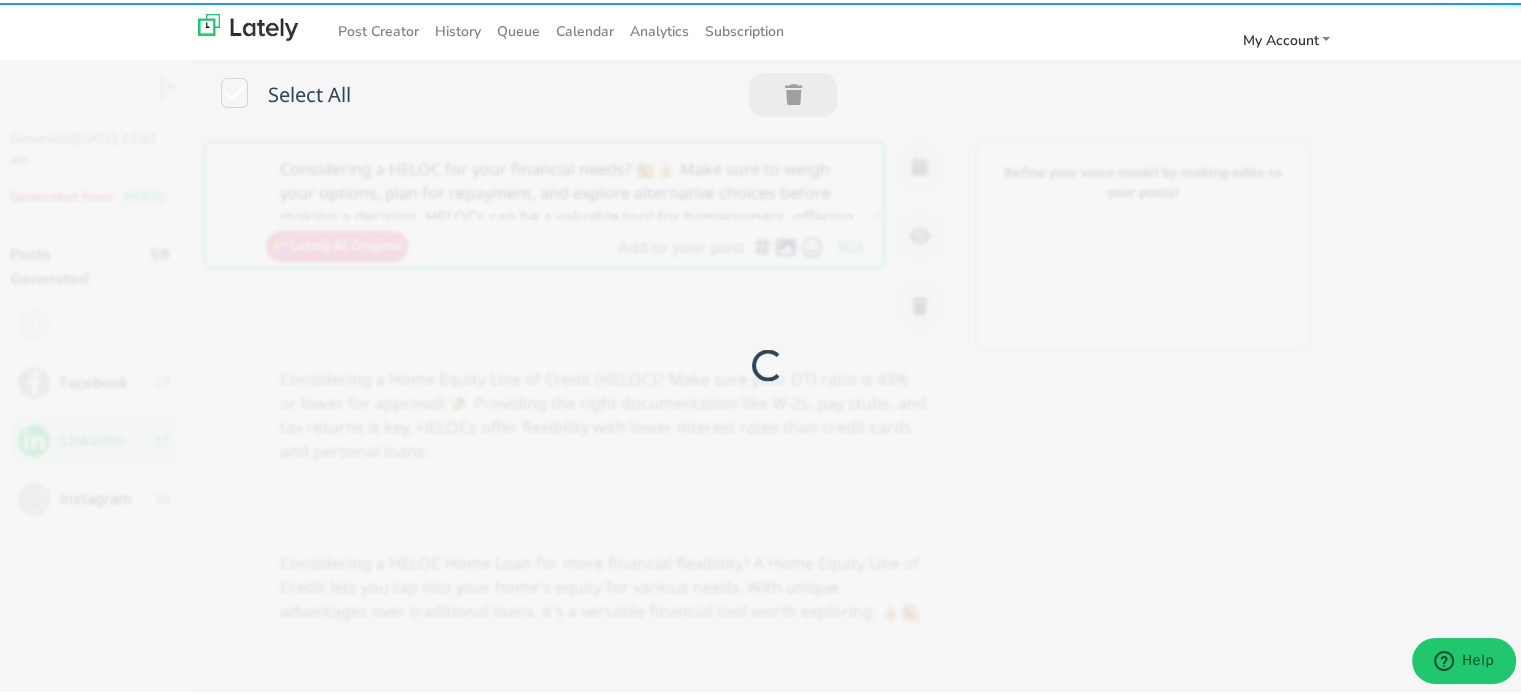 scroll, scrollTop: 0, scrollLeft: 0, axis: both 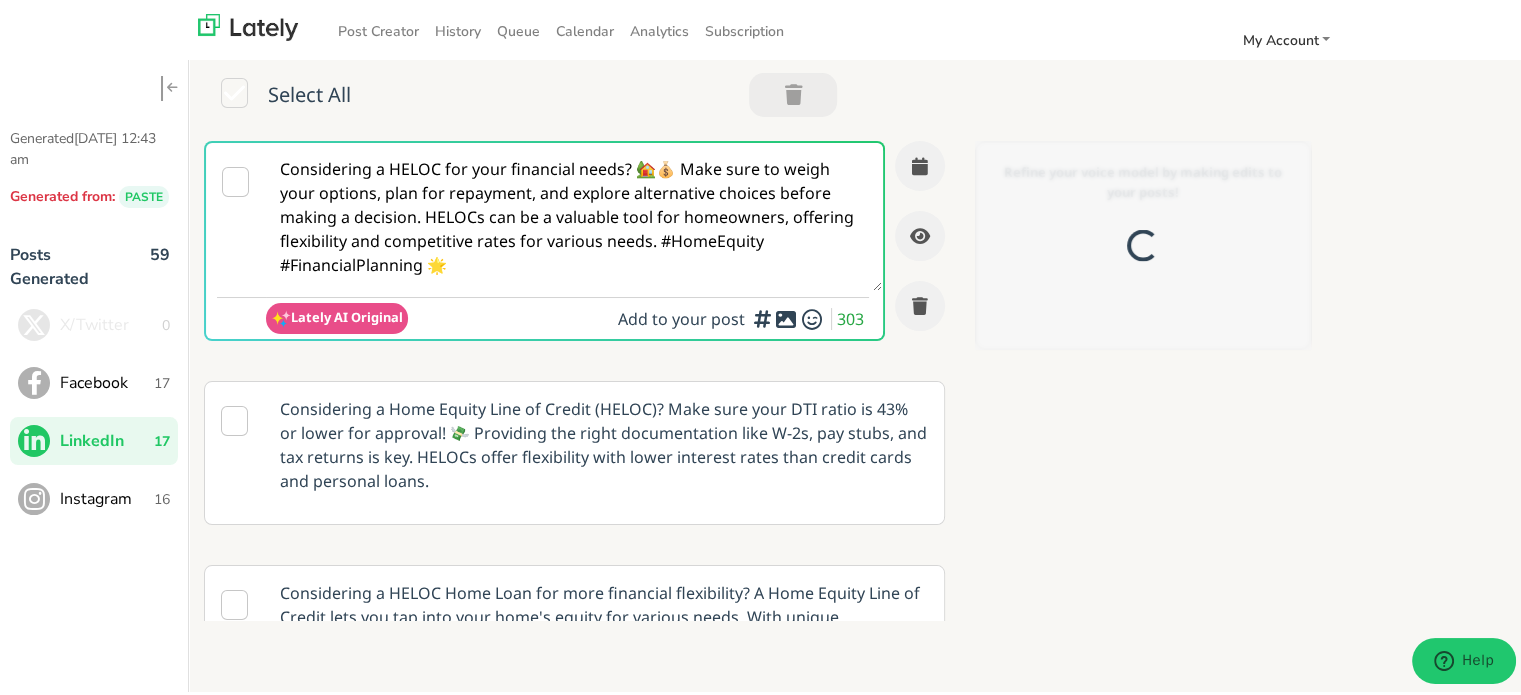 click on "Considering a HELOC for your financial needs? 🏡💰 Make sure to weigh your options, plan for repayment, and explore alternative choices before making a decision. HELOCs can be a valuable tool for homeowners, offering flexibility and competitive rates for various needs. #HomeEquity #FinancialPlanning 🌟" at bounding box center (574, 214) 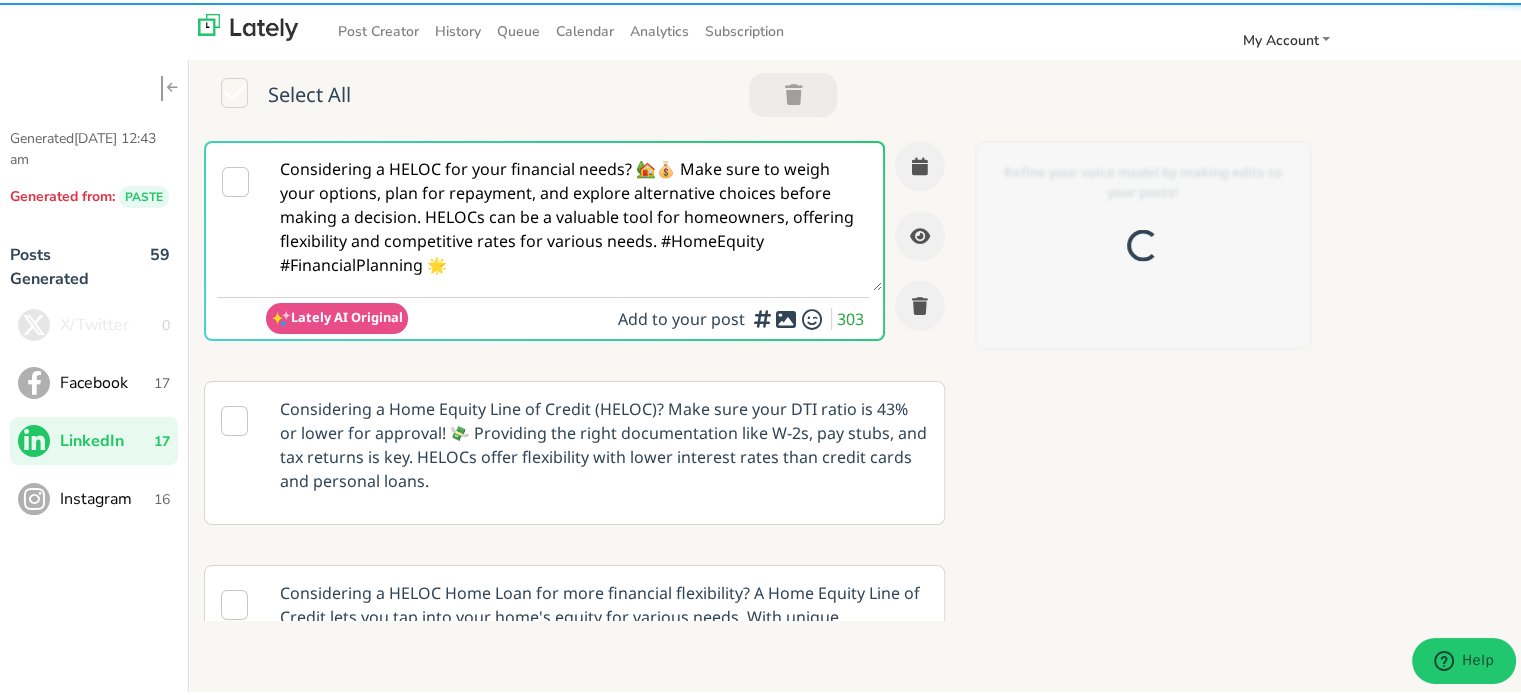 click on "Considering a HELOC for your financial needs? 🏡💰 Make sure to weigh your options, plan for repayment, and explore alternative choices before making a decision. HELOCs can be a valuable tool for homeowners, offering flexibility and competitive rates for various needs. #HomeEquity #FinancialPlanning 🌟" at bounding box center (574, 214) 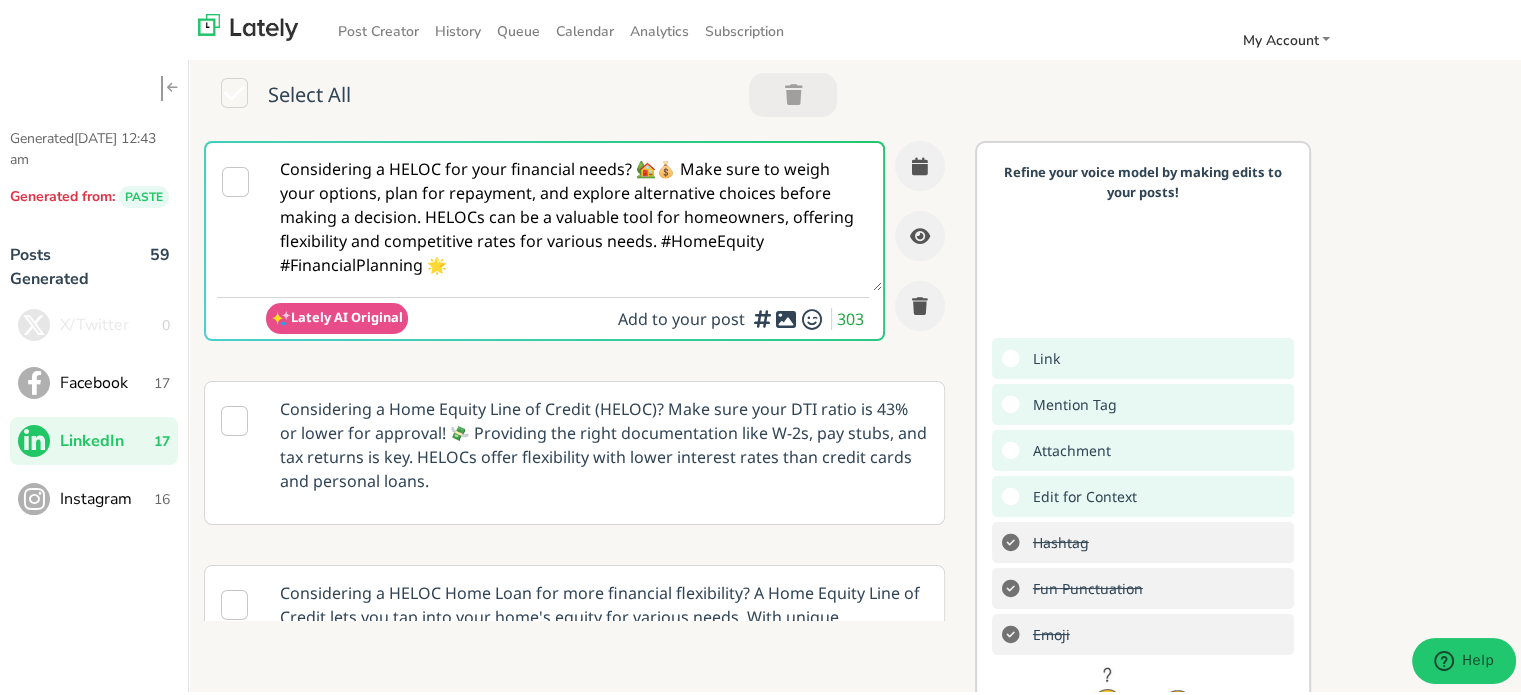 click on "Instagram" at bounding box center (107, 496) 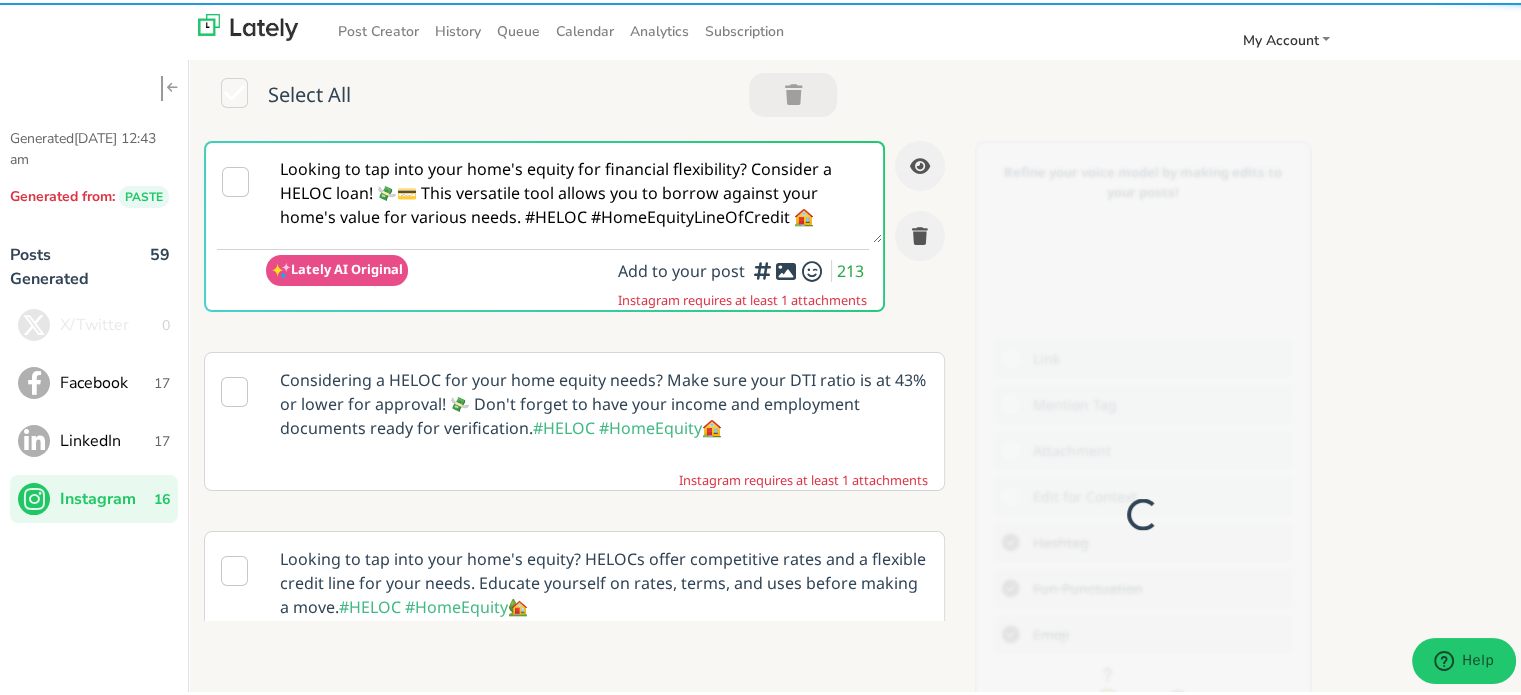 scroll, scrollTop: 0, scrollLeft: 0, axis: both 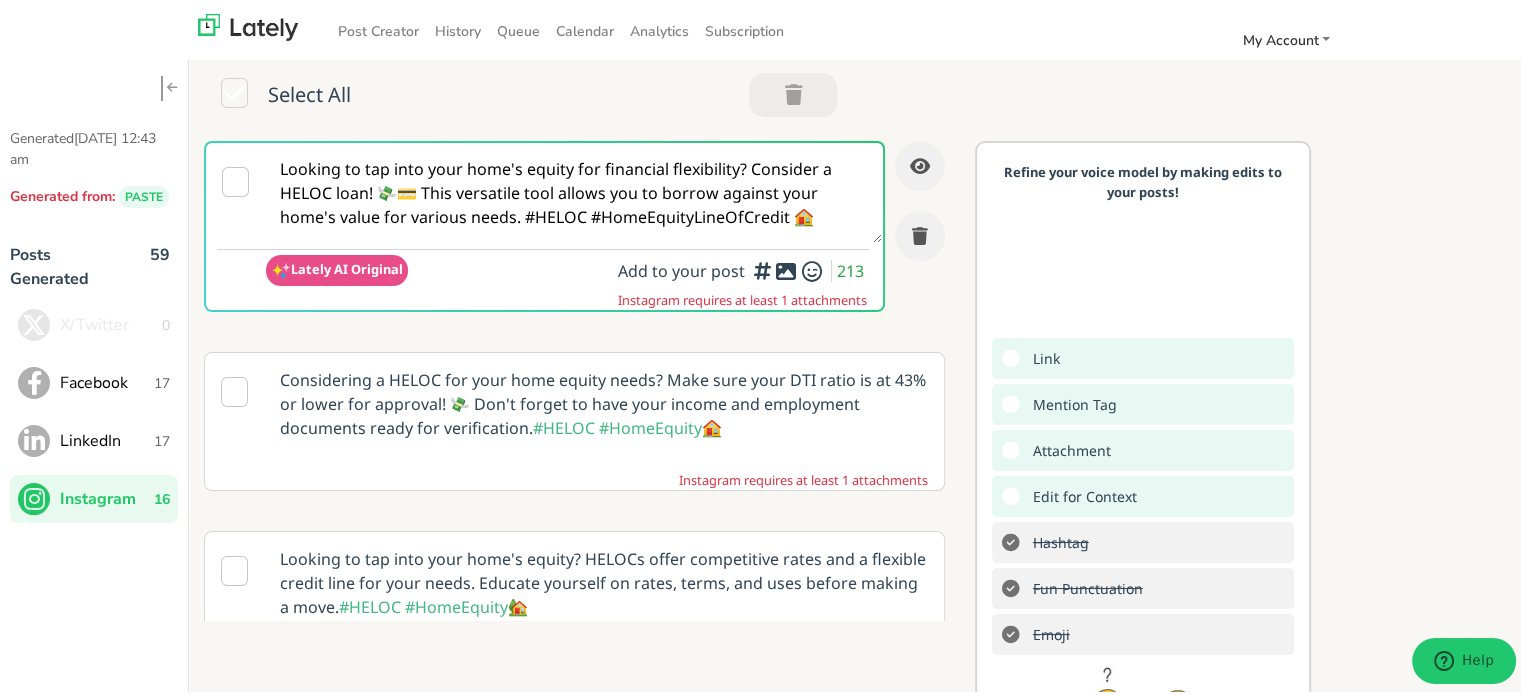 click on "Looking to tap into your home's equity for financial flexibility? Consider a HELOC loan! 💸💳 This versatile tool allows you to borrow against your home's value for various needs. #HELOC #HomeEquityLineOfCredit 🏠" at bounding box center [574, 190] 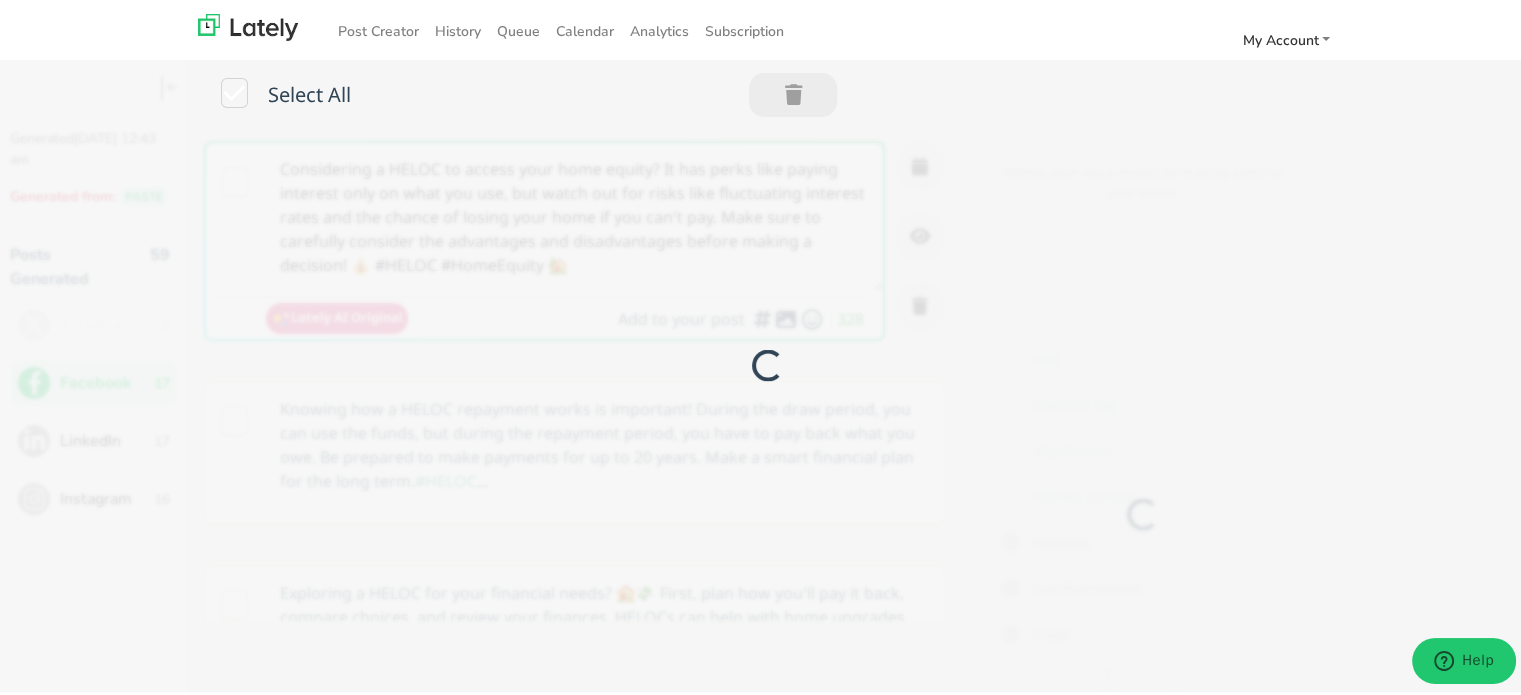 scroll, scrollTop: 0, scrollLeft: 0, axis: both 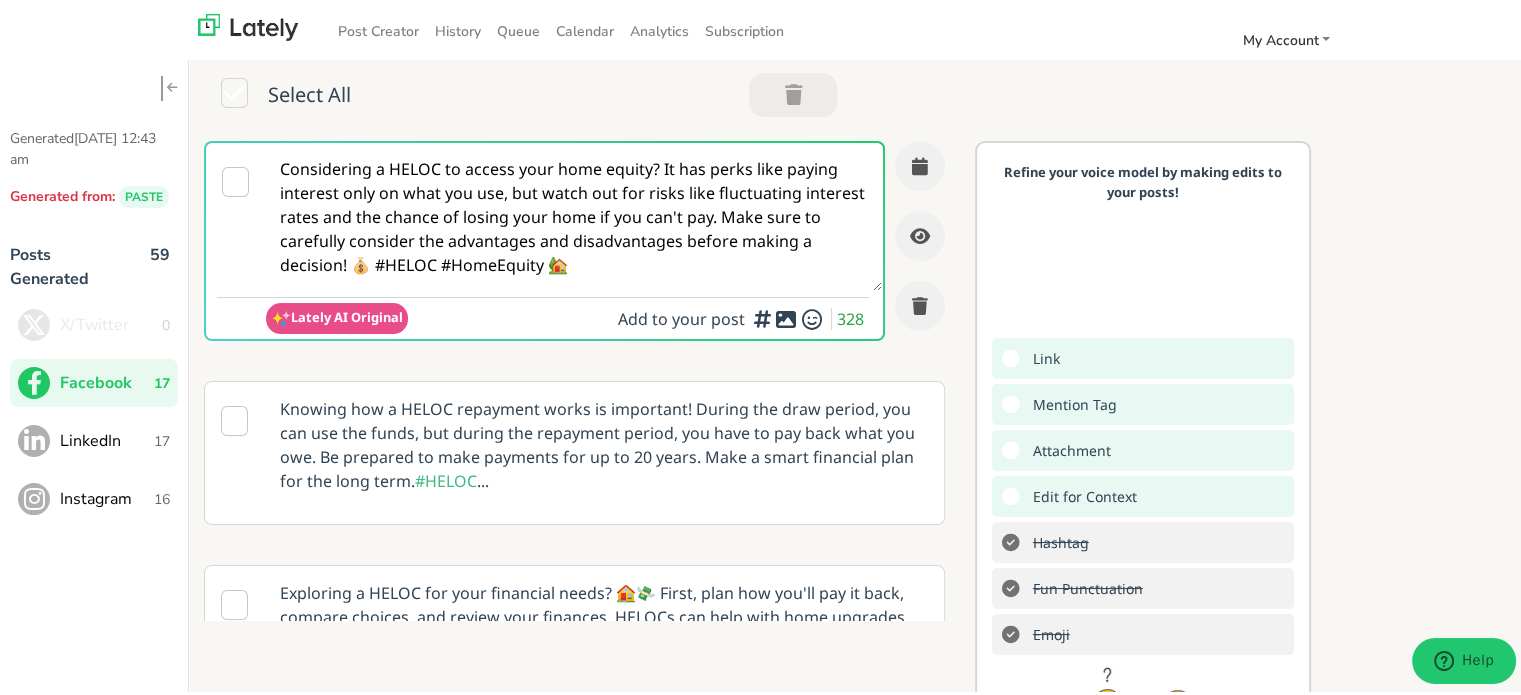 click on "Considering a HELOC to access your home equity? It has perks like paying interest only on what you use, but watch out for risks like fluctuating interest rates and the chance of losing your home if you can't pay. Make sure to carefully consider the advantages and disadvantages before making a decision! 💰 #HELOC #HomeEquity 🏡" at bounding box center [574, 214] 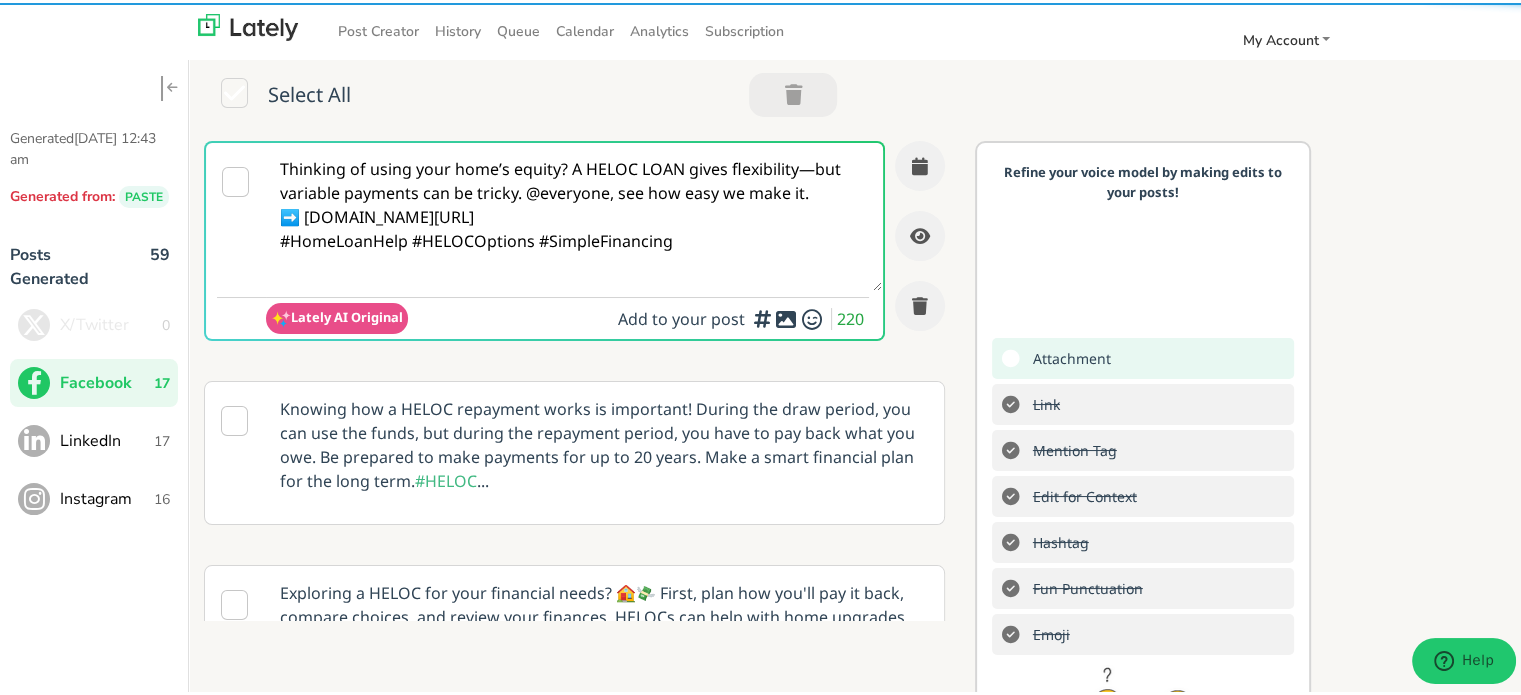 click on "Thinking of using your home’s equity? A HELOC LOAN gives flexibility—but variable payments can be tricky. @everyone, see how easy we make it.
➡️ [DOMAIN_NAME][URL]
#HomeLoanHelp #HELOCOptions #SimpleFinancing" at bounding box center [574, 214] 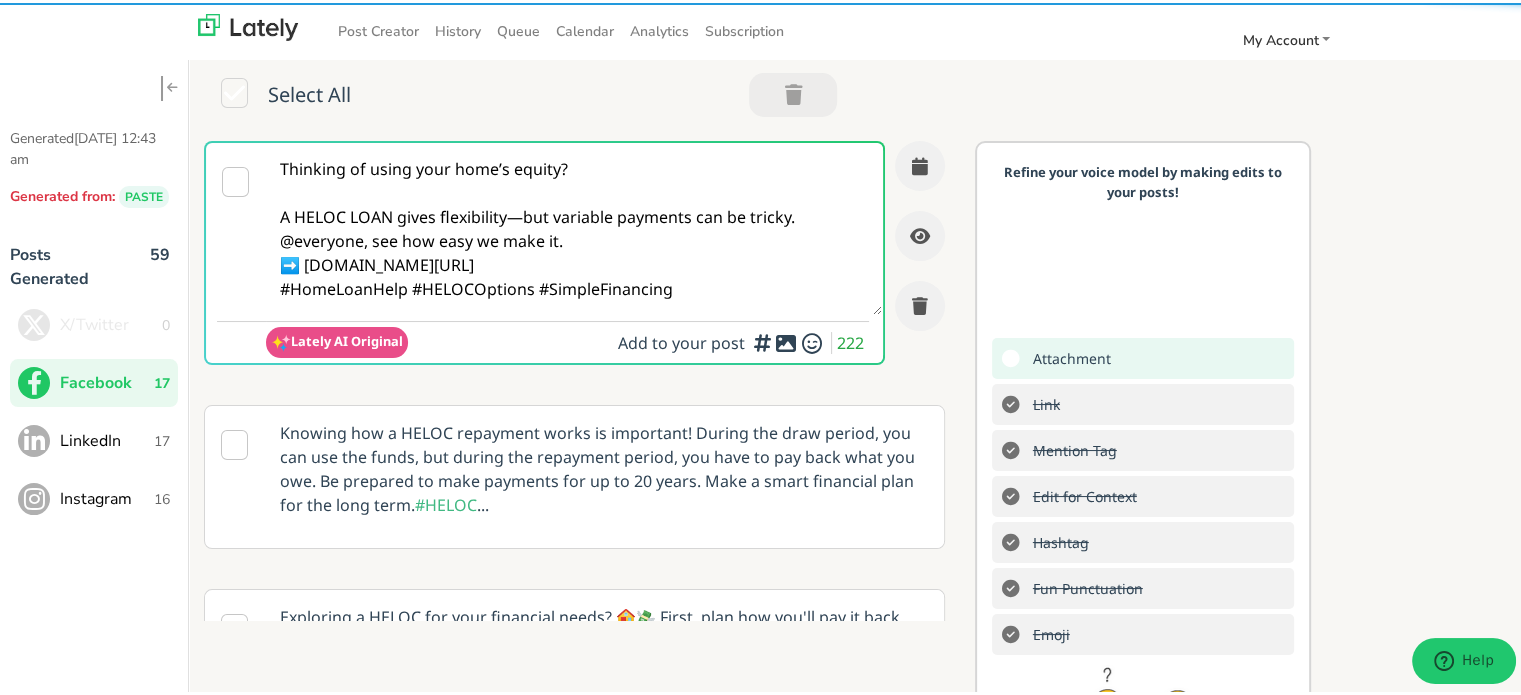 click on "Thinking of using your home’s equity?
A HELOC LOAN gives flexibility—but variable payments can be tricky. @everyone, see how easy we make it.
➡️ [DOMAIN_NAME][URL]
#HomeLoanHelp #HELOCOptions #SimpleFinancing" at bounding box center (574, 226) 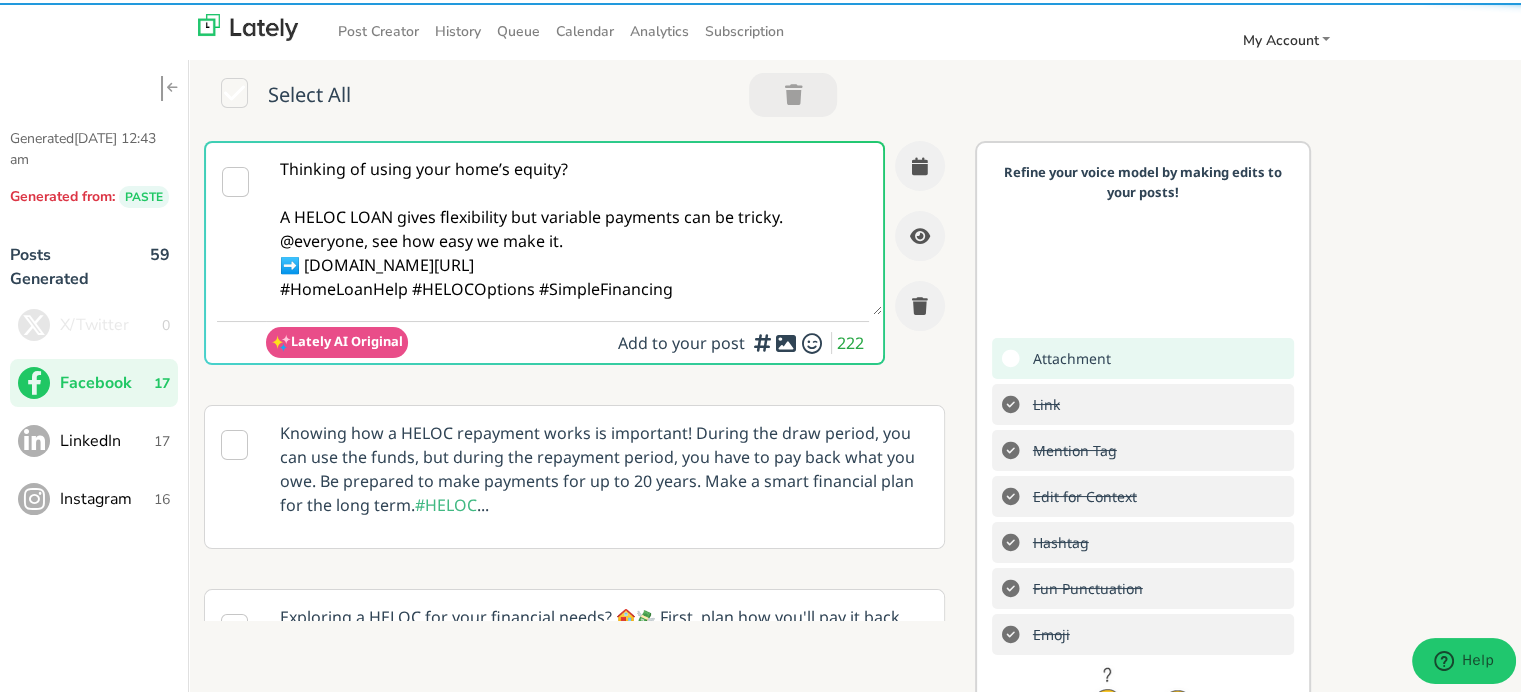 click on "Thinking of using your home’s equity?
A HELOC LOAN gives flexibility but variable payments can be tricky. @everyone, see how easy we make it.
➡️ [DOMAIN_NAME][URL]
#HomeLoanHelp #HELOCOptions #SimpleFinancing" at bounding box center (574, 226) 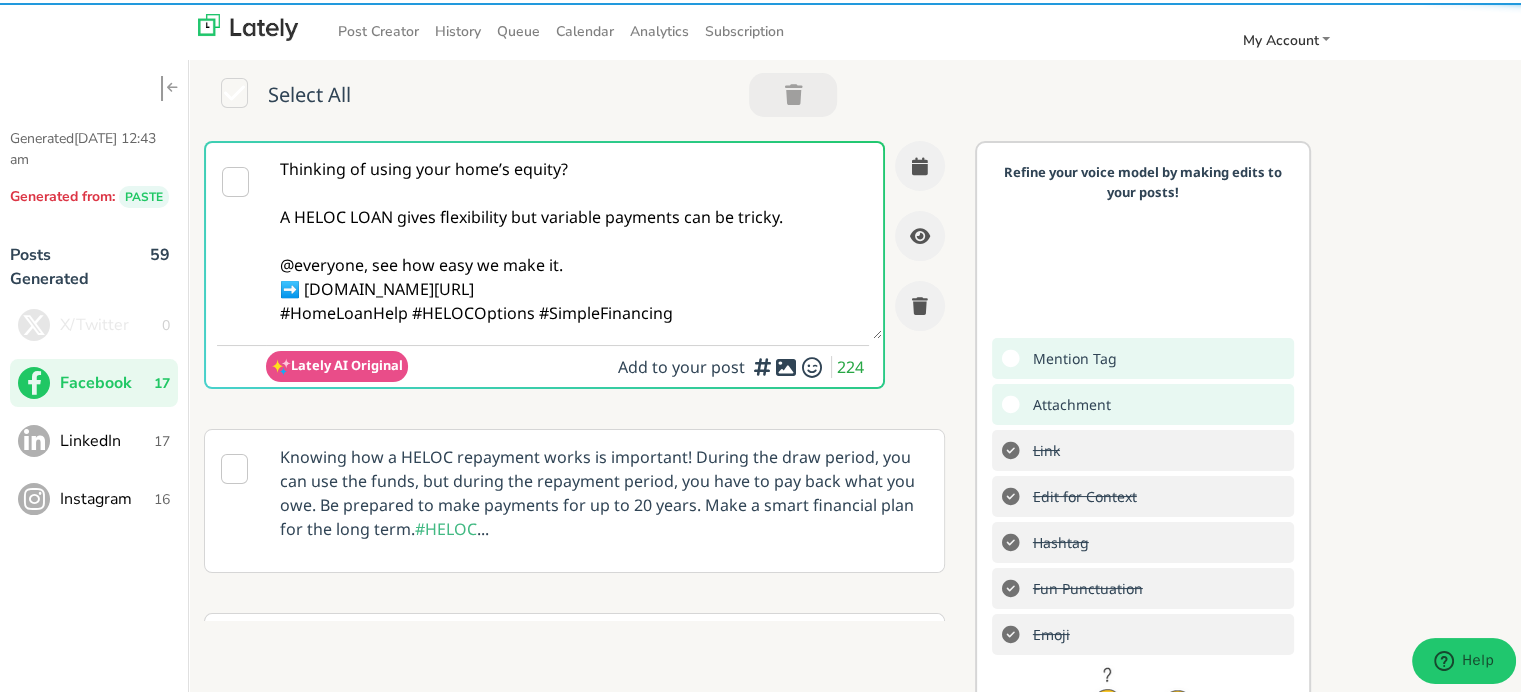 click on "Thinking of using your home’s equity?
A HELOC LOAN gives flexibility but variable payments can be tricky.
@everyone, see how easy we make it.
➡️ [DOMAIN_NAME][URL]
#HomeLoanHelp #HELOCOptions #SimpleFinancing" at bounding box center (574, 238) 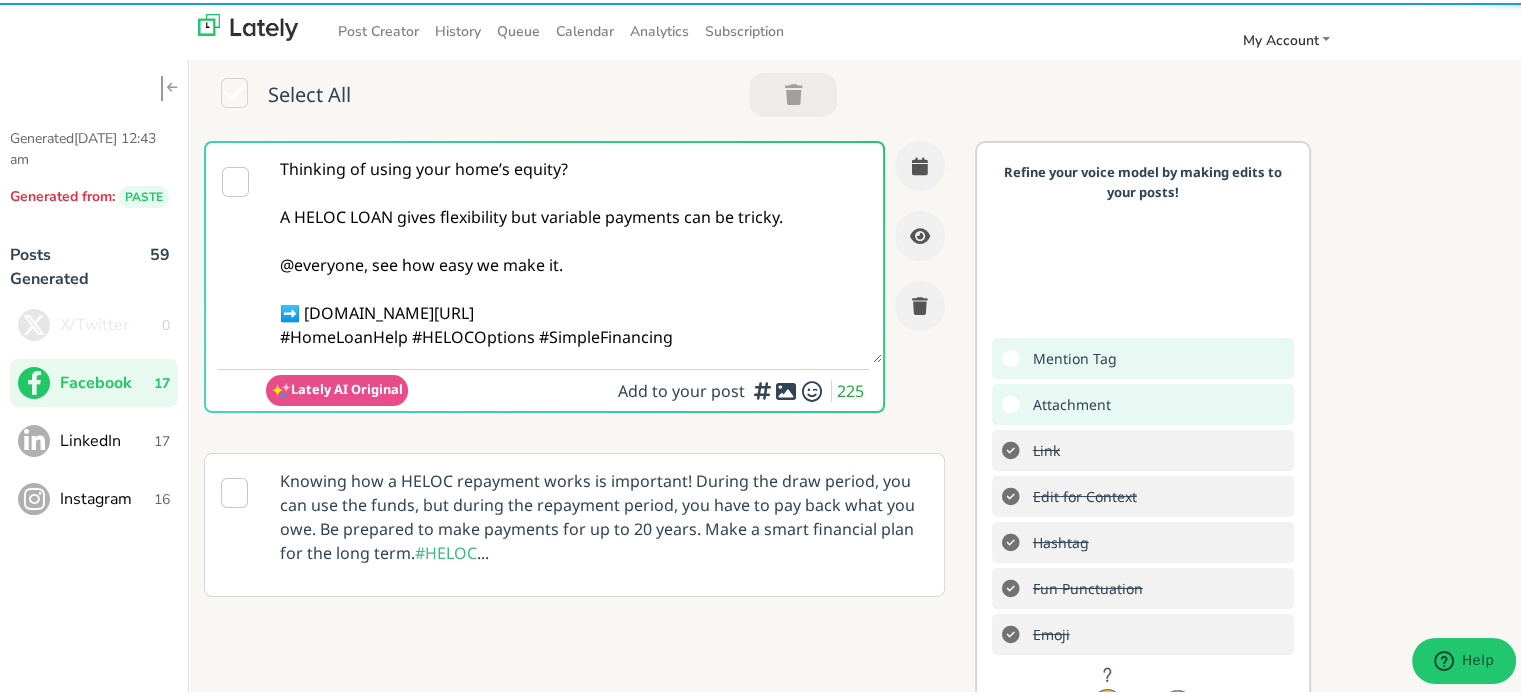 click on "Thinking of using your home’s equity?
A HELOC LOAN gives flexibility but variable payments can be tricky.
@everyone, see how easy we make it.
➡️ [DOMAIN_NAME][URL]
#HomeLoanHelp #HELOCOptions #SimpleFinancing" at bounding box center (574, 250) 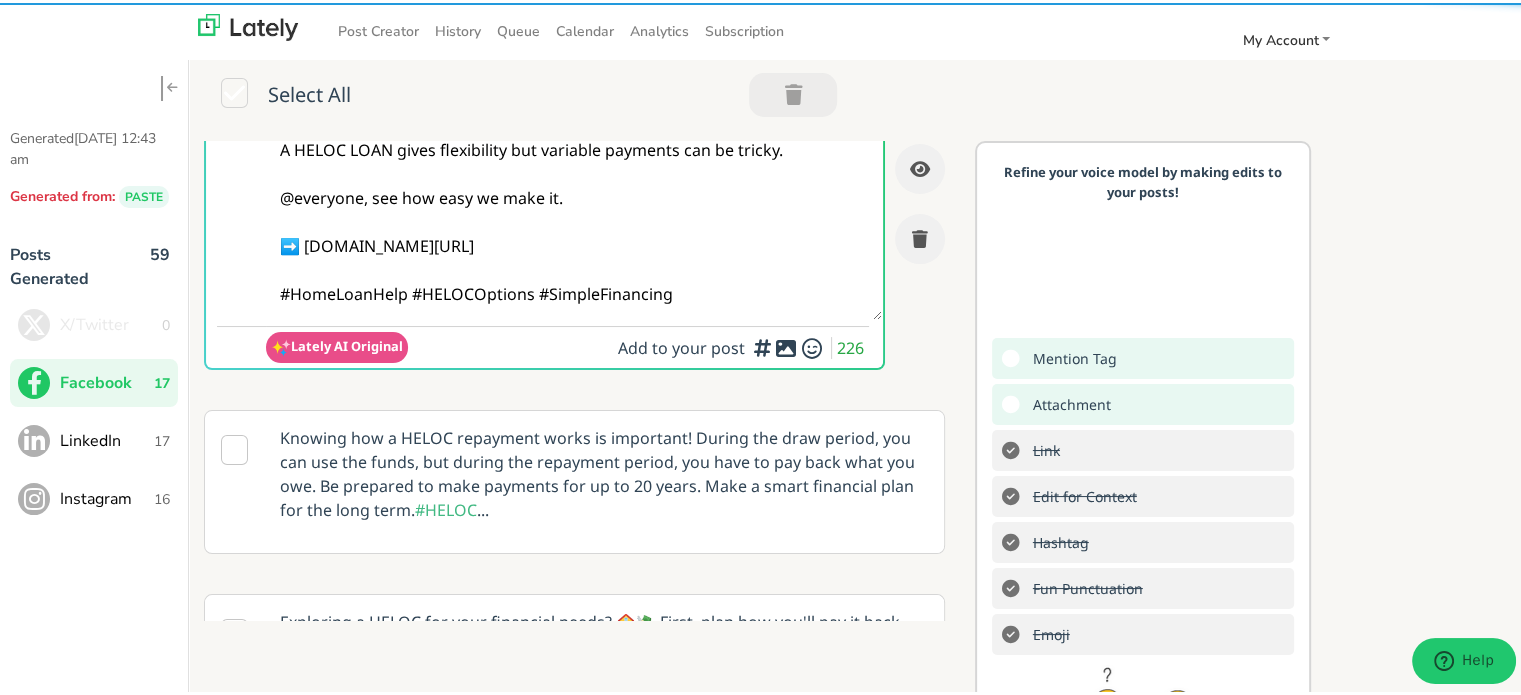 scroll, scrollTop: 100, scrollLeft: 0, axis: vertical 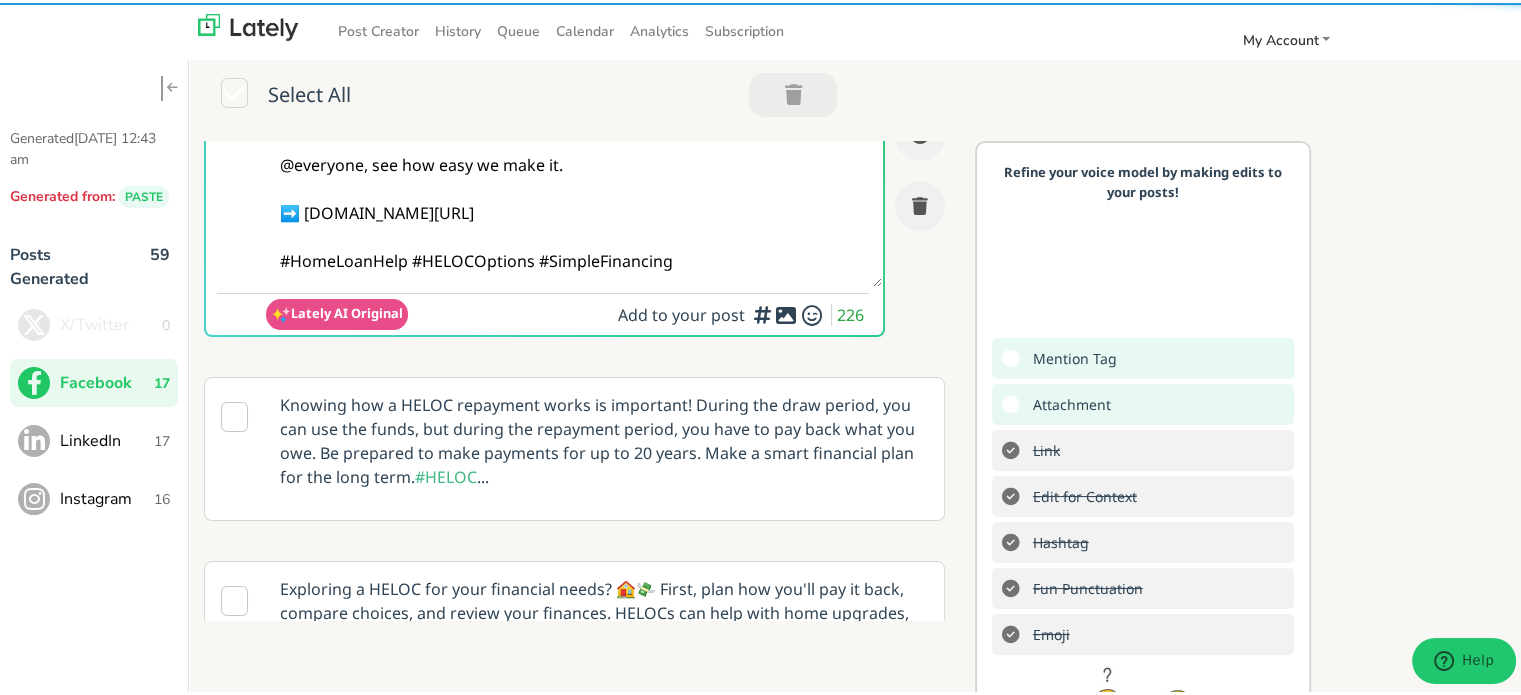 click on "Thinking of using your home’s equity?
A HELOC LOAN gives flexibility but variable payments can be tricky.
@everyone, see how easy we make it.
➡️ [DOMAIN_NAME][URL]
#HomeLoanHelp #HELOCOptions #SimpleFinancing" at bounding box center (574, 162) 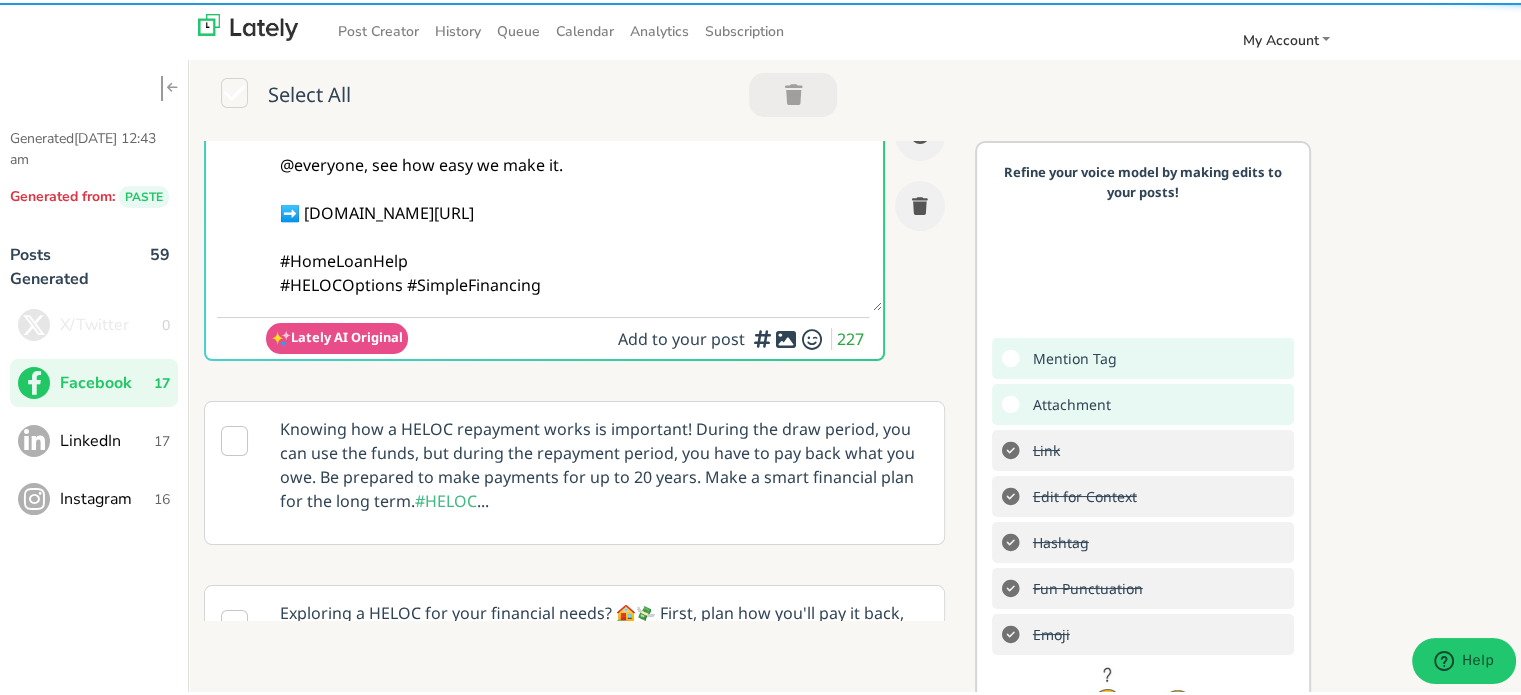 click on "Thinking of using your home’s equity?
A HELOC LOAN gives flexibility but variable payments can be tricky.
@everyone, see how easy we make it.
➡️ [DOMAIN_NAME][URL]
#HomeLoanHelp
#HELOCOptions #SimpleFinancing" at bounding box center [574, 174] 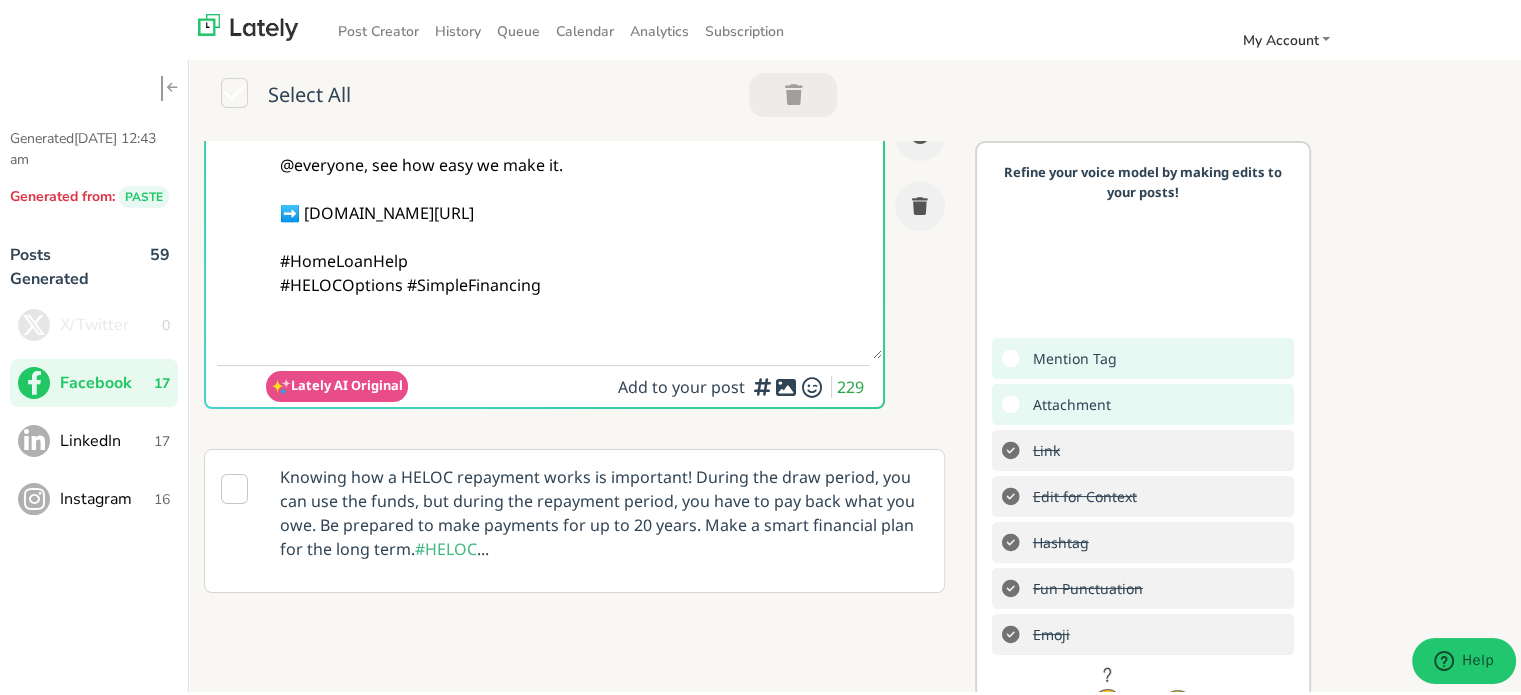 paste on "Follow Us On Our Social Media Platforms!
Facebook: [URL][DOMAIN_NAME]
LinkedIn: [URL][DOMAIN_NAME]
Instagram: [URL][DOMAIN_NAME][DOMAIN_NAME]" 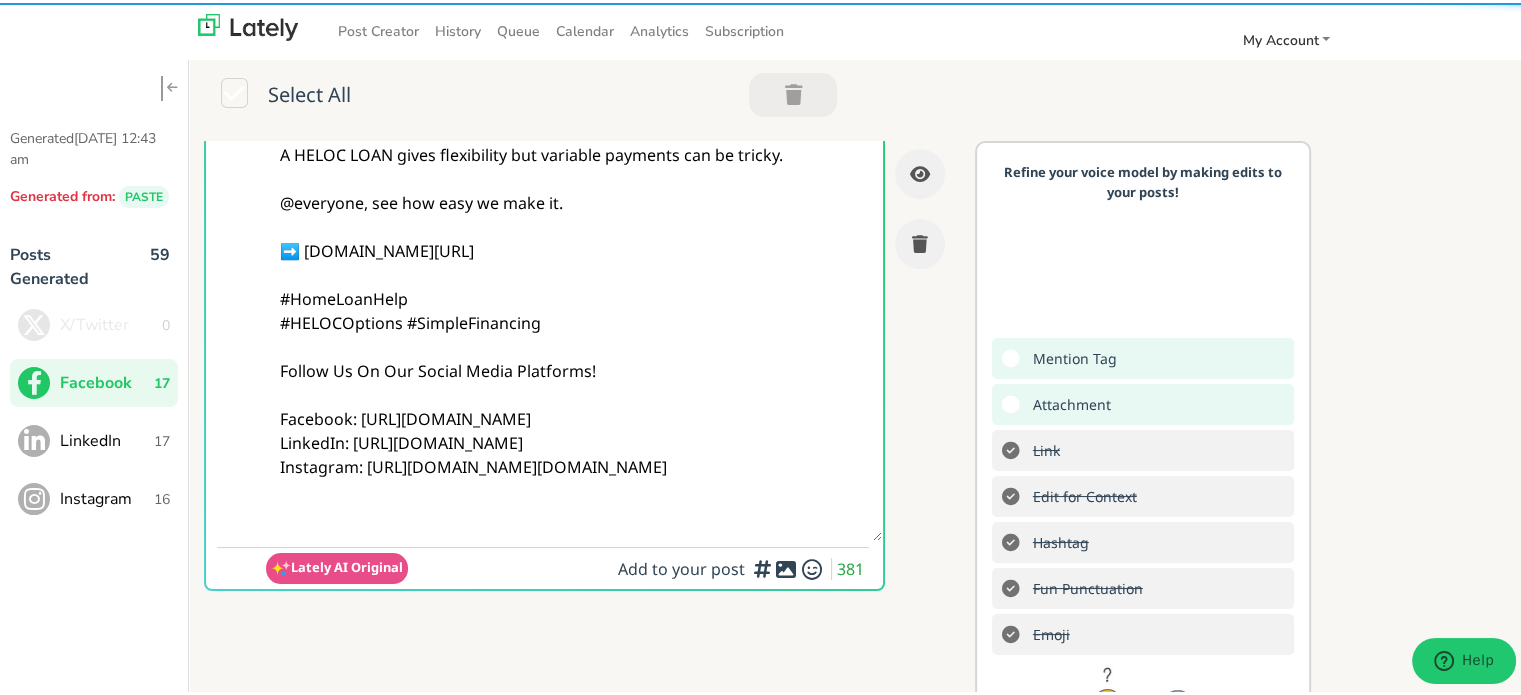 scroll, scrollTop: 0, scrollLeft: 0, axis: both 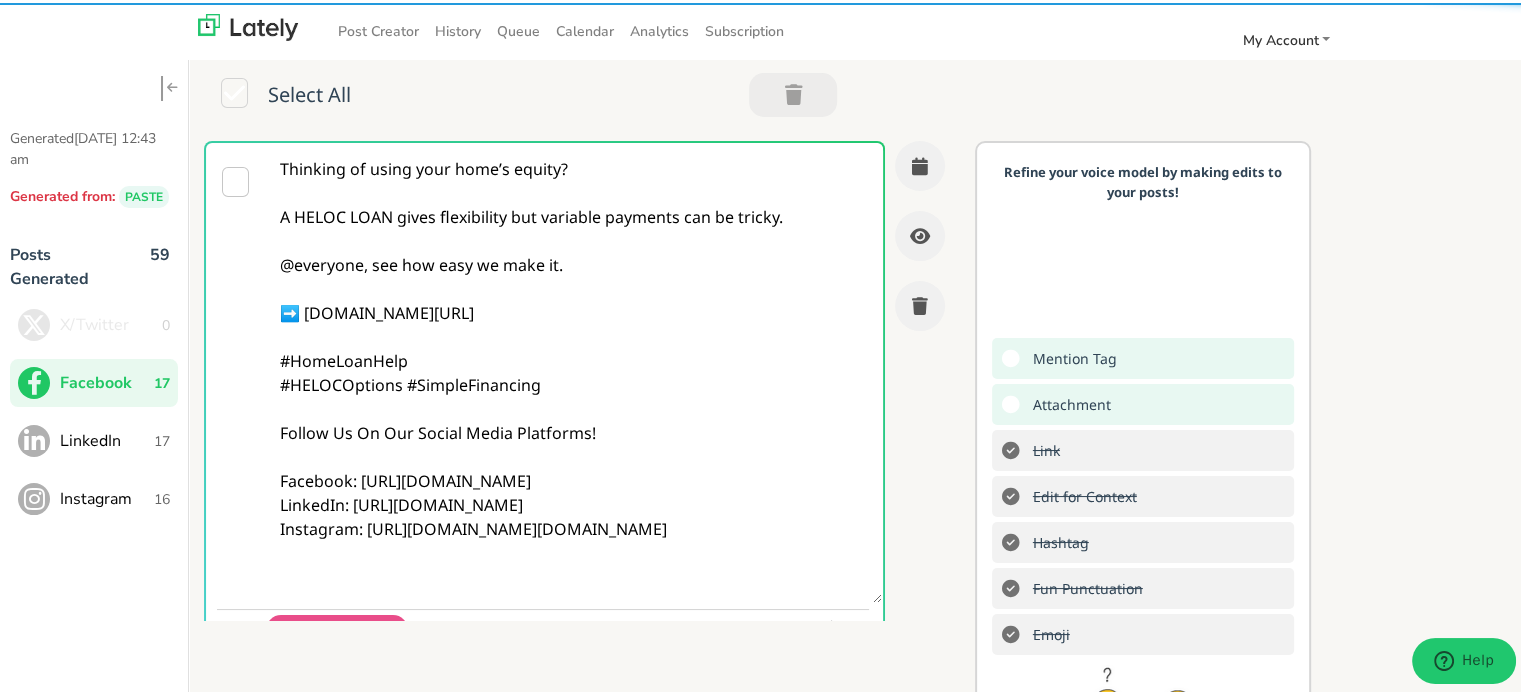 type on "Thinking of using your home’s equity?
A HELOC LOAN gives flexibility but variable payments can be tricky.
@everyone, see how easy we make it.
➡️ [DOMAIN_NAME][URL]
#HomeLoanHelp
#HELOCOptions #SimpleFinancing
Follow Us On Our Social Media Platforms!
Facebook: [URL][DOMAIN_NAME]
LinkedIn: [URL][DOMAIN_NAME]
Instagram: [URL][DOMAIN_NAME][DOMAIN_NAME]" 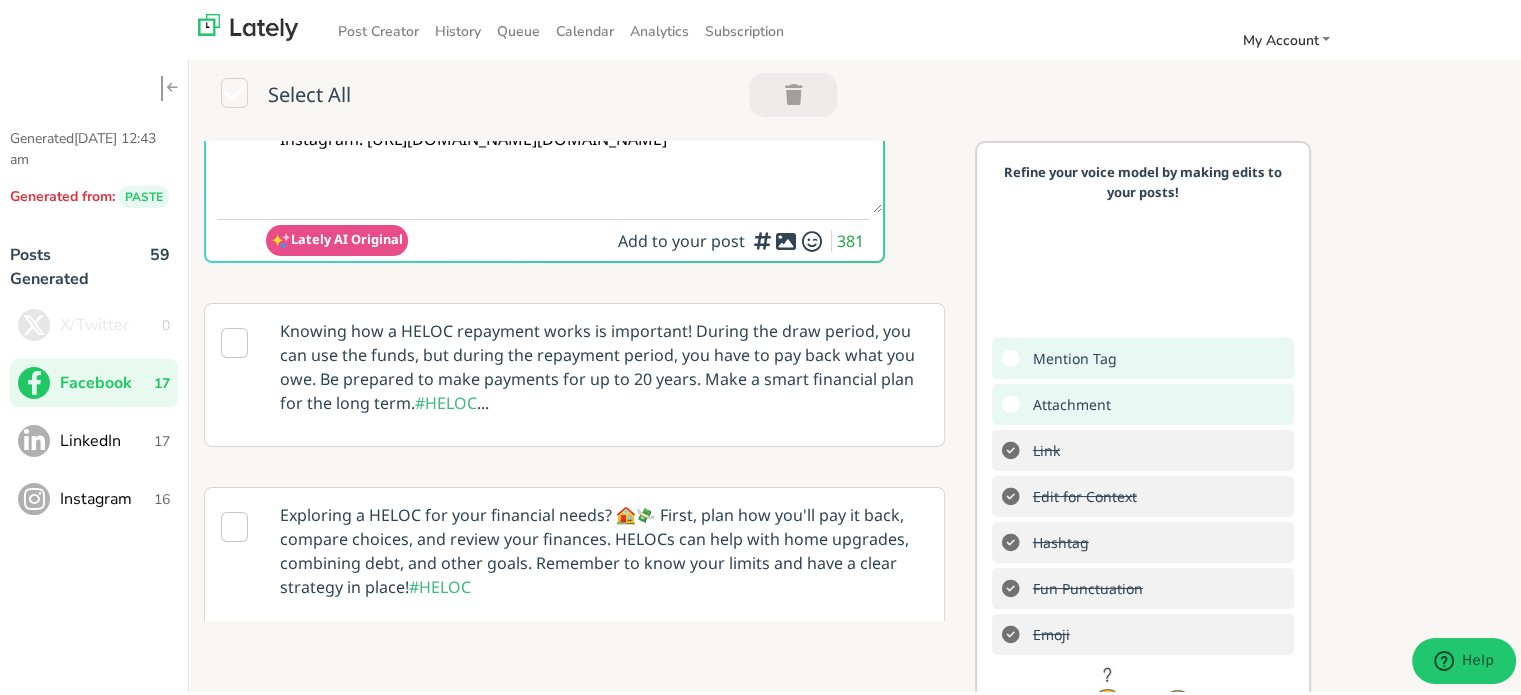 scroll, scrollTop: 400, scrollLeft: 0, axis: vertical 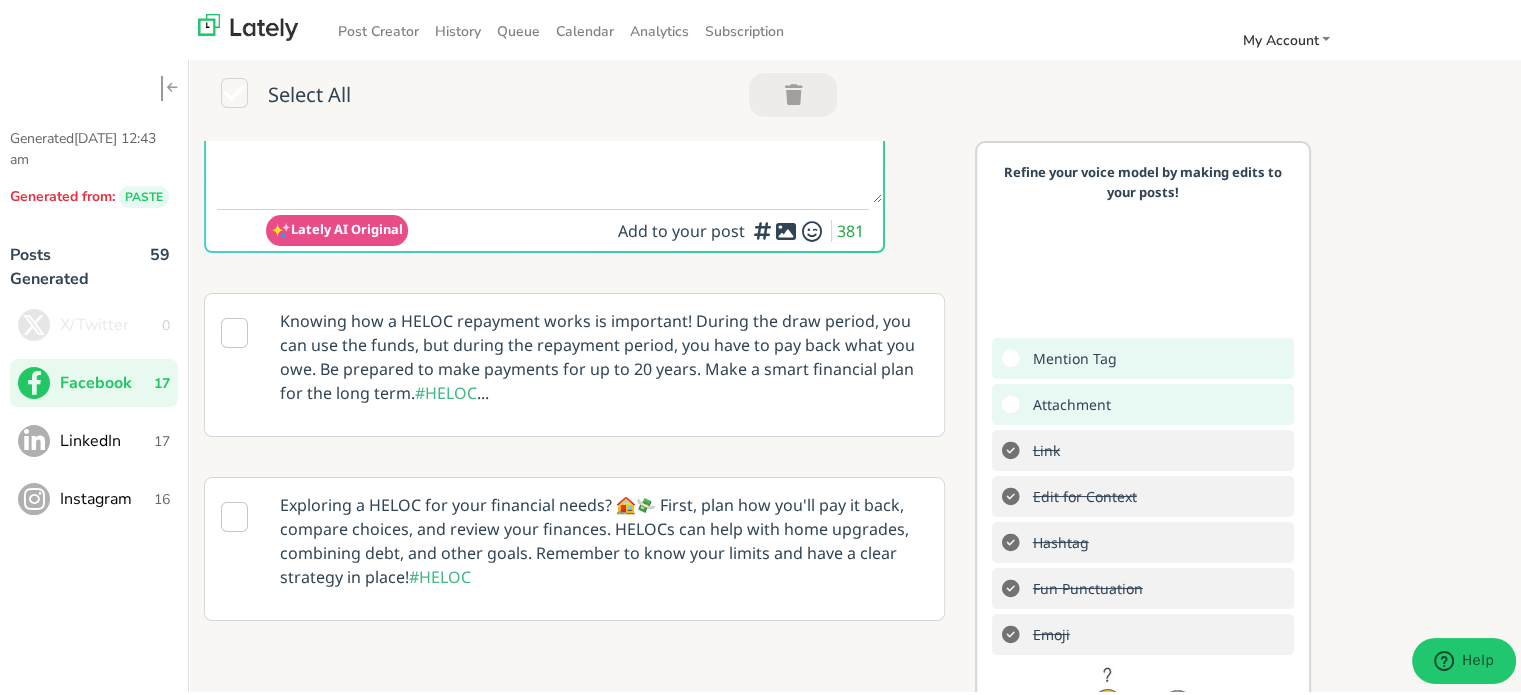 click on "Add hashtags for context vs. index rankings for increased engagement" at bounding box center [738, 270] 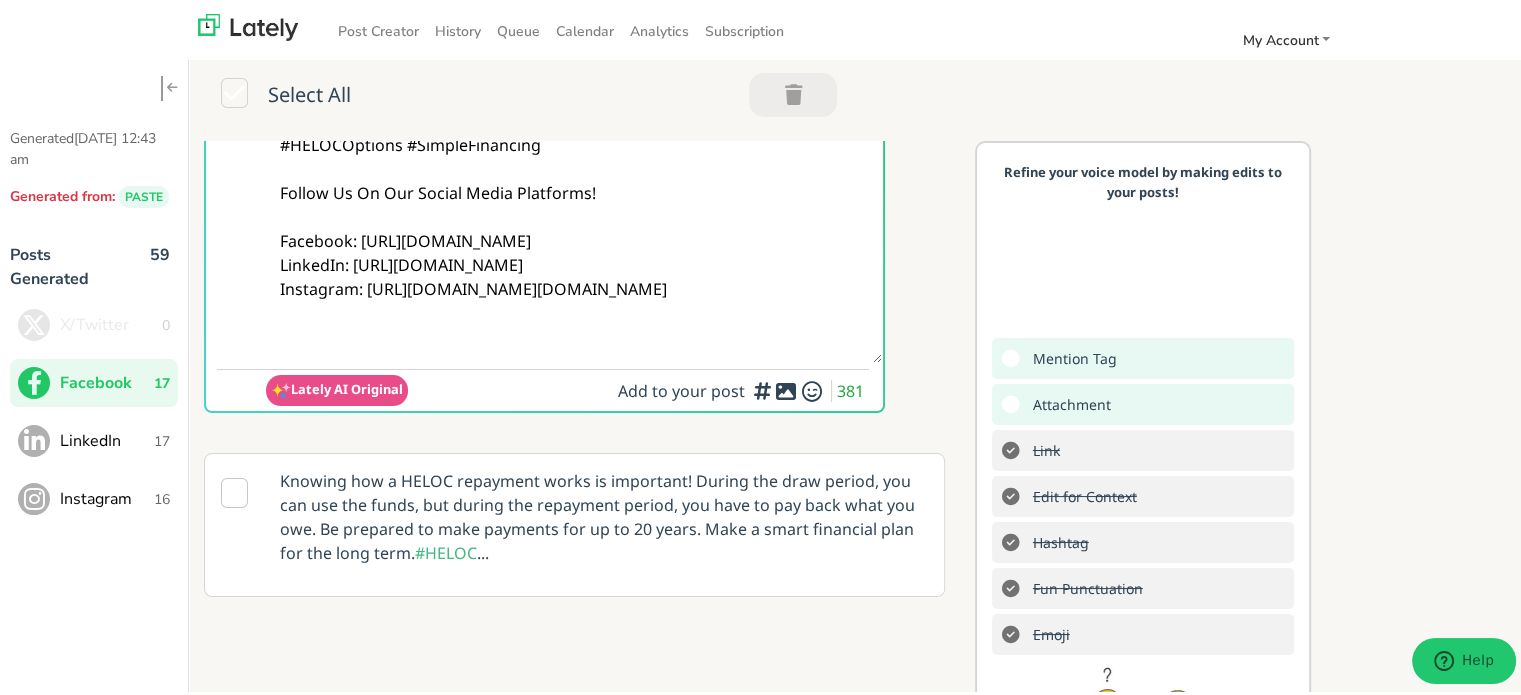 scroll, scrollTop: 400, scrollLeft: 0, axis: vertical 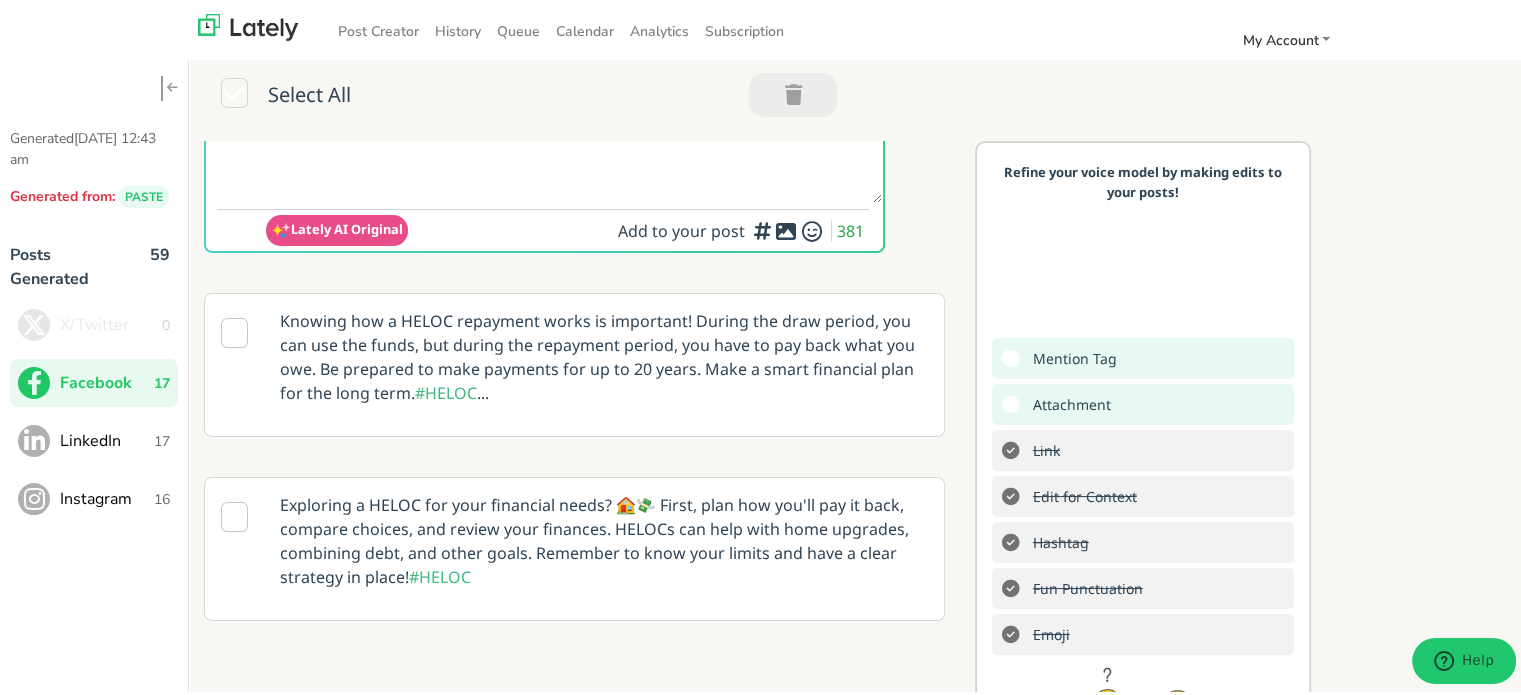 click on "Add a video or photo or swap out the default image from any link for increased visual appeal" at bounding box center [762, 281] 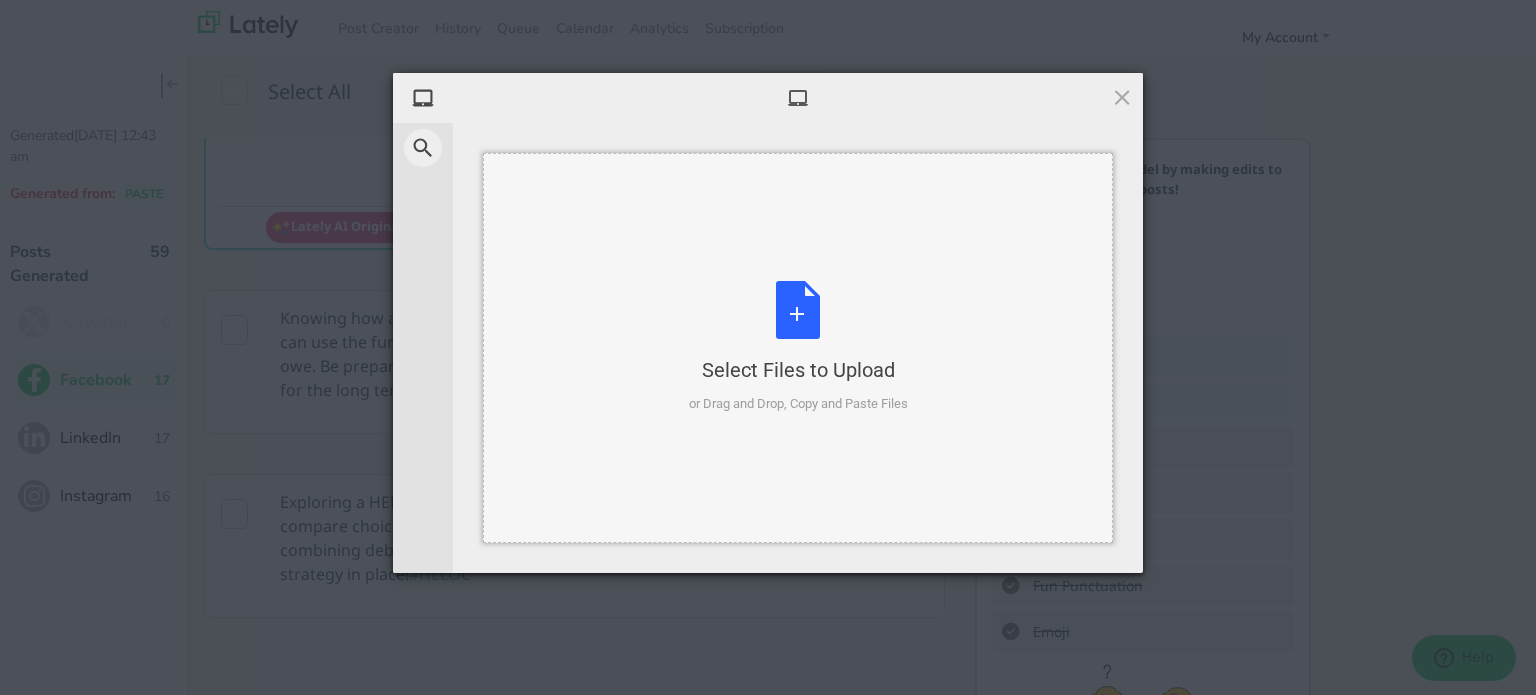 click on "Select Files to Upload" at bounding box center (798, 370) 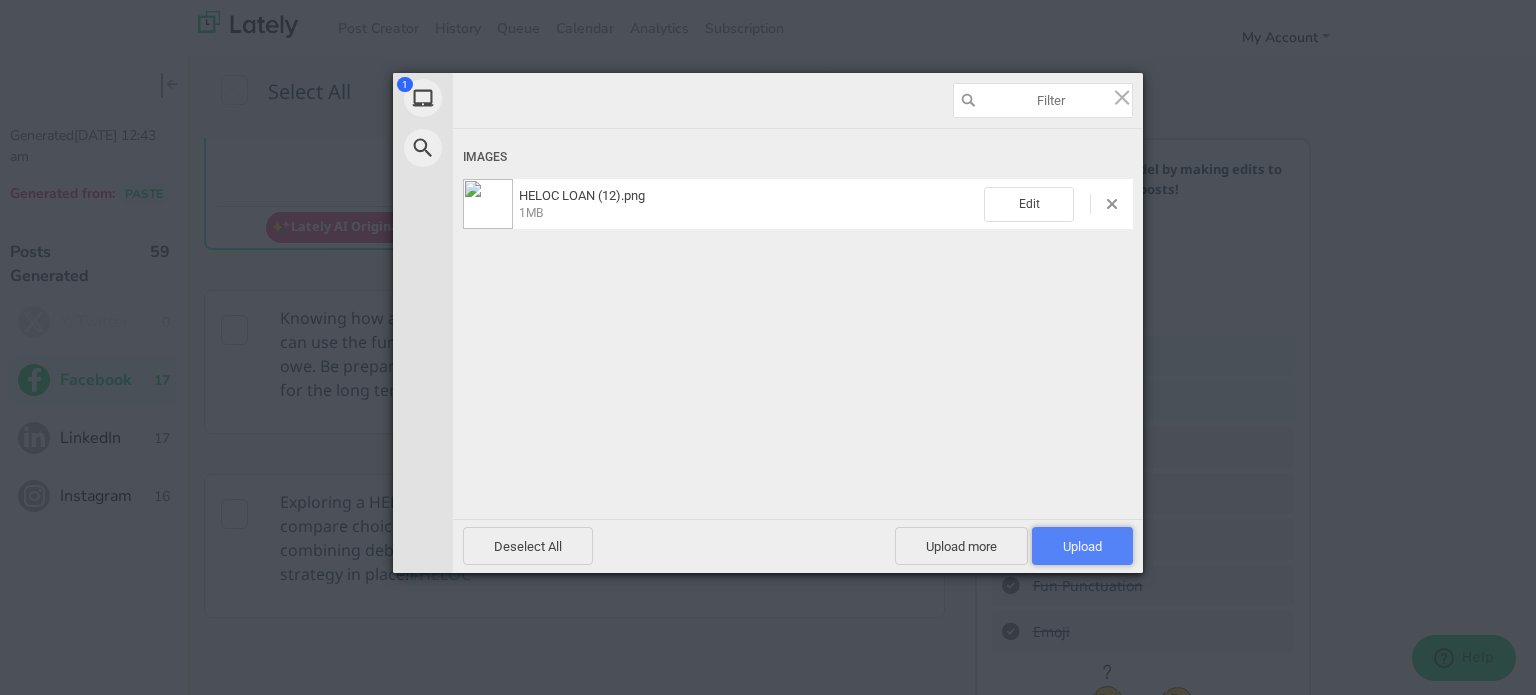 click on "Upload
1" at bounding box center [1082, 546] 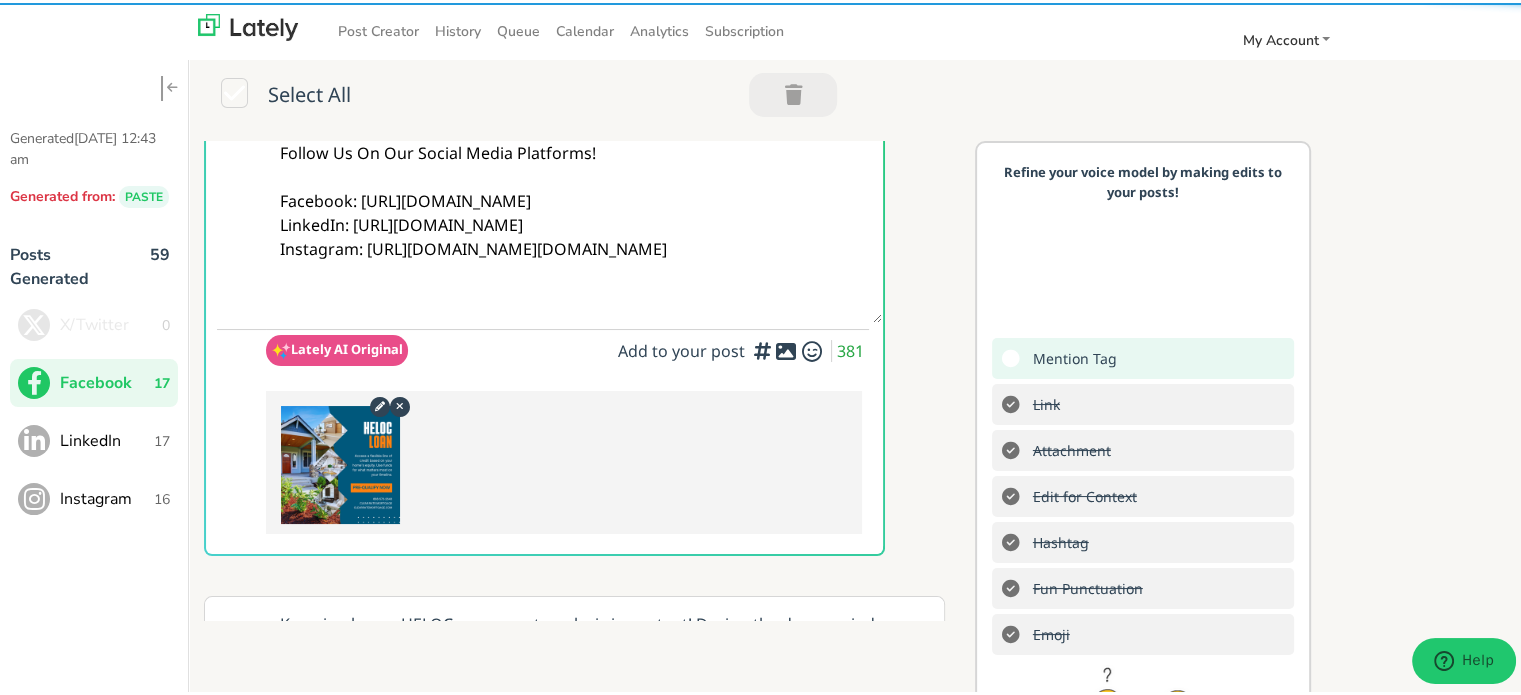 scroll, scrollTop: 0, scrollLeft: 0, axis: both 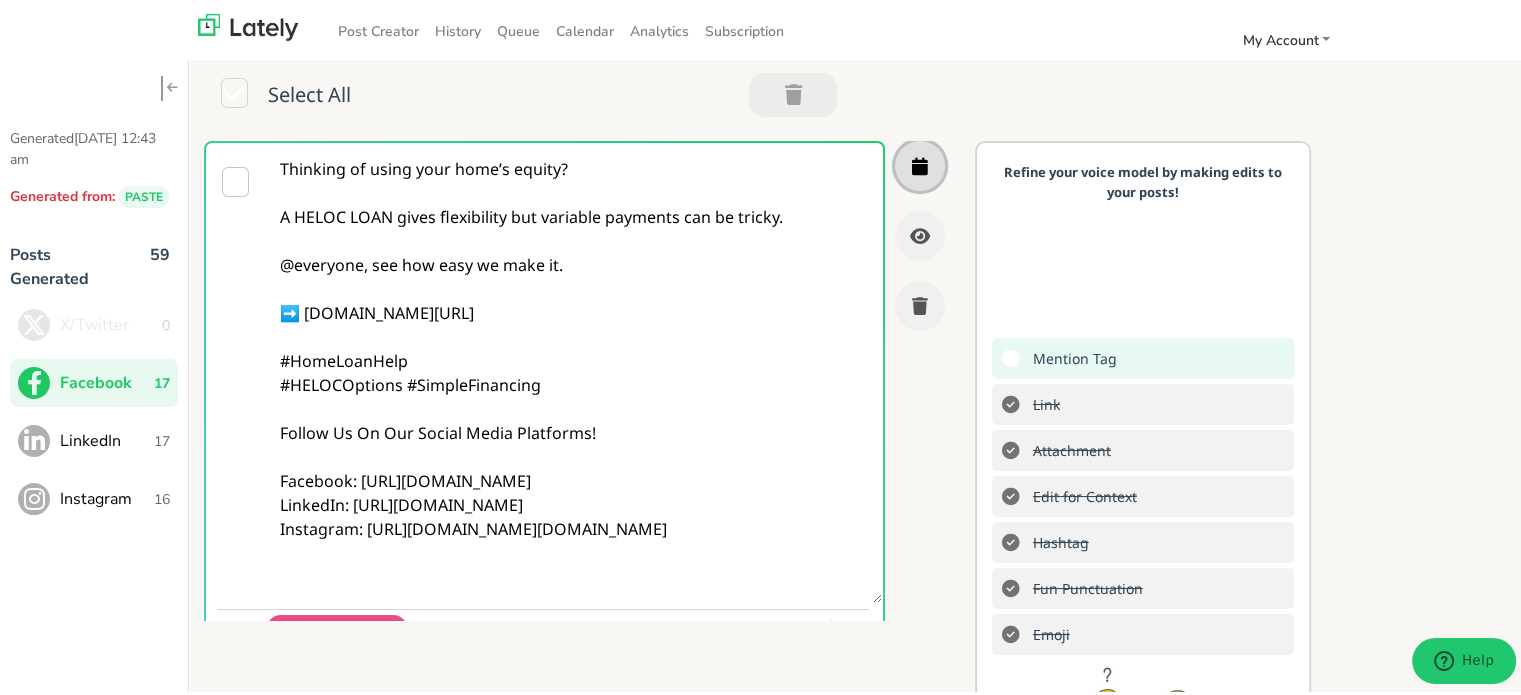 click at bounding box center [920, 163] 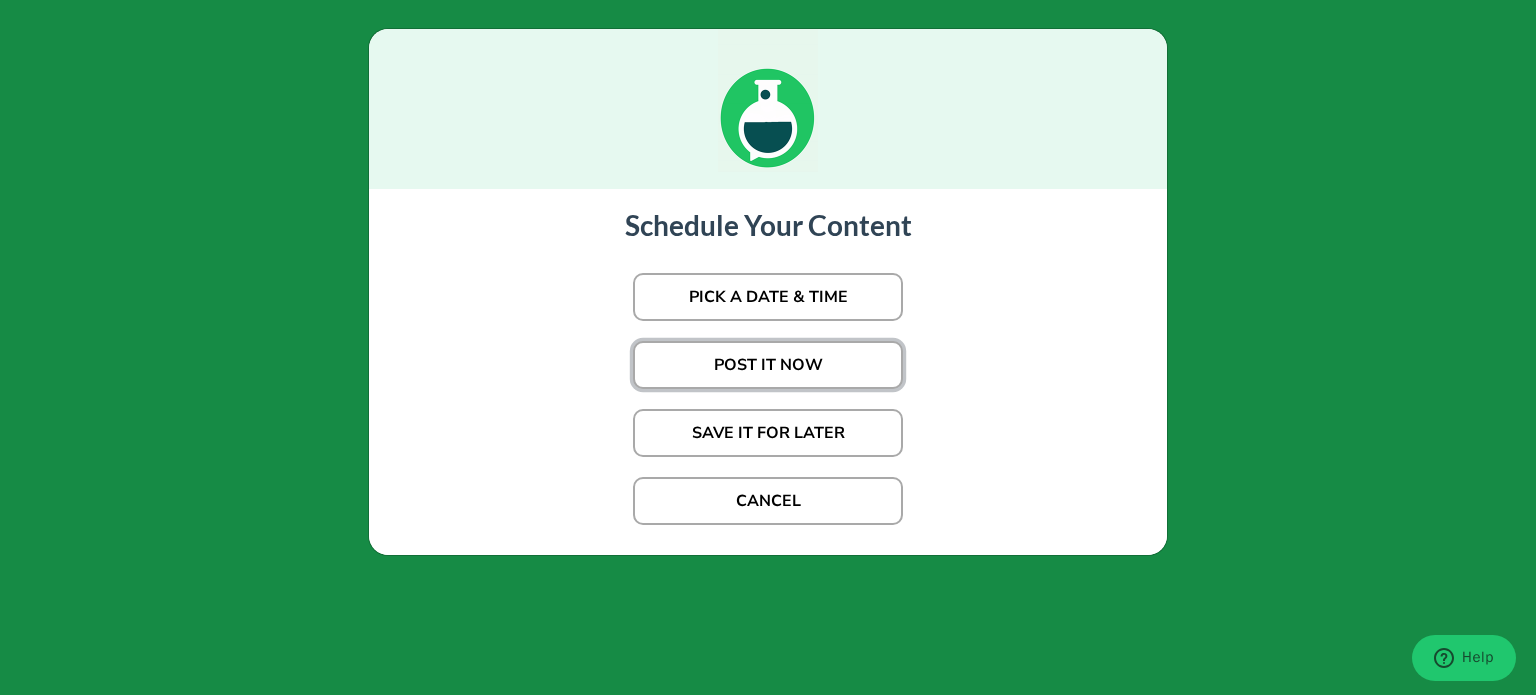 click on "POST IT NOW" at bounding box center (768, 365) 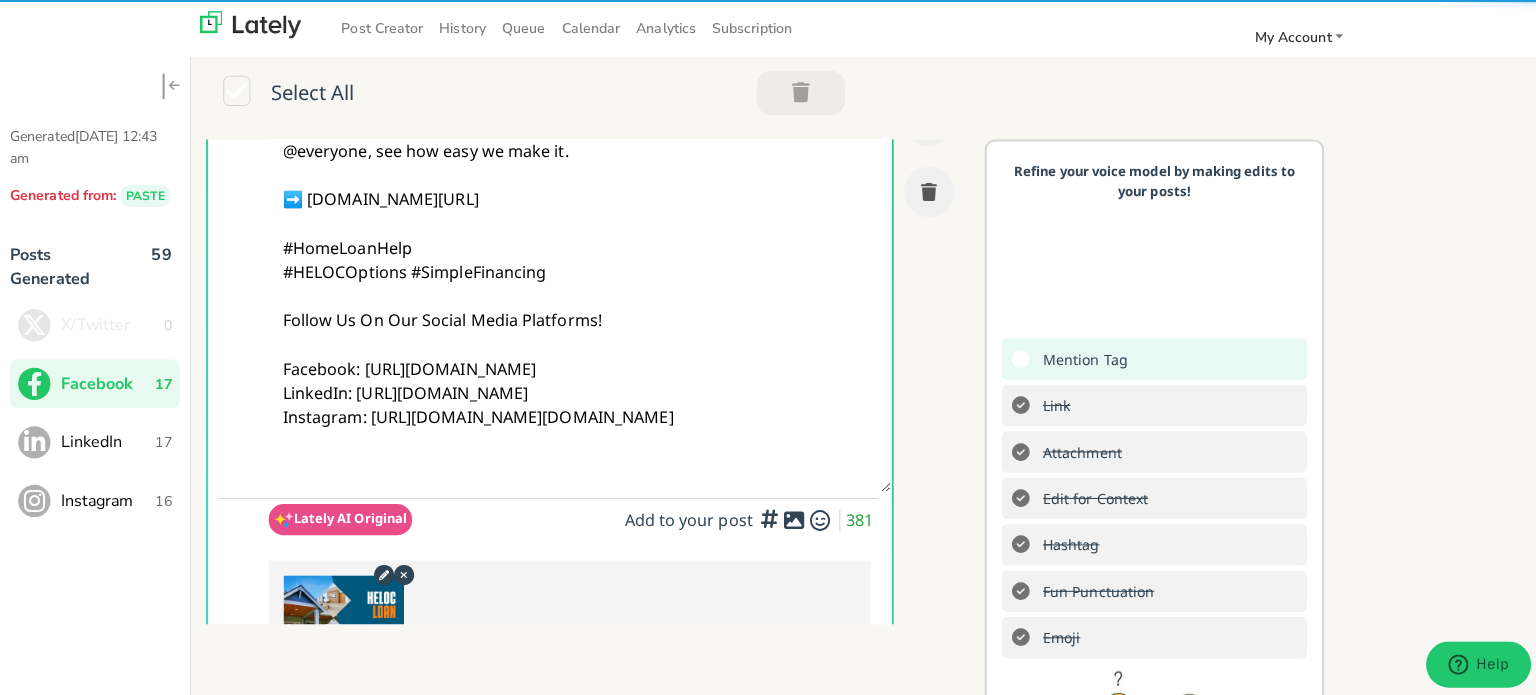 scroll, scrollTop: 0, scrollLeft: 0, axis: both 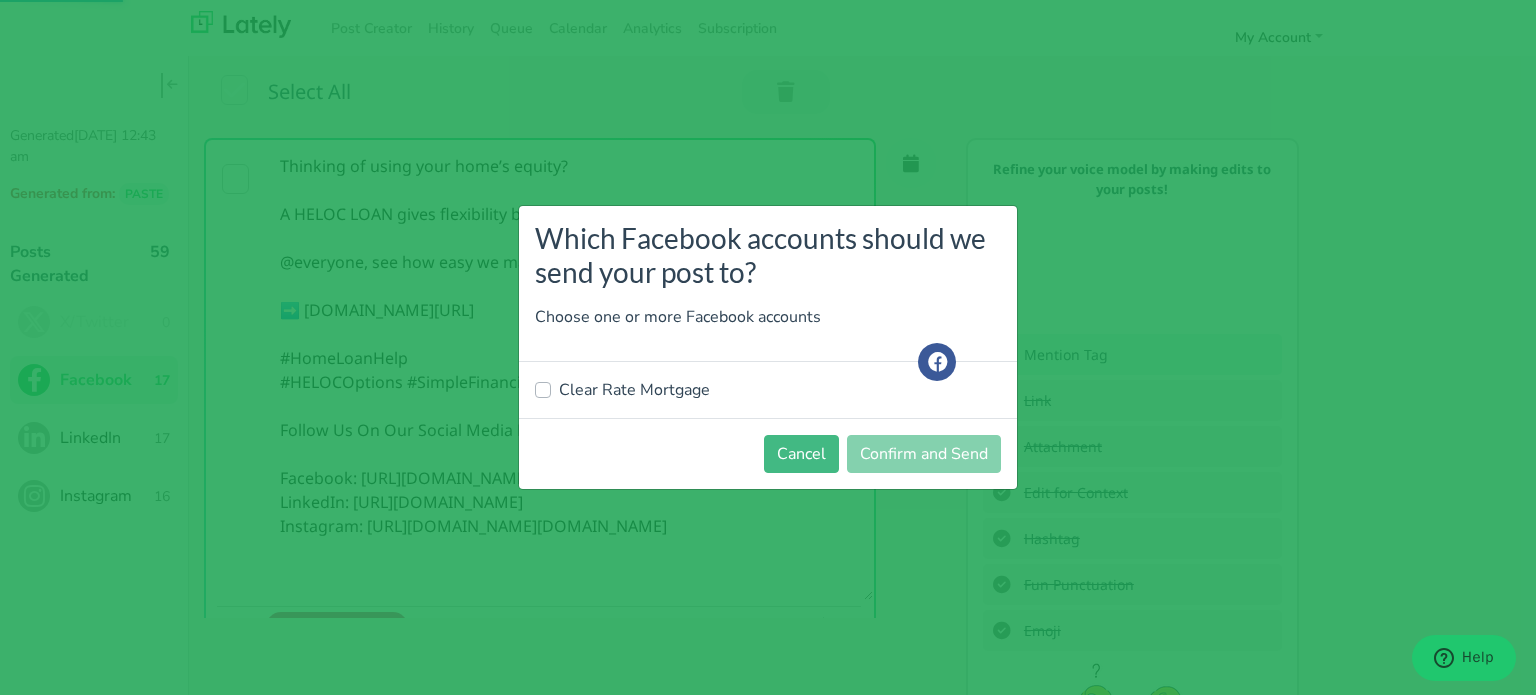 click on "Which Facebook accounts should we send your post to?  Choose one or more Facebook accounts      Clear Rate Mortgage  Cancel Confirm and Send" at bounding box center [768, 347] 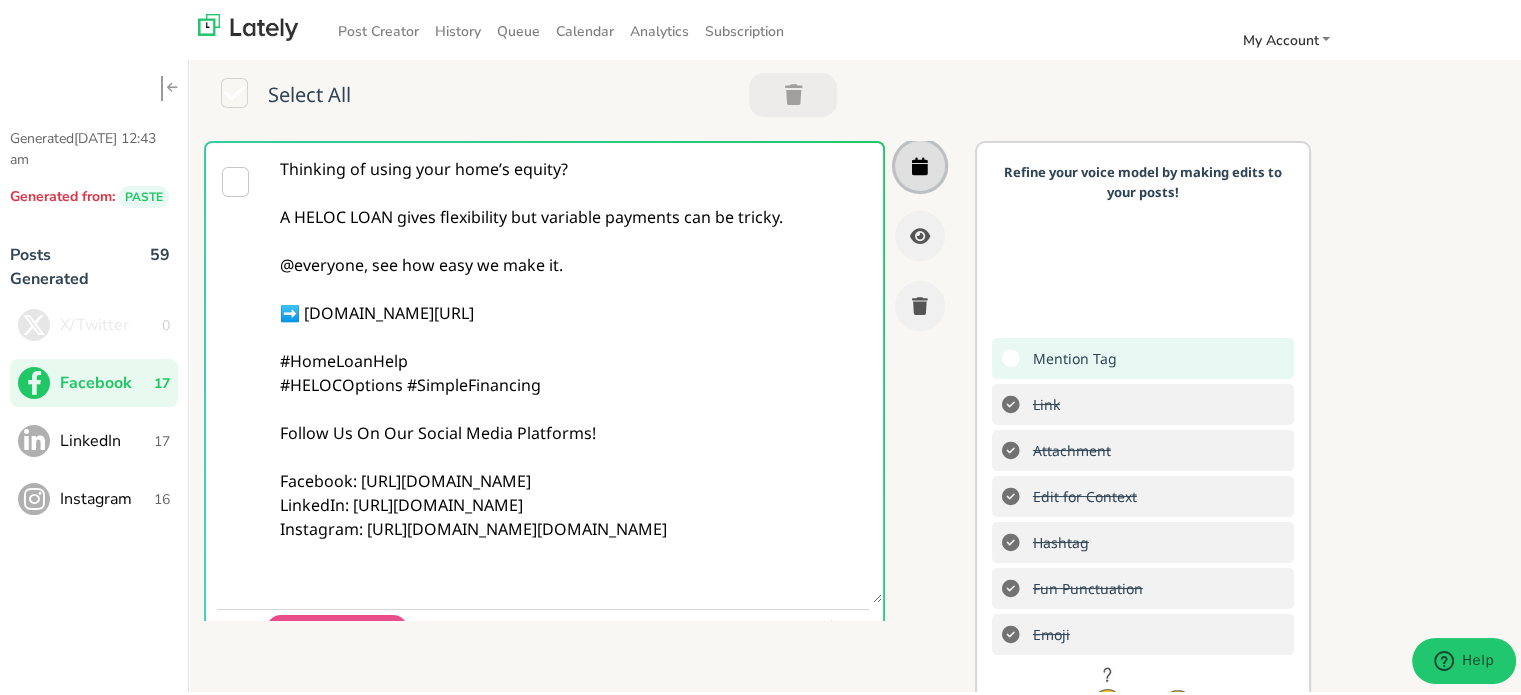 click at bounding box center (920, 163) 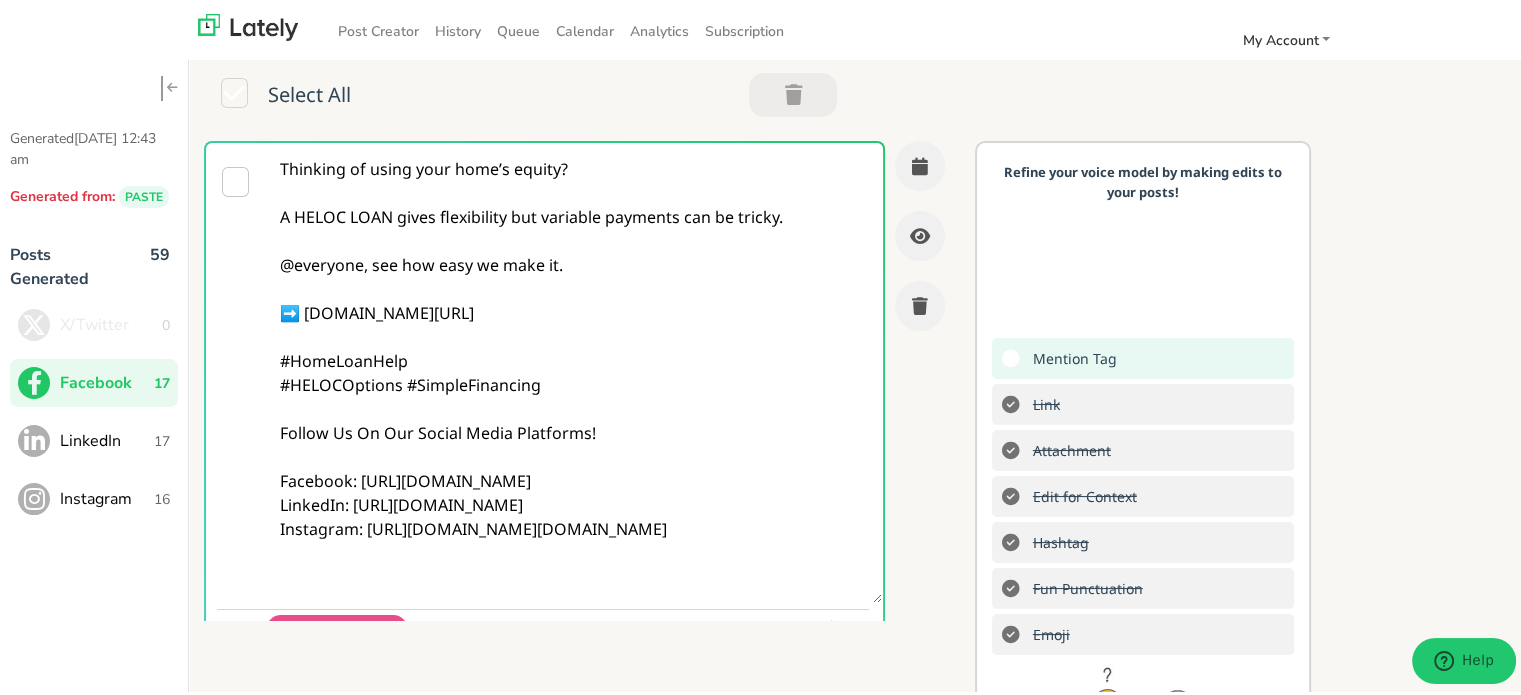 click on "LinkedIn" at bounding box center [107, 438] 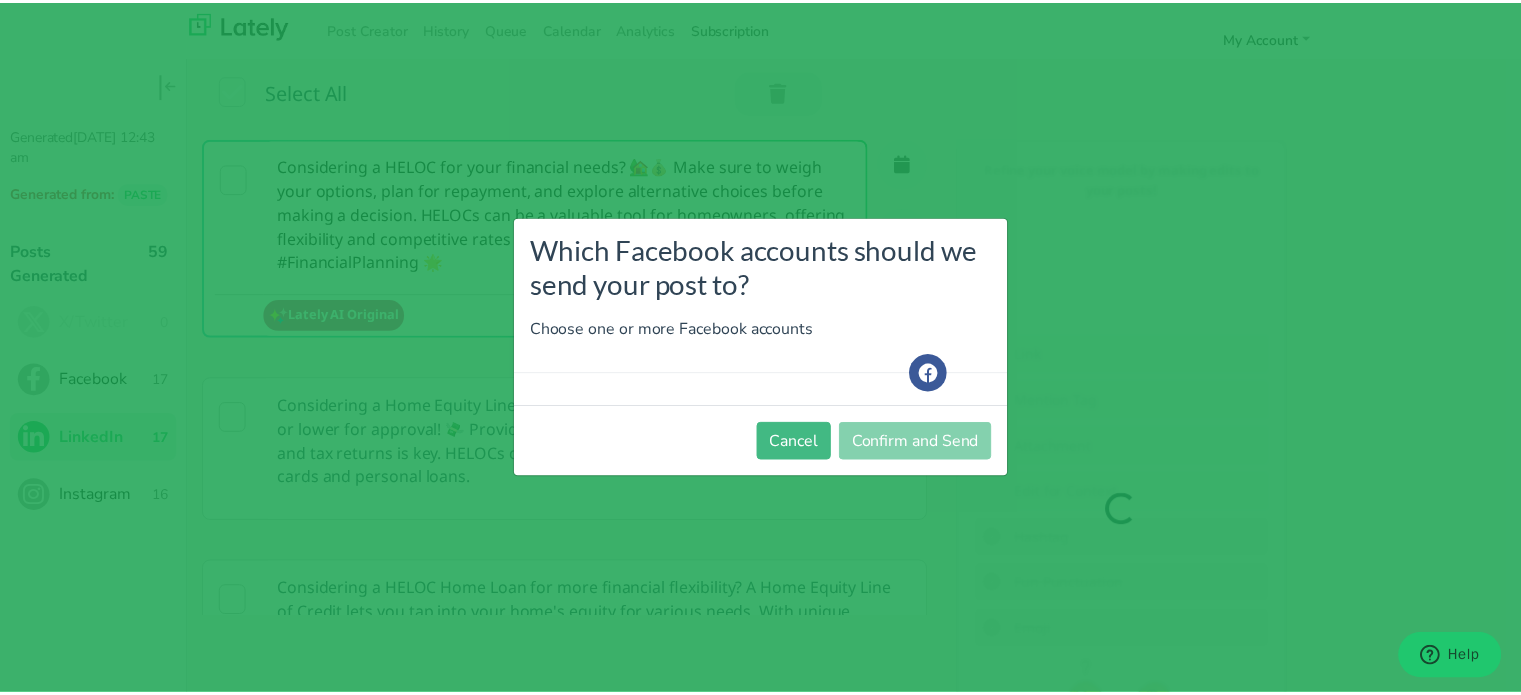 scroll, scrollTop: 0, scrollLeft: 0, axis: both 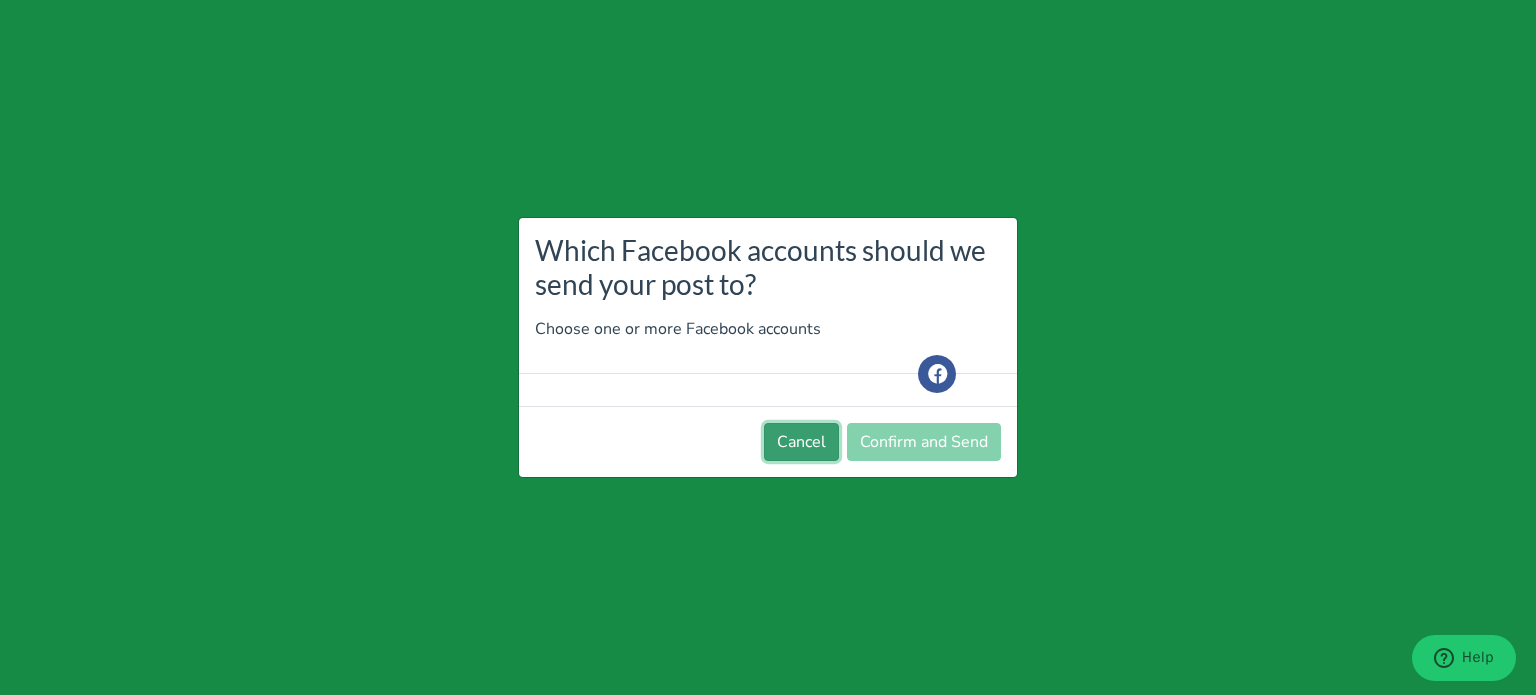 click on "Cancel" at bounding box center (801, 442) 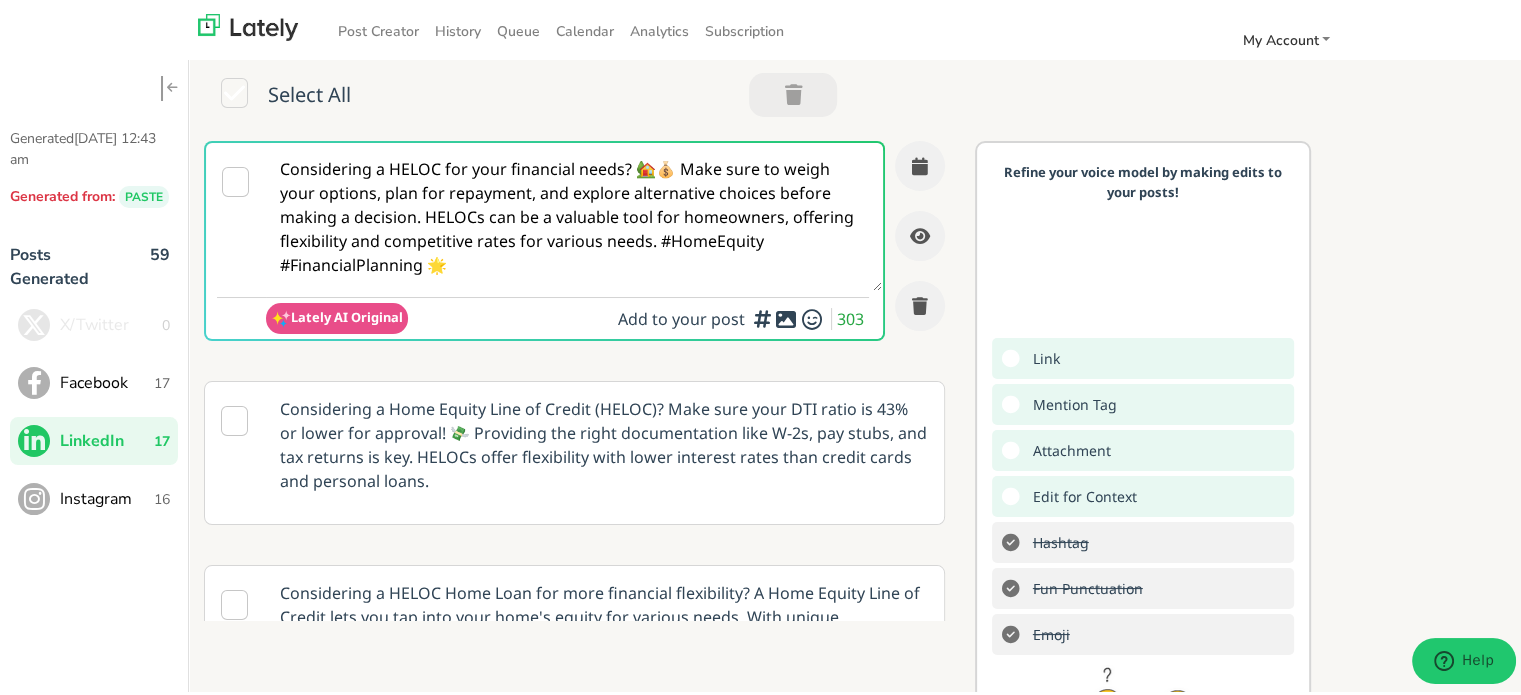 click on "Considering a HELOC for your financial needs? 🏡💰 Make sure to weigh your options, plan for repayment, and explore alternative choices before making a decision. HELOCs can be a valuable tool for homeowners, offering flexibility and competitive rates for various needs. #HomeEquity #FinancialPlanning 🌟" at bounding box center [574, 214] 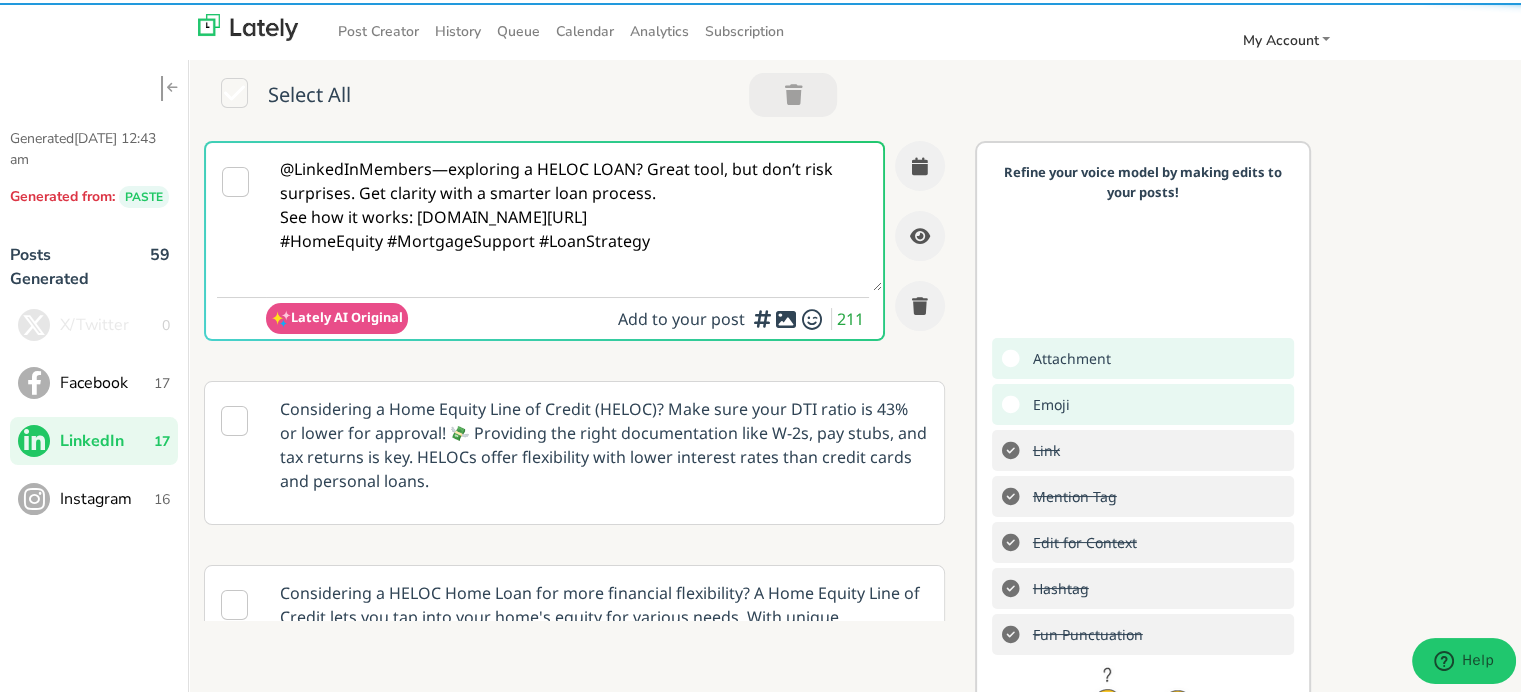 type on "@LinkedInMembers—exploring a HELOC LOAN? Great tool, but don’t risk surprises. Get clarity with a smarter loan process.
See how it works: [DOMAIN_NAME][URL]
#HomeEquity #MortgageSupport #LoanStrategy" 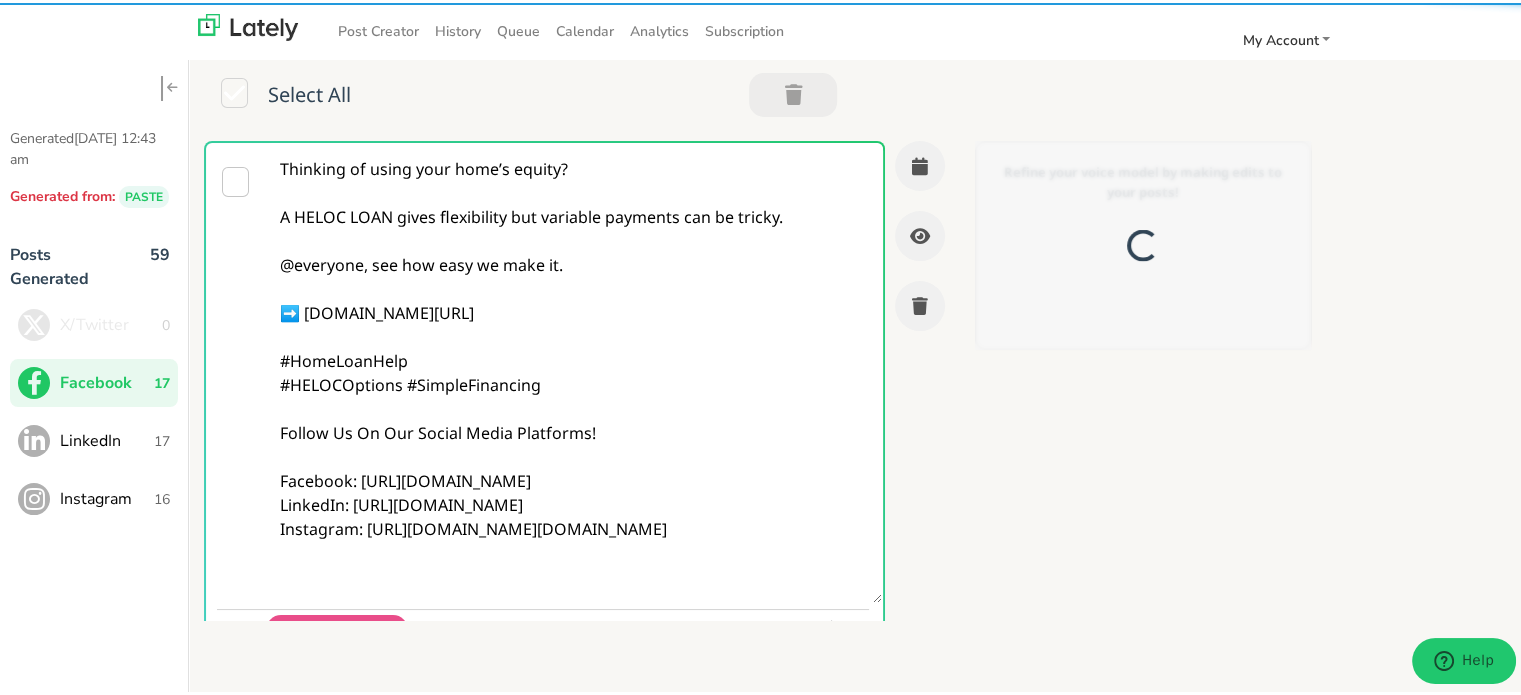 scroll, scrollTop: 0, scrollLeft: 0, axis: both 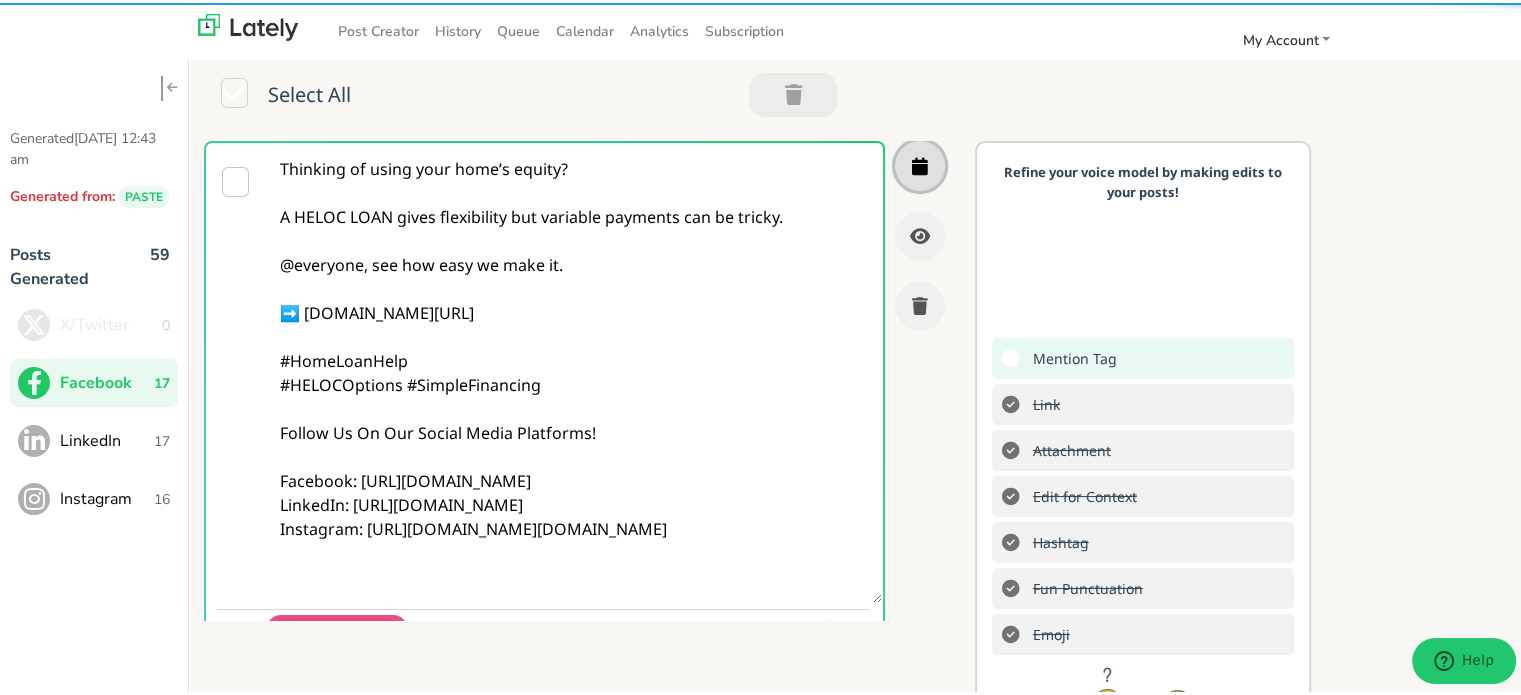 click at bounding box center (920, 163) 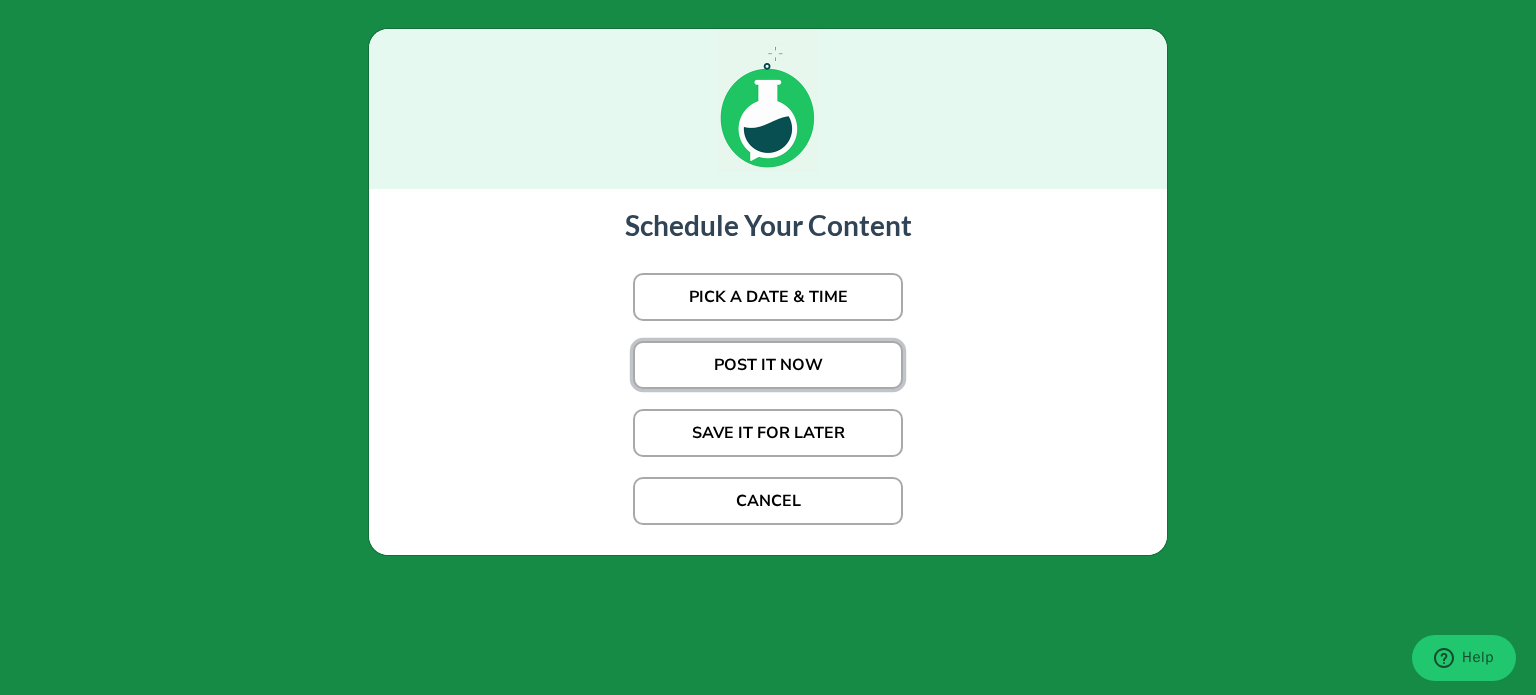 click on "POST IT NOW" at bounding box center (768, 365) 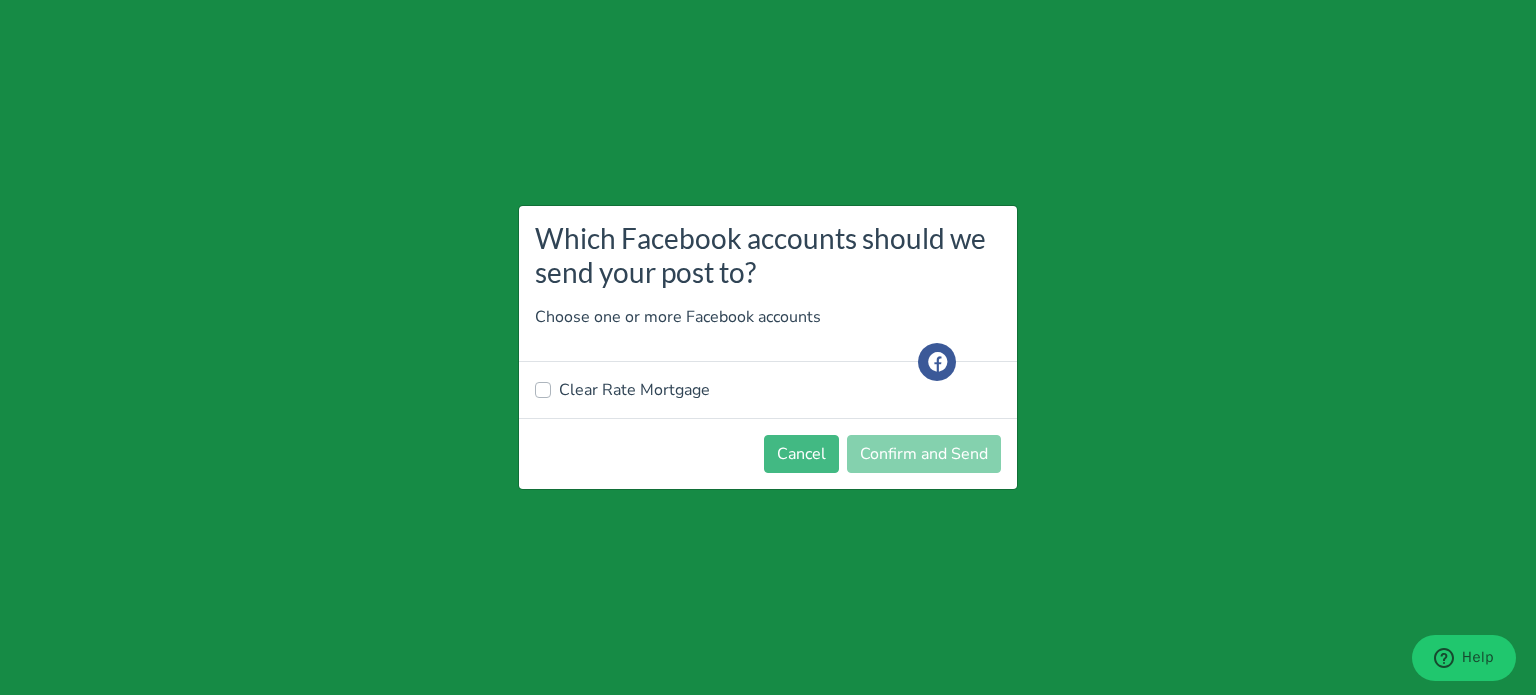 click on "Clear Rate Mortgage" at bounding box center (634, 390) 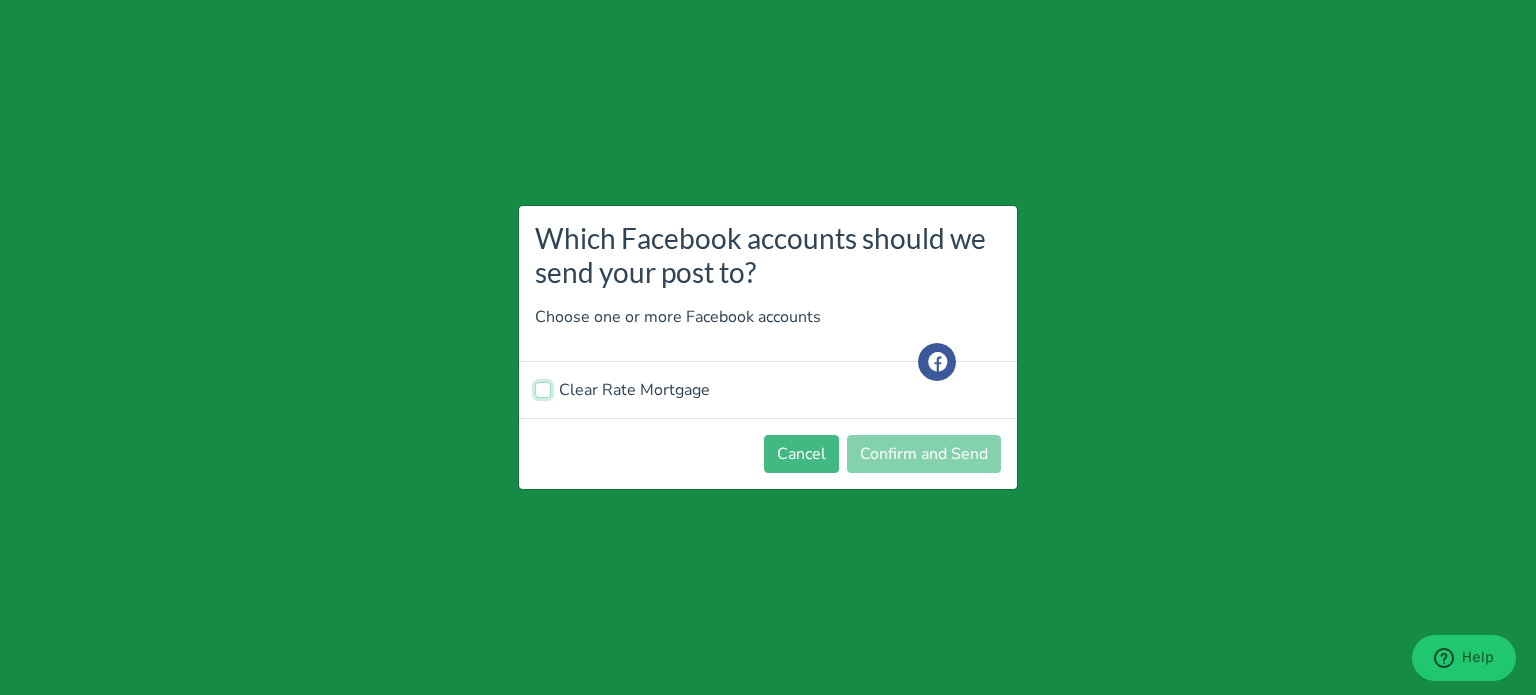 click on "Clear Rate Mortgage" at bounding box center [543, 388] 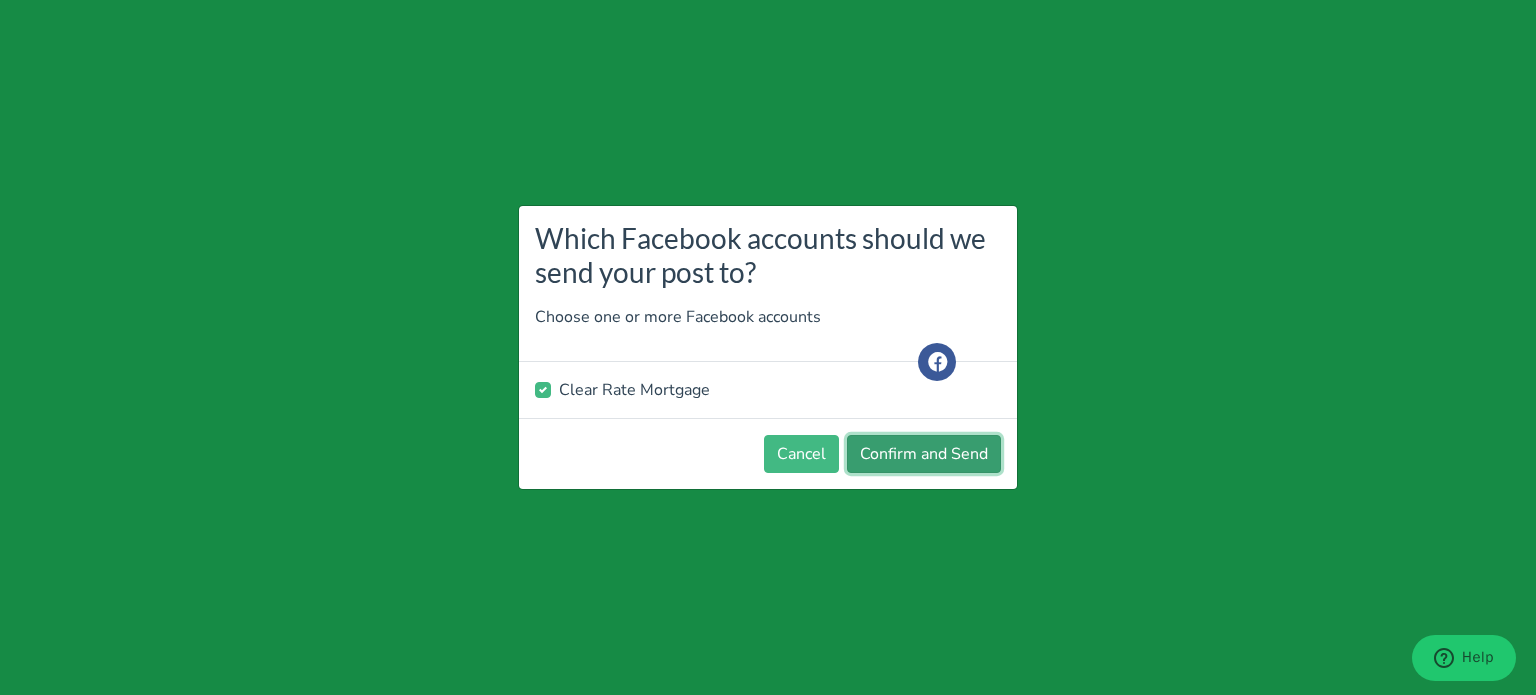 click on "Confirm and Send" at bounding box center [924, 454] 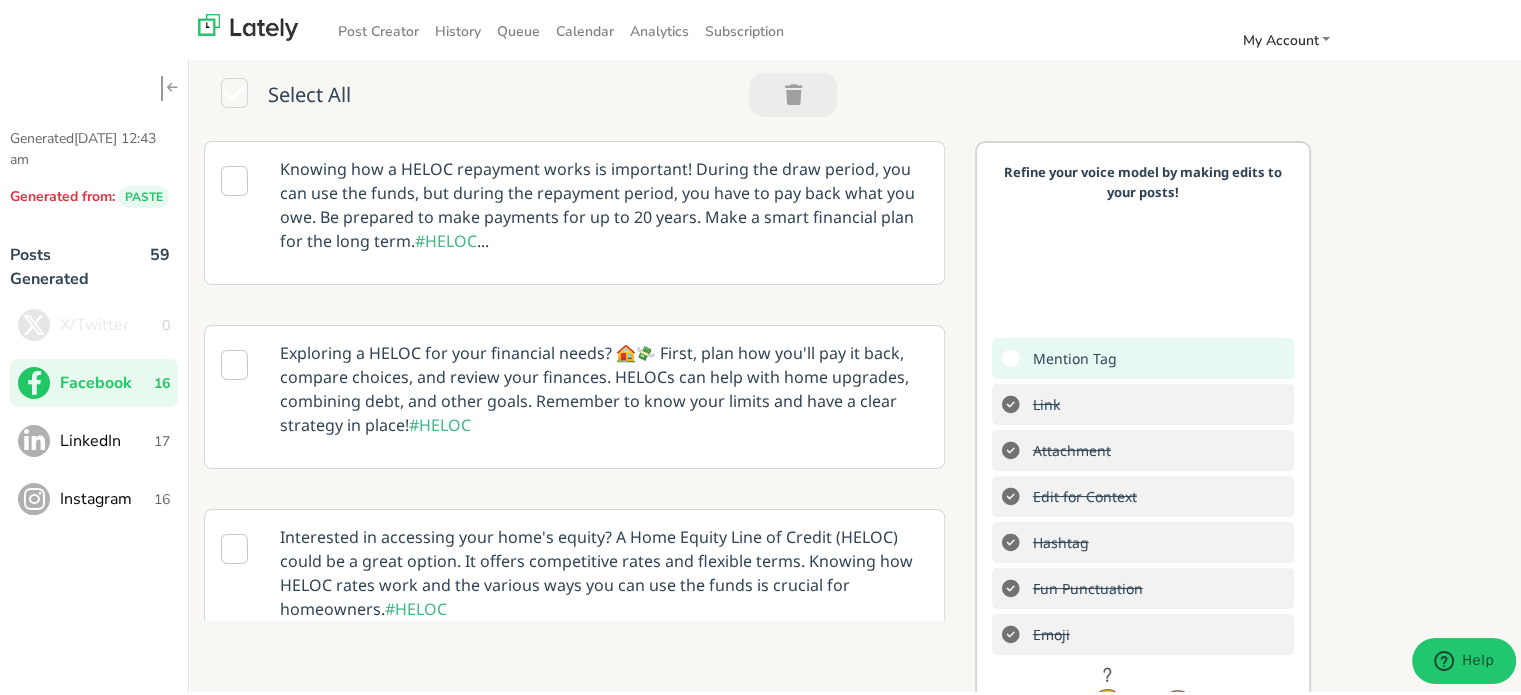 click on "LinkedIn" at bounding box center [107, 438] 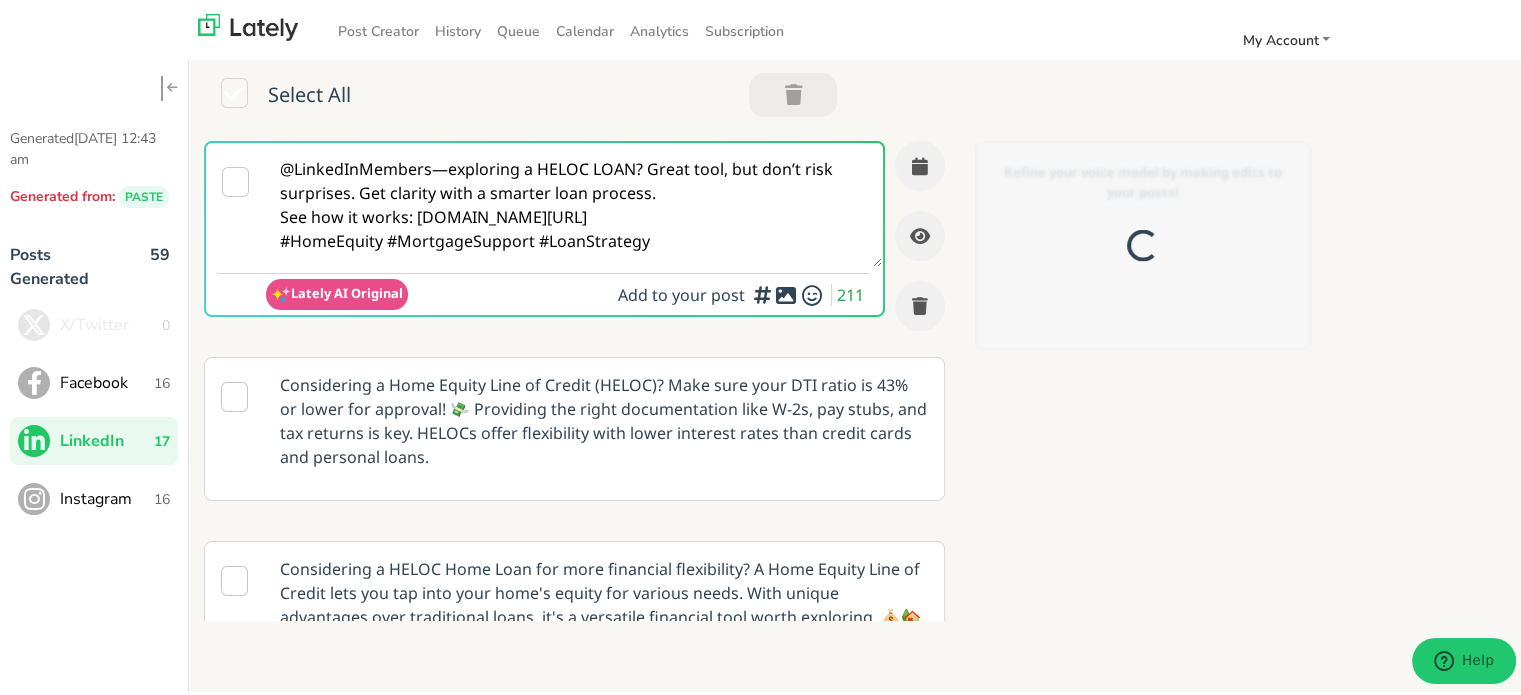 scroll, scrollTop: 0, scrollLeft: 0, axis: both 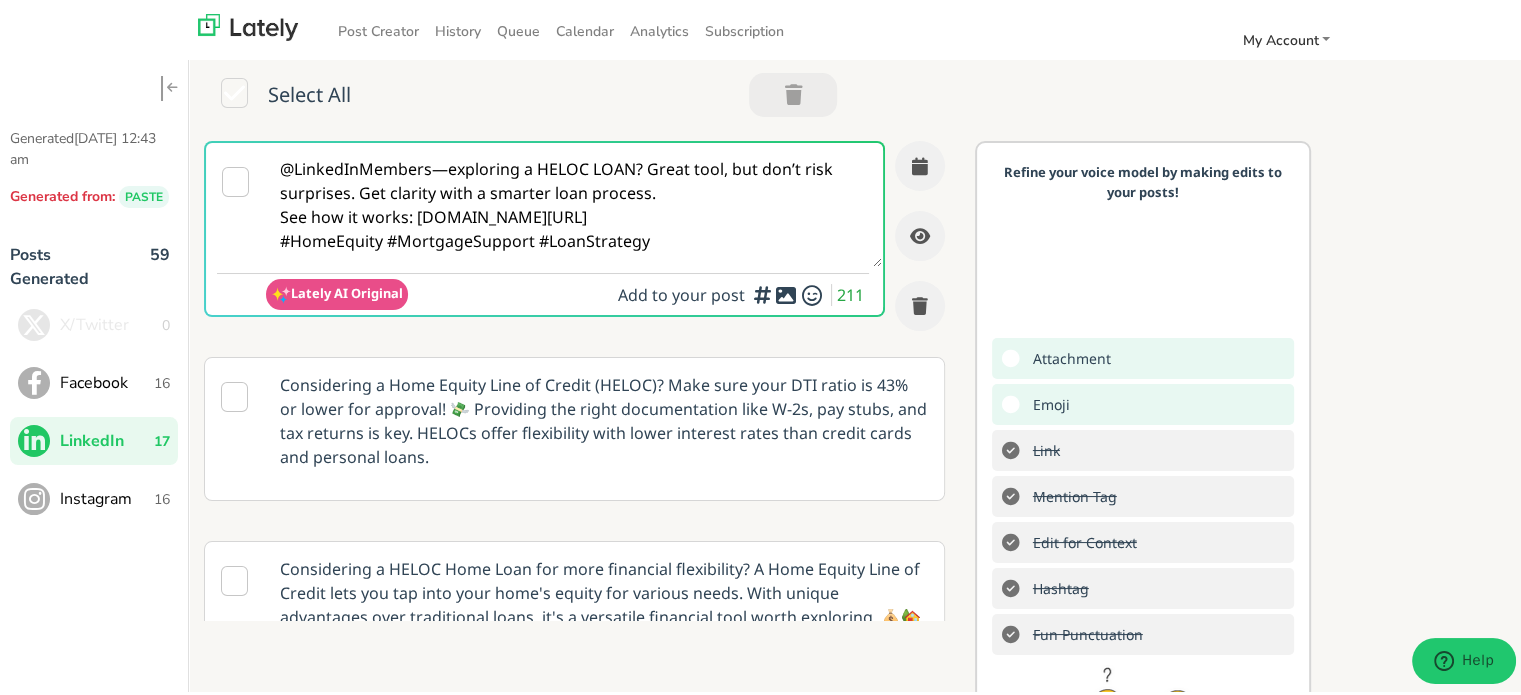 click on "@LinkedInMembers—exploring a HELOC LOAN? Great tool, but don’t risk surprises. Get clarity with a smarter loan process.
See how it works: [DOMAIN_NAME][URL]
#HomeEquity #MortgageSupport #LoanStrategy" at bounding box center (574, 202) 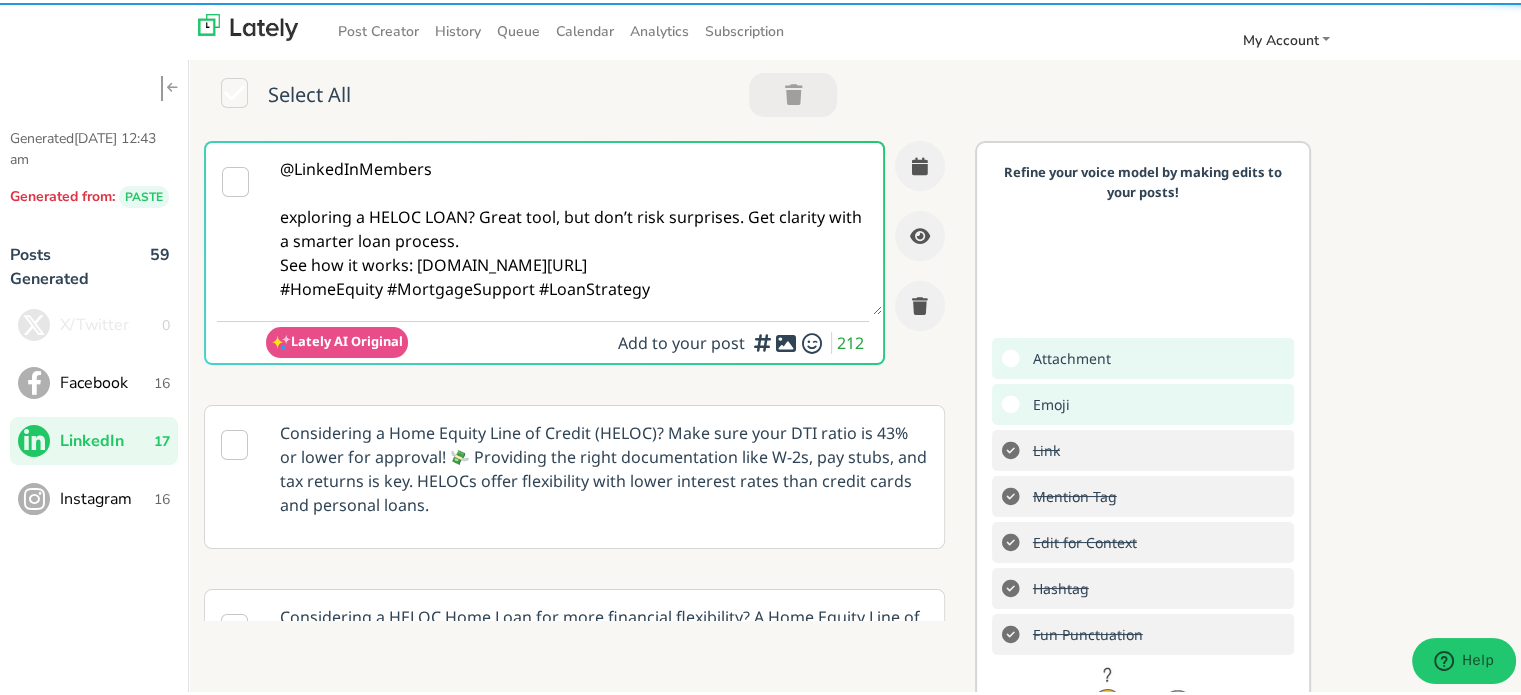 click on "@LinkedInMembers
exploring a HELOC LOAN? Great tool, but don’t risk surprises. Get clarity with a smarter loan process.
See how it works: [DOMAIN_NAME][URL]
#HomeEquity #MortgageSupport #LoanStrategy" at bounding box center (574, 226) 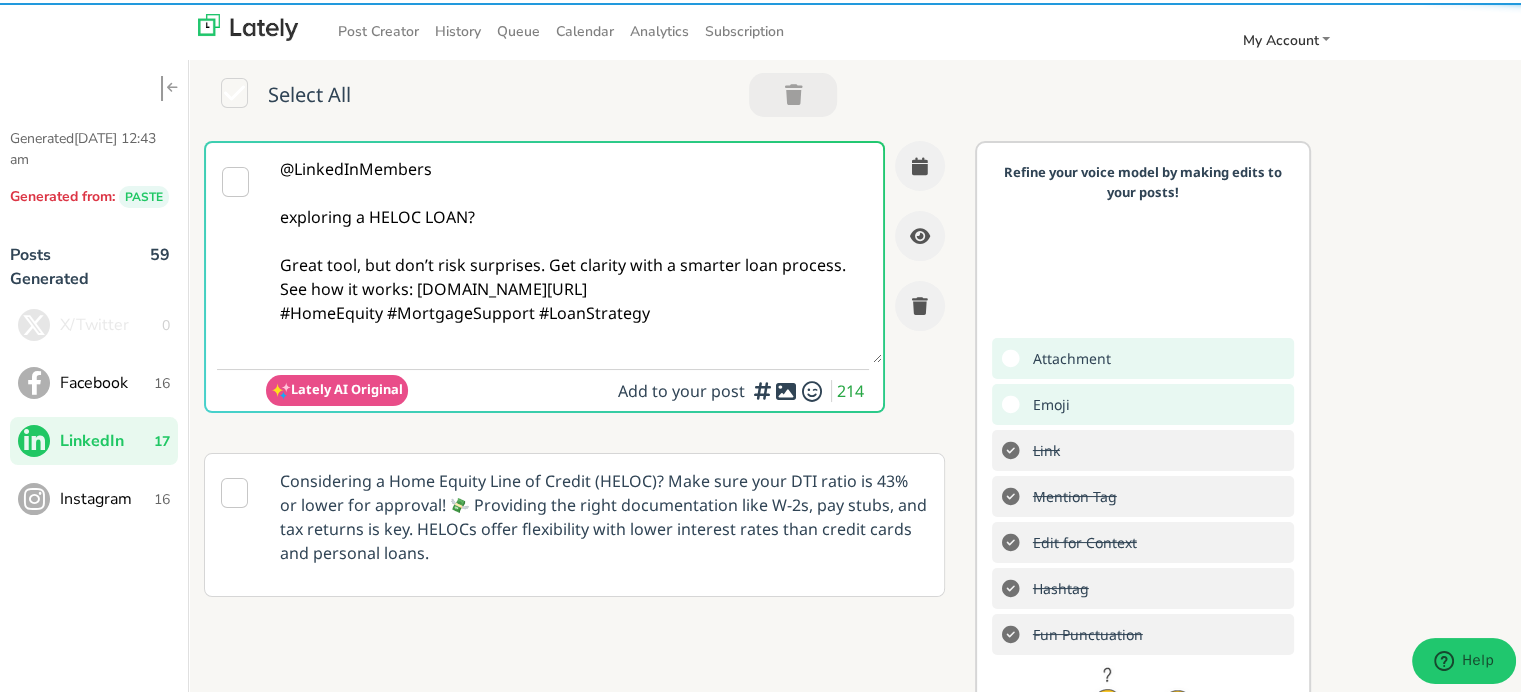 click on "@LinkedInMembers
exploring a HELOC LOAN?
Great tool, but don’t risk surprises. Get clarity with a smarter loan process.
See how it works: [DOMAIN_NAME][URL]
#HomeEquity #MortgageSupport #LoanStrategy" at bounding box center [574, 250] 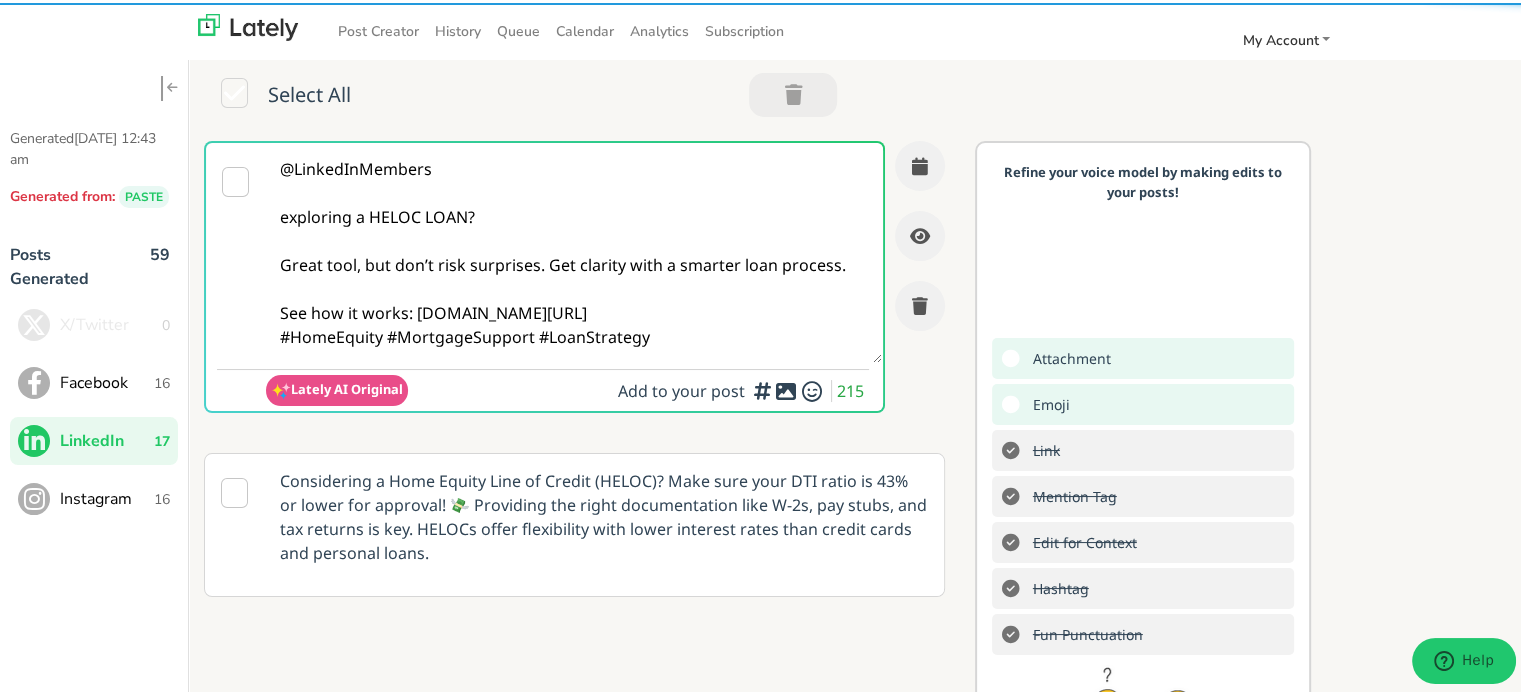 click on "@LinkedInMembers
exploring a HELOC LOAN?
Great tool, but don’t risk surprises. Get clarity with a smarter loan process.
See how it works: [DOMAIN_NAME][URL]
#HomeEquity #MortgageSupport #LoanStrategy" at bounding box center (574, 250) 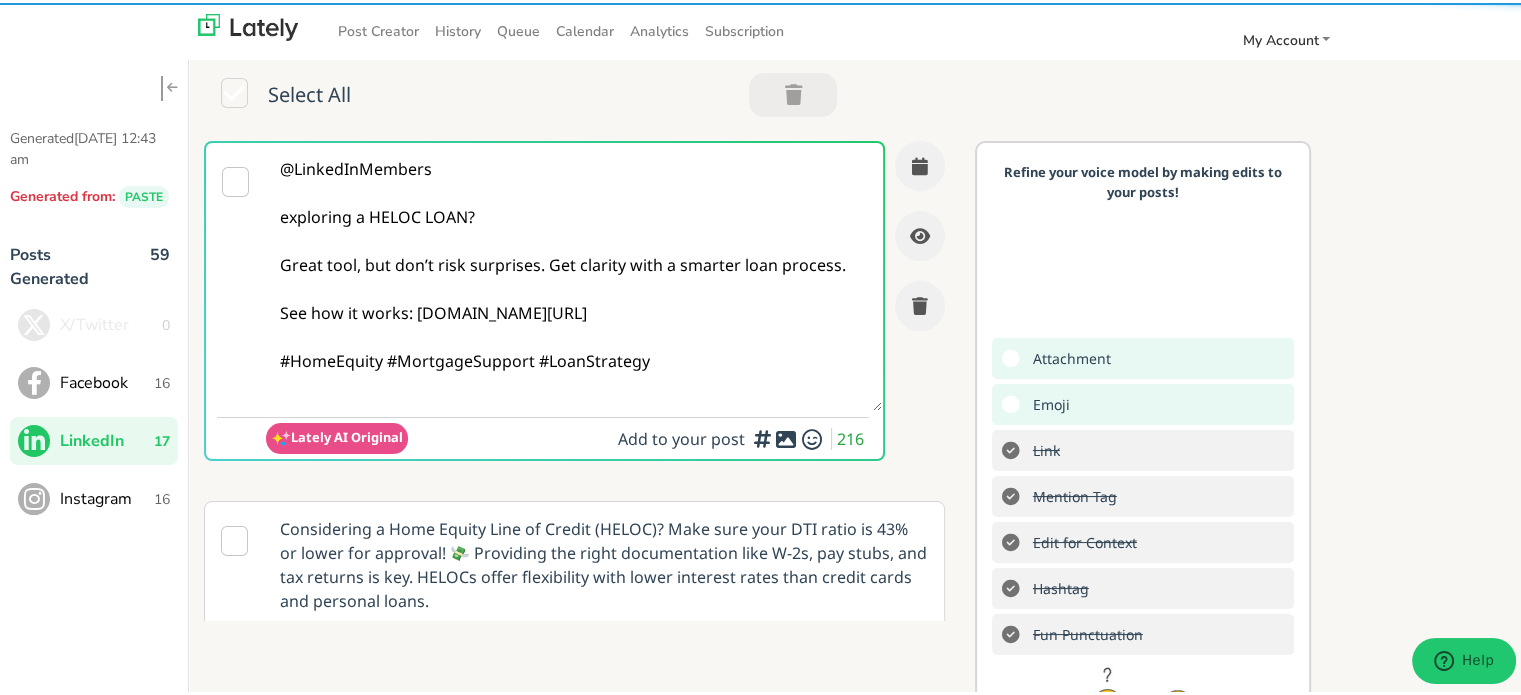 click on "@LinkedInMembers
exploring a HELOC LOAN?
Great tool, but don’t risk surprises. Get clarity with a smarter loan process.
See how it works: [DOMAIN_NAME][URL]
#HomeEquity #MortgageSupport #LoanStrategy" at bounding box center [574, 274] 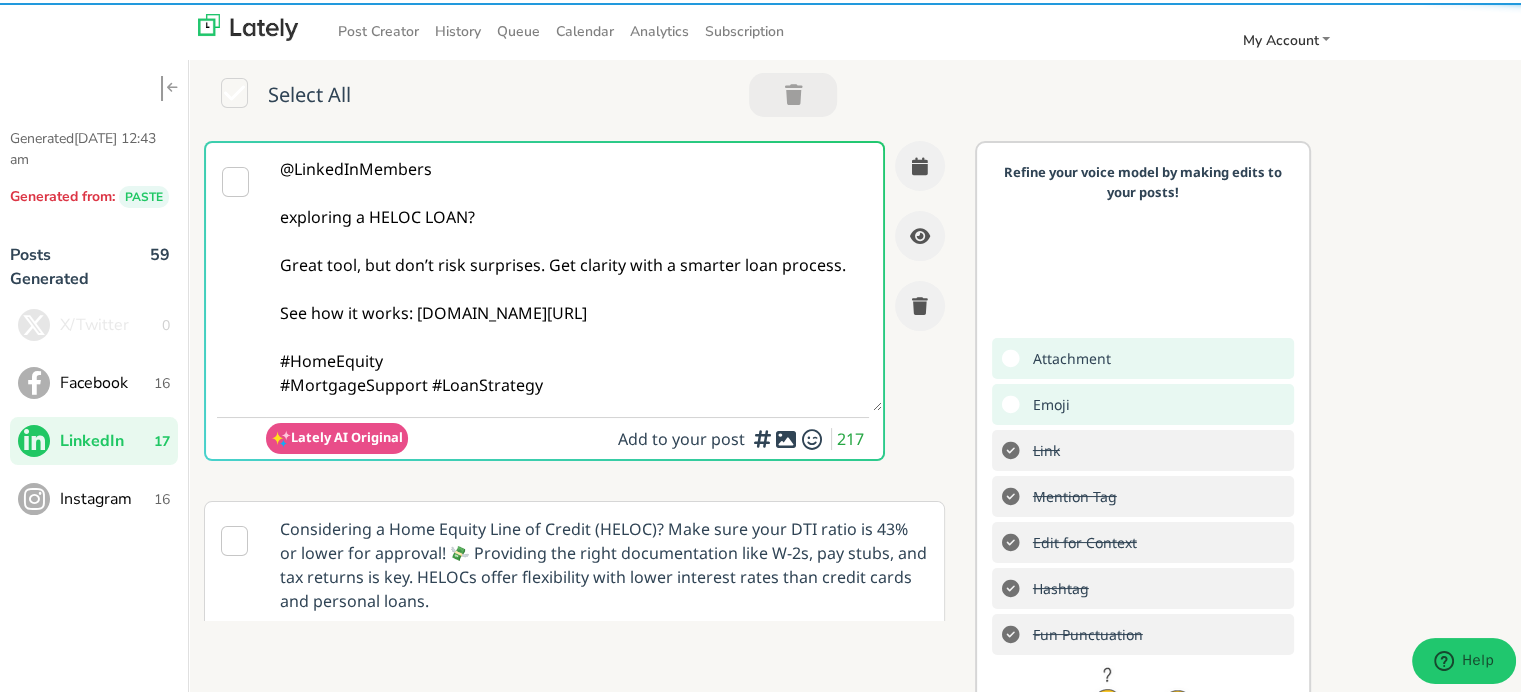 click on "@LinkedInMembers
exploring a HELOC LOAN?
Great tool, but don’t risk surprises. Get clarity with a smarter loan process.
See how it works: [DOMAIN_NAME][URL]
#HomeEquity
#MortgageSupport #LoanStrategy" at bounding box center (574, 274) 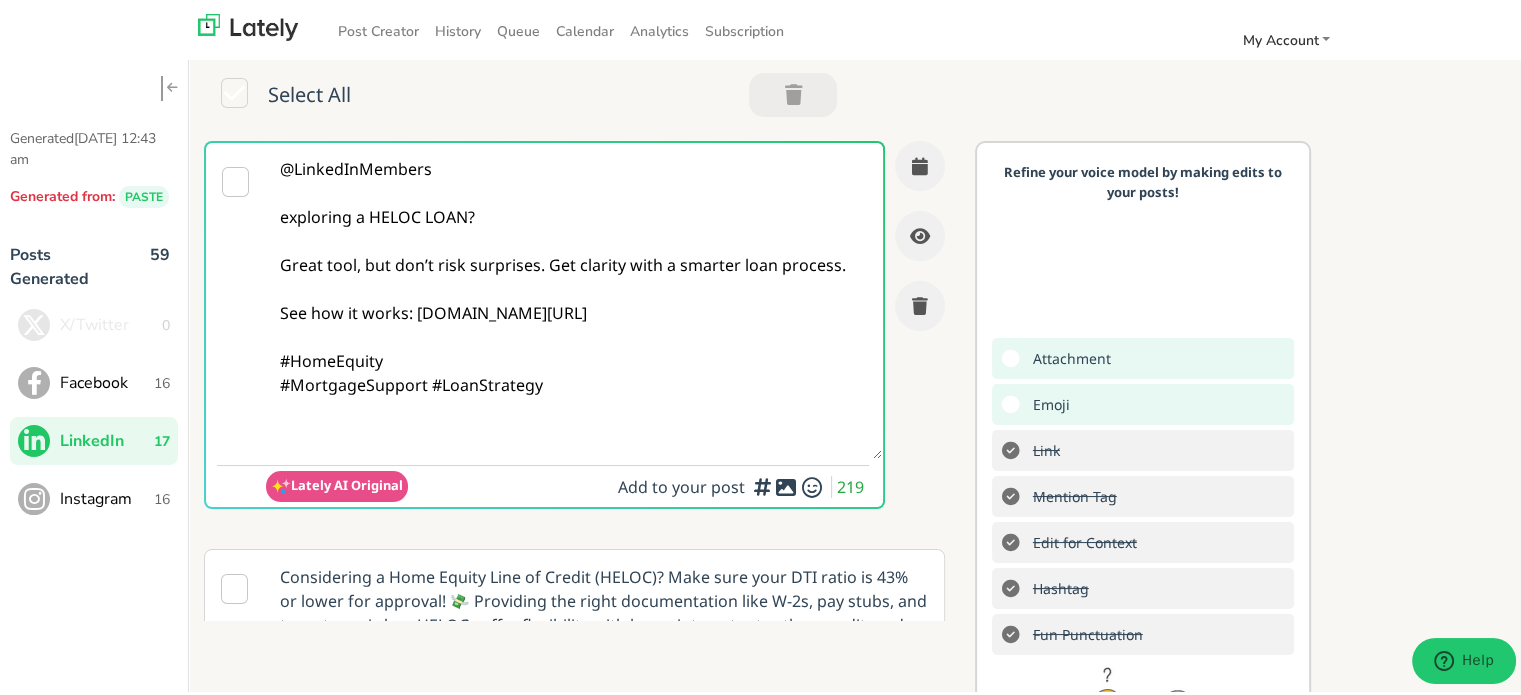paste on "Follow Us On Our Social Media Platforms!
Facebook: [URL][DOMAIN_NAME]
LinkedIn: [URL][DOMAIN_NAME]
Instagram: [URL][DOMAIN_NAME][DOMAIN_NAME]" 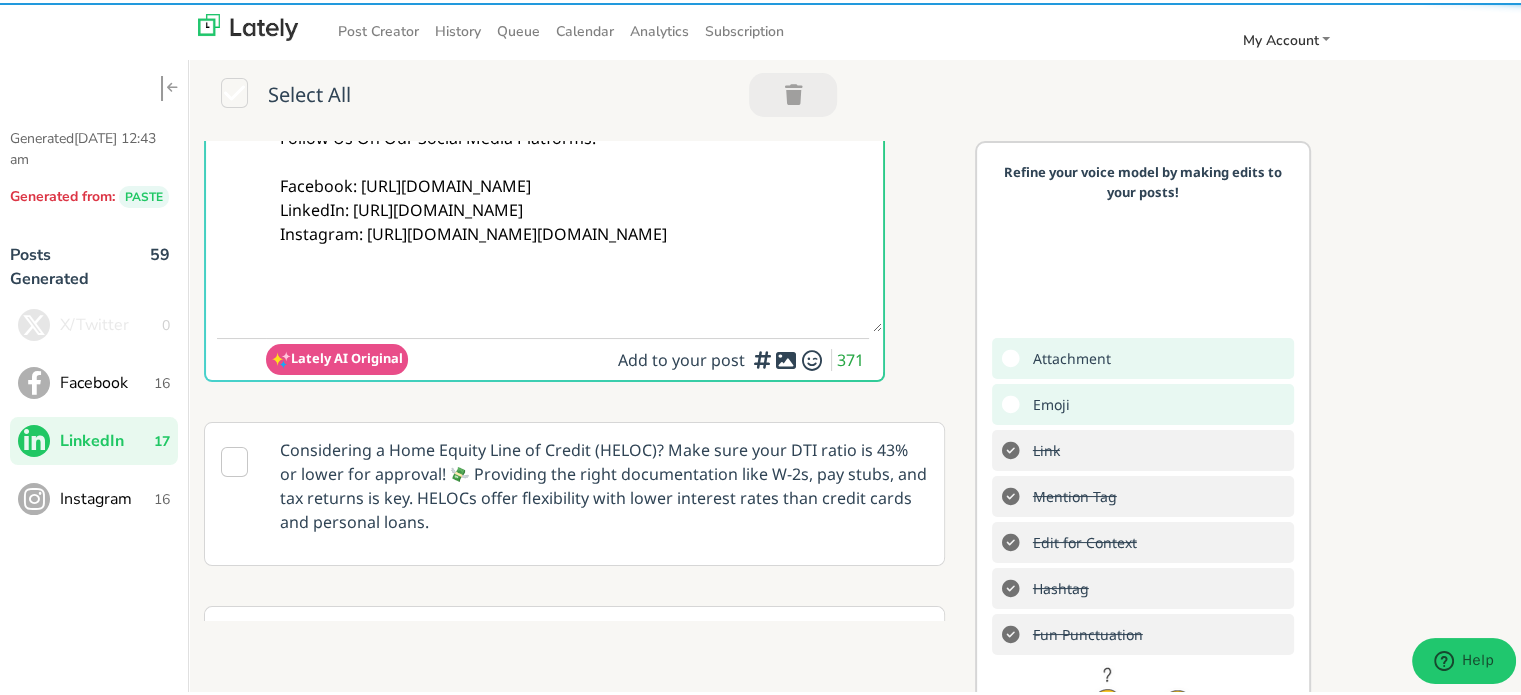 scroll, scrollTop: 300, scrollLeft: 0, axis: vertical 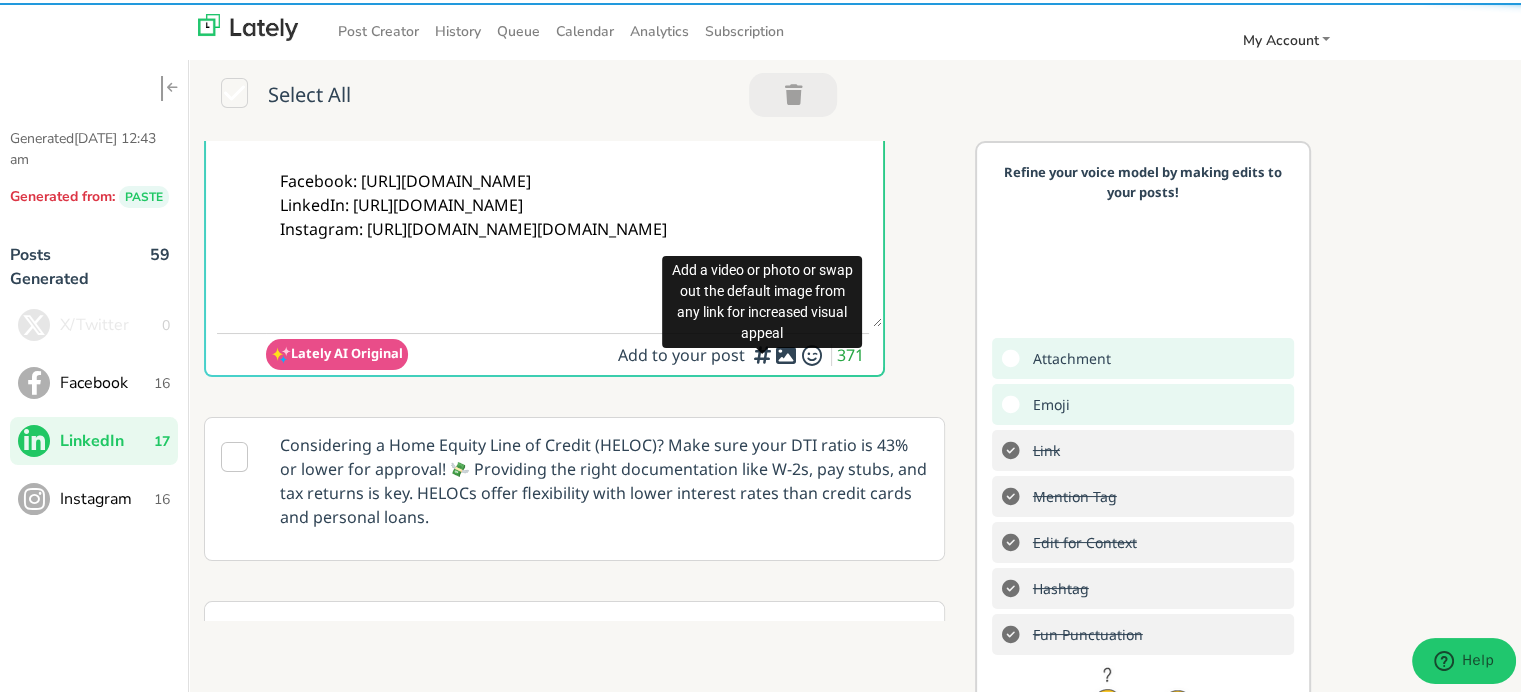 type on "@LinkedInMembers
exploring a HELOC LOAN?
Great tool, but don’t risk surprises. Get clarity with a smarter loan process.
See how it works: [DOMAIN_NAME][URL]
#HomeEquity
#MortgageSupport #LoanStrategy
Follow Us On Our Social Media Platforms!
Facebook: [URL][DOMAIN_NAME]
LinkedIn: [URL][DOMAIN_NAME]
Instagram: [URL][DOMAIN_NAME][DOMAIN_NAME]" 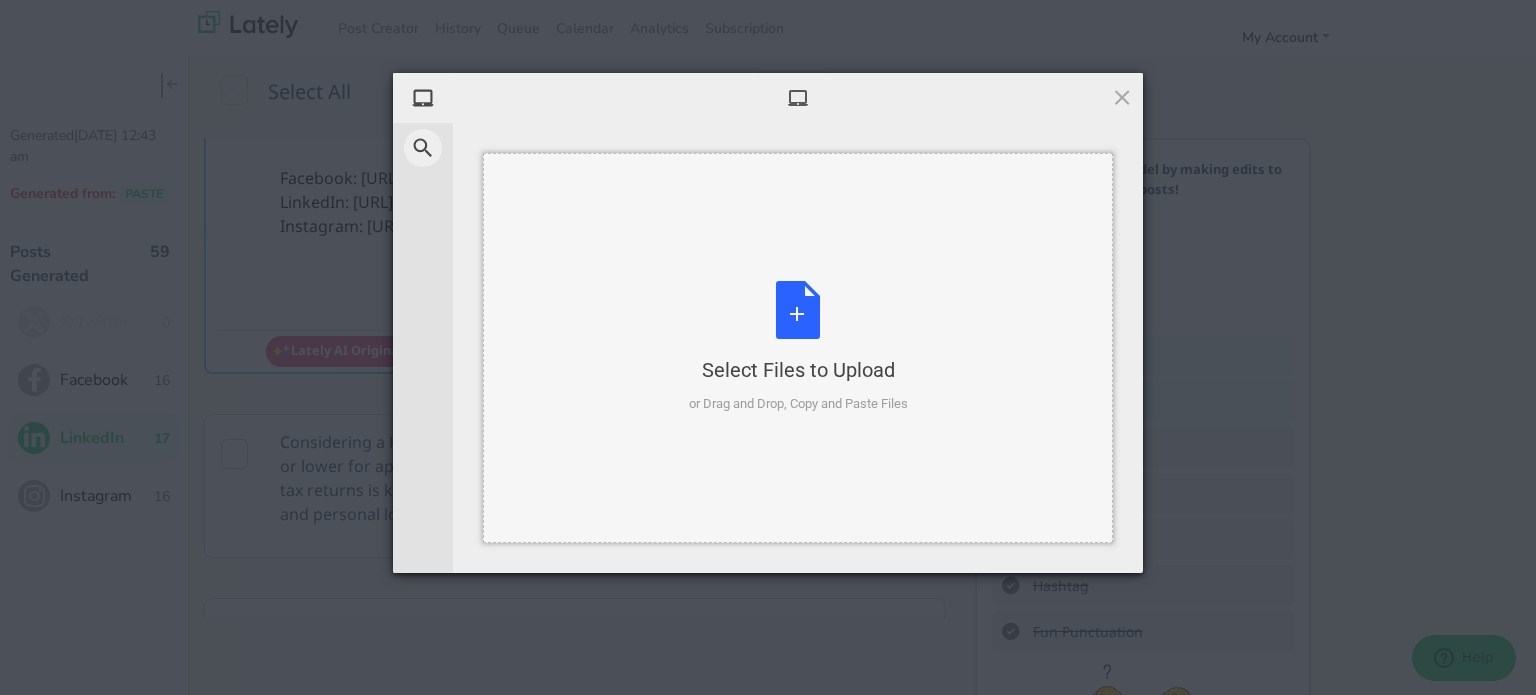 click on "Select Files to Upload
or Drag and Drop, Copy and Paste Files" at bounding box center [798, 347] 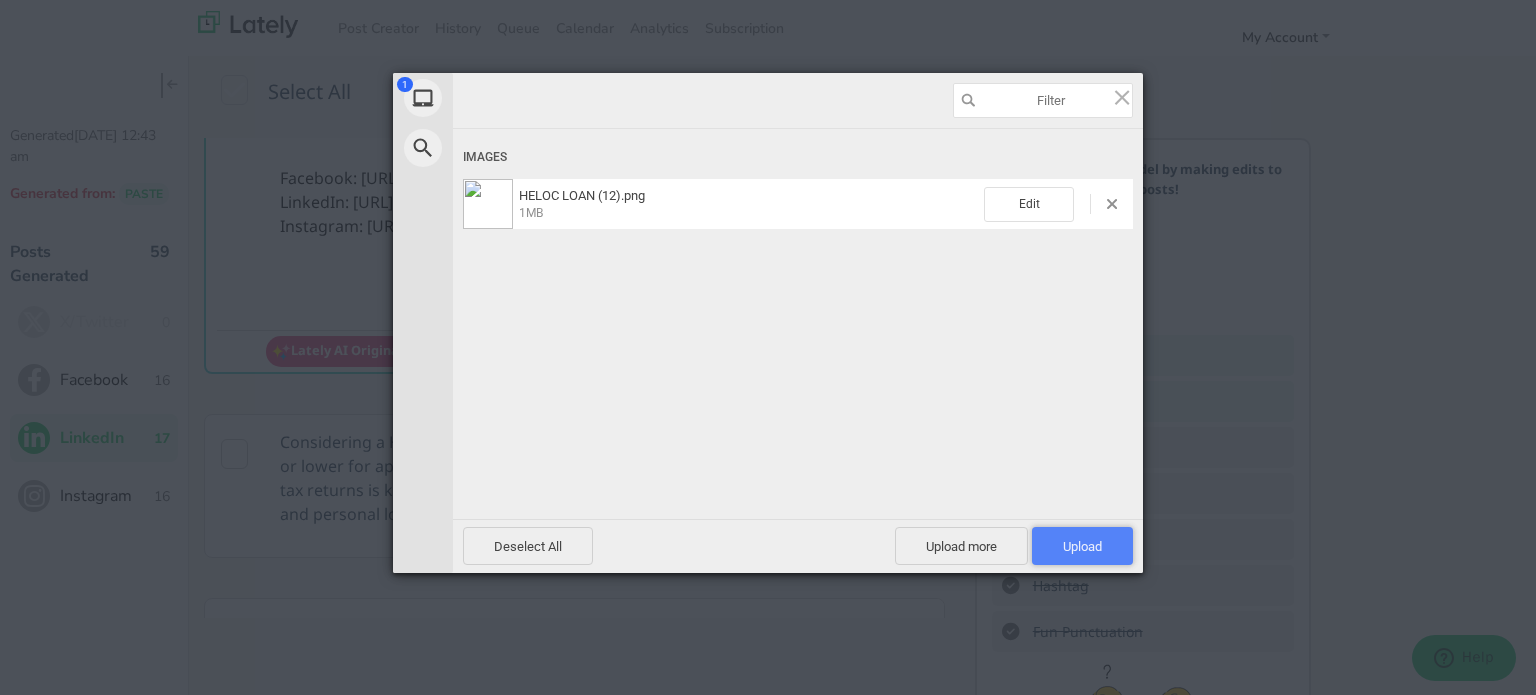 click on "Upload
1" at bounding box center [1082, 546] 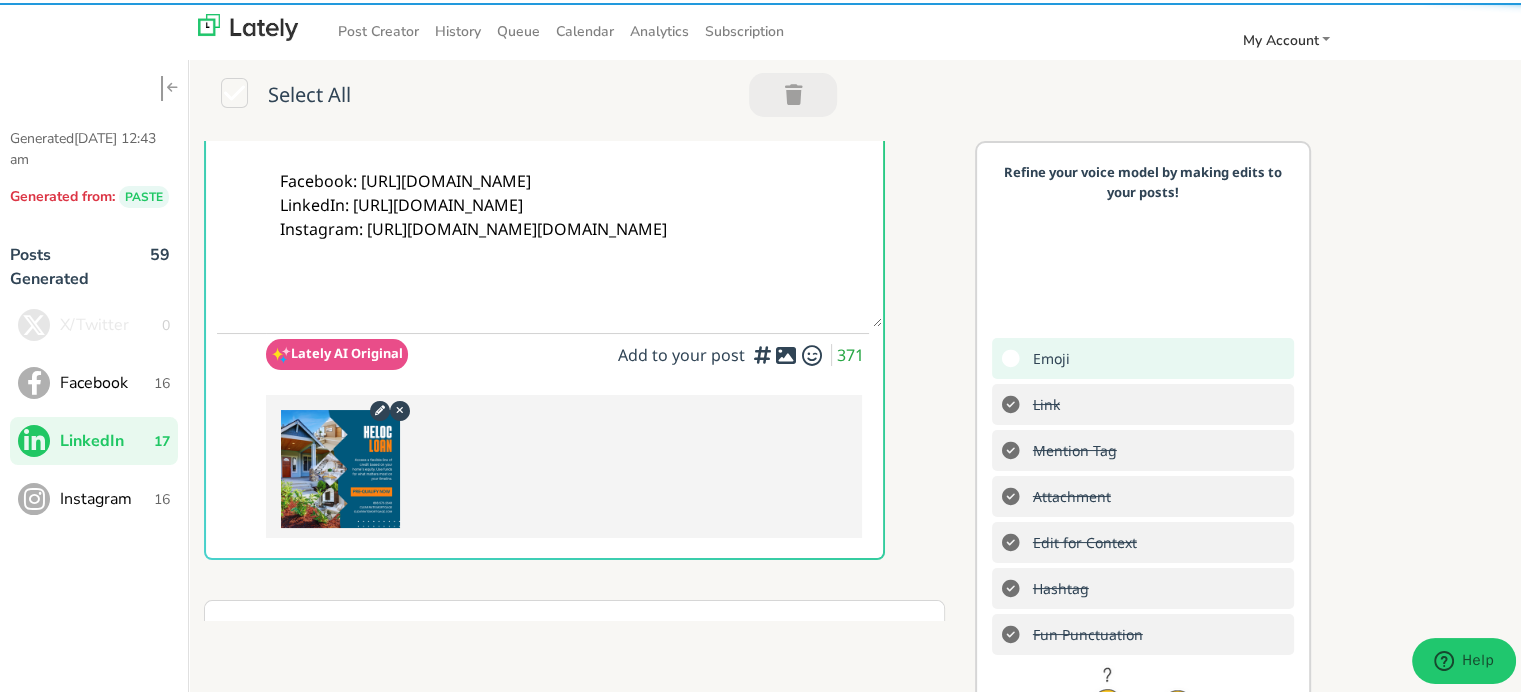 scroll, scrollTop: 0, scrollLeft: 0, axis: both 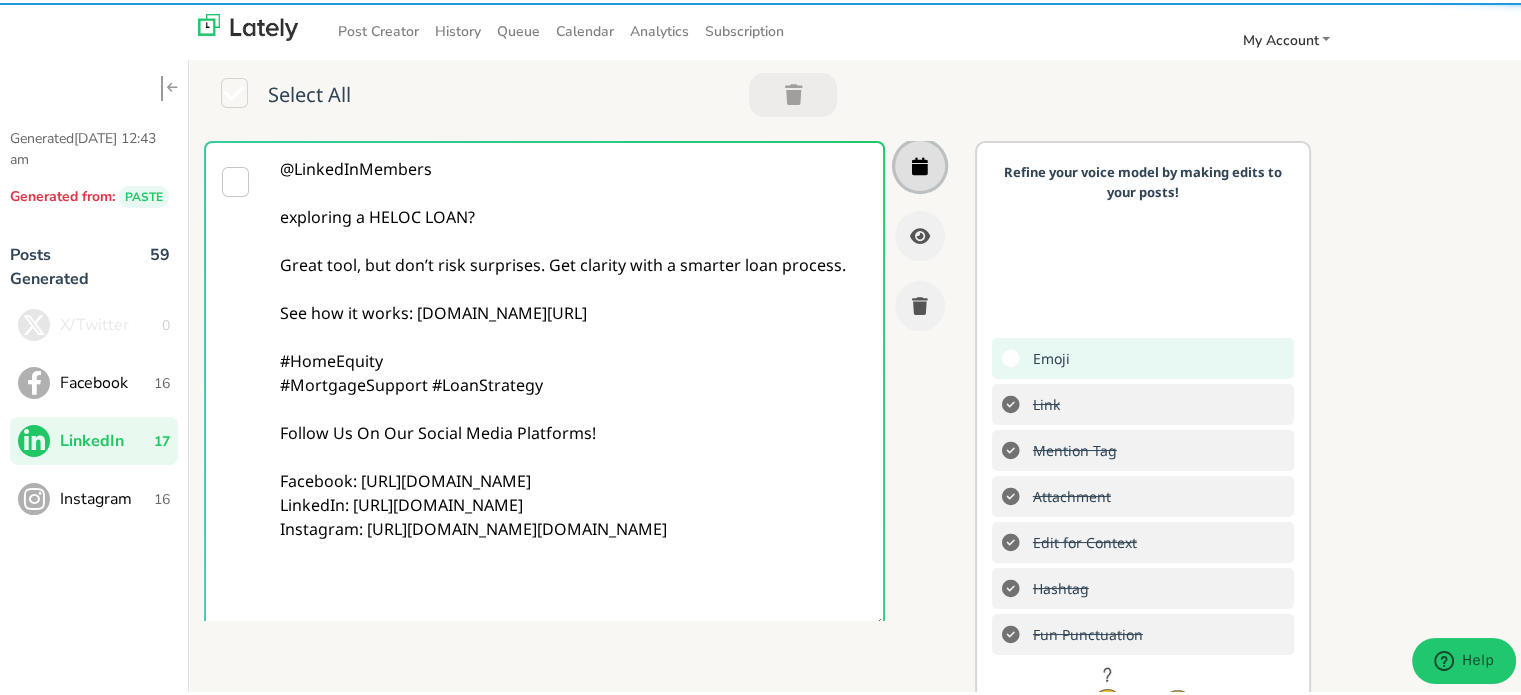 click at bounding box center (920, 163) 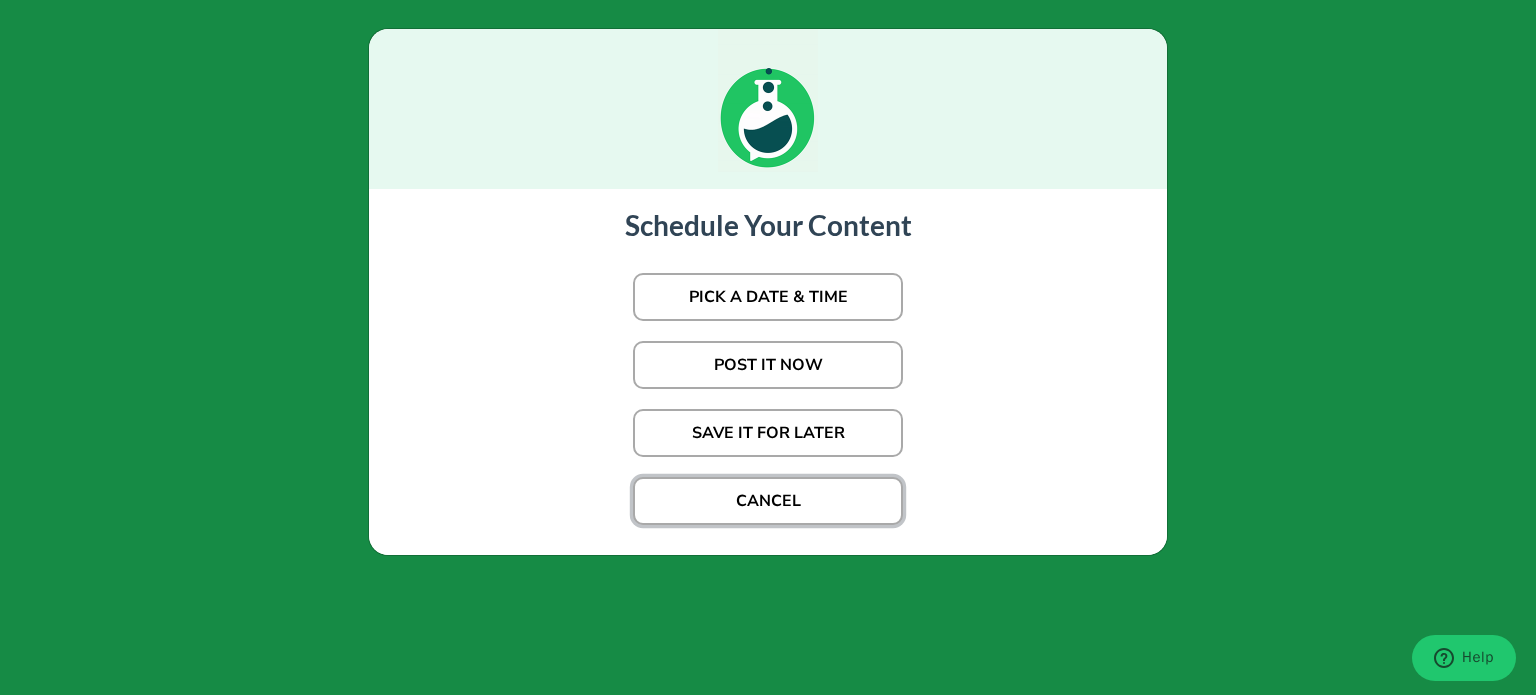 click on "CANCEL" at bounding box center (768, 501) 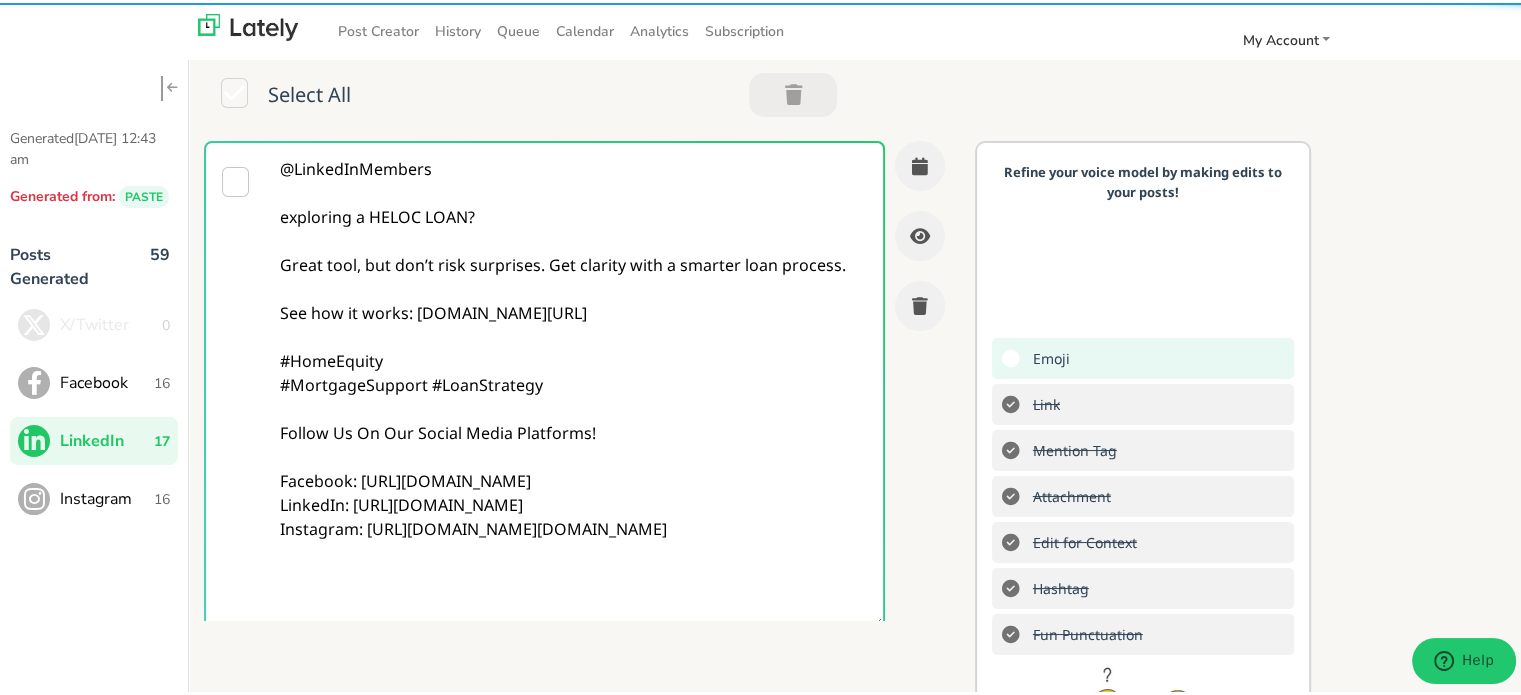 click on "@LinkedInMembers
exploring a HELOC LOAN?
Great tool, but don’t risk surprises. Get clarity with a smarter loan process.
See how it works: [DOMAIN_NAME][URL]
#HomeEquity
#MortgageSupport #LoanStrategy
Follow Us On Our Social Media Platforms!
Facebook: [URL][DOMAIN_NAME]
LinkedIn: [URL][DOMAIN_NAME]
Instagram: [URL][DOMAIN_NAME][DOMAIN_NAME]" at bounding box center [574, 382] 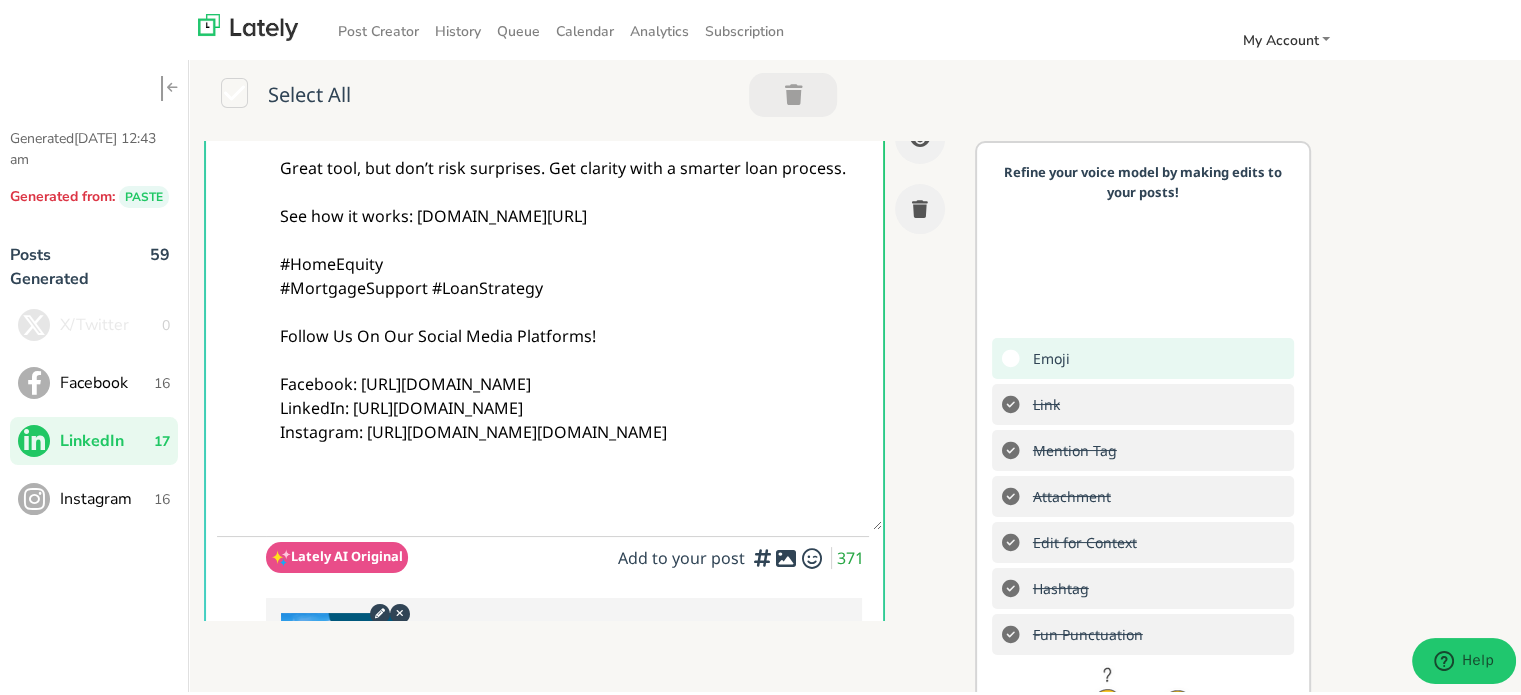 scroll, scrollTop: 0, scrollLeft: 0, axis: both 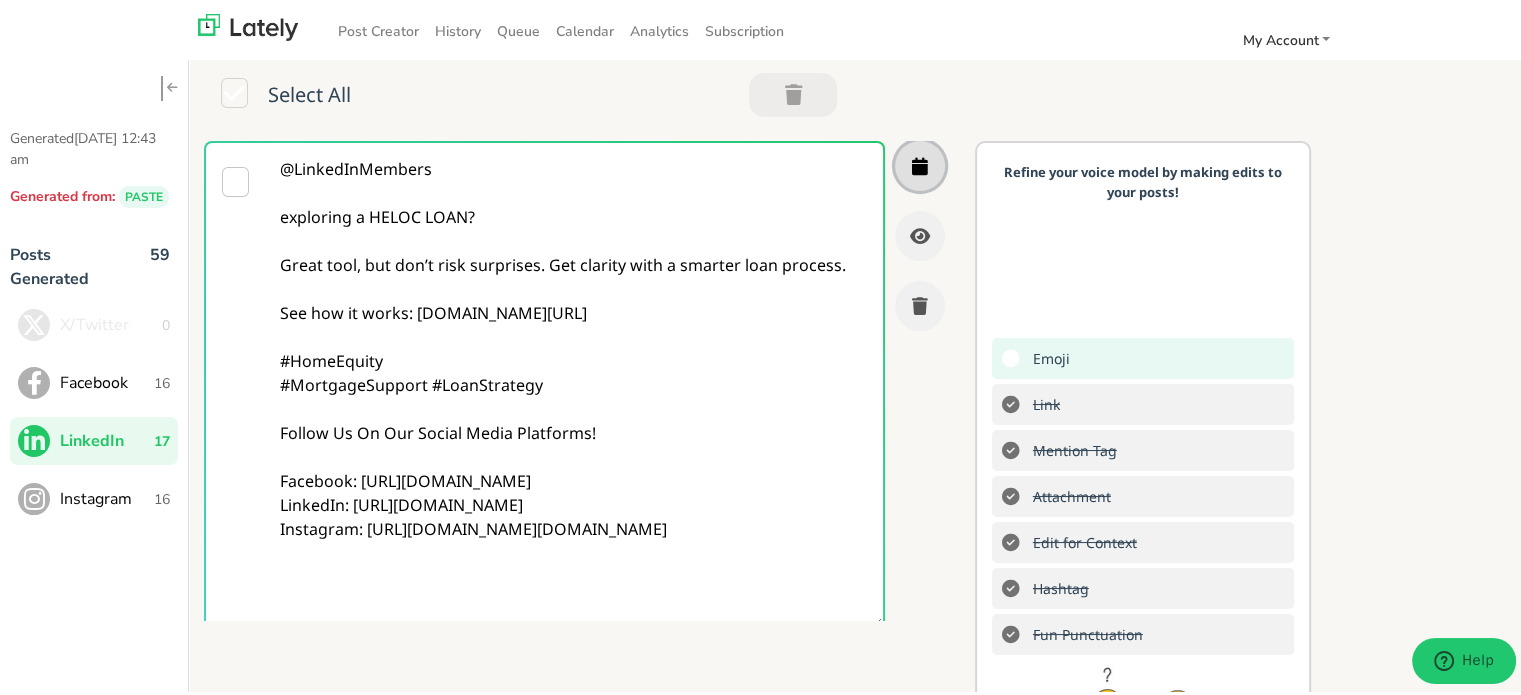click at bounding box center [920, 163] 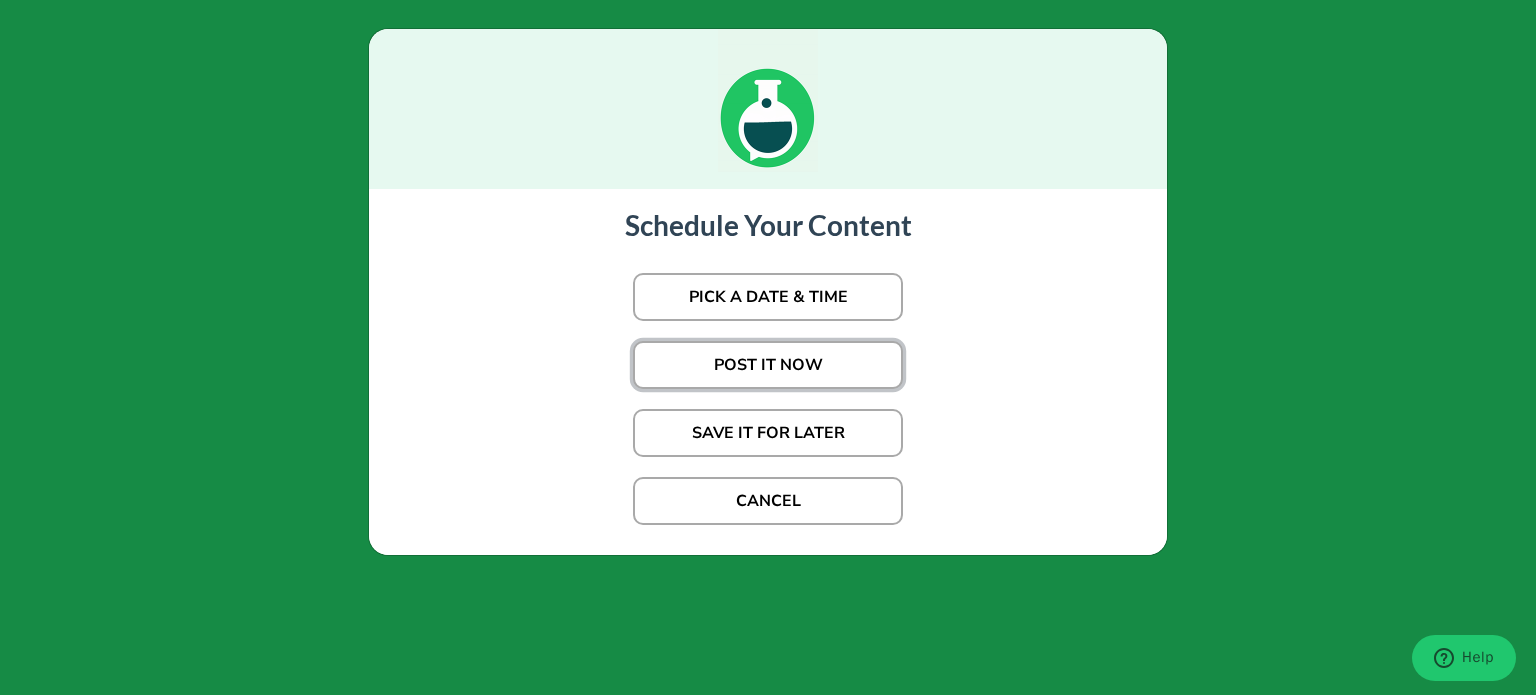 click on "POST IT NOW" at bounding box center [768, 365] 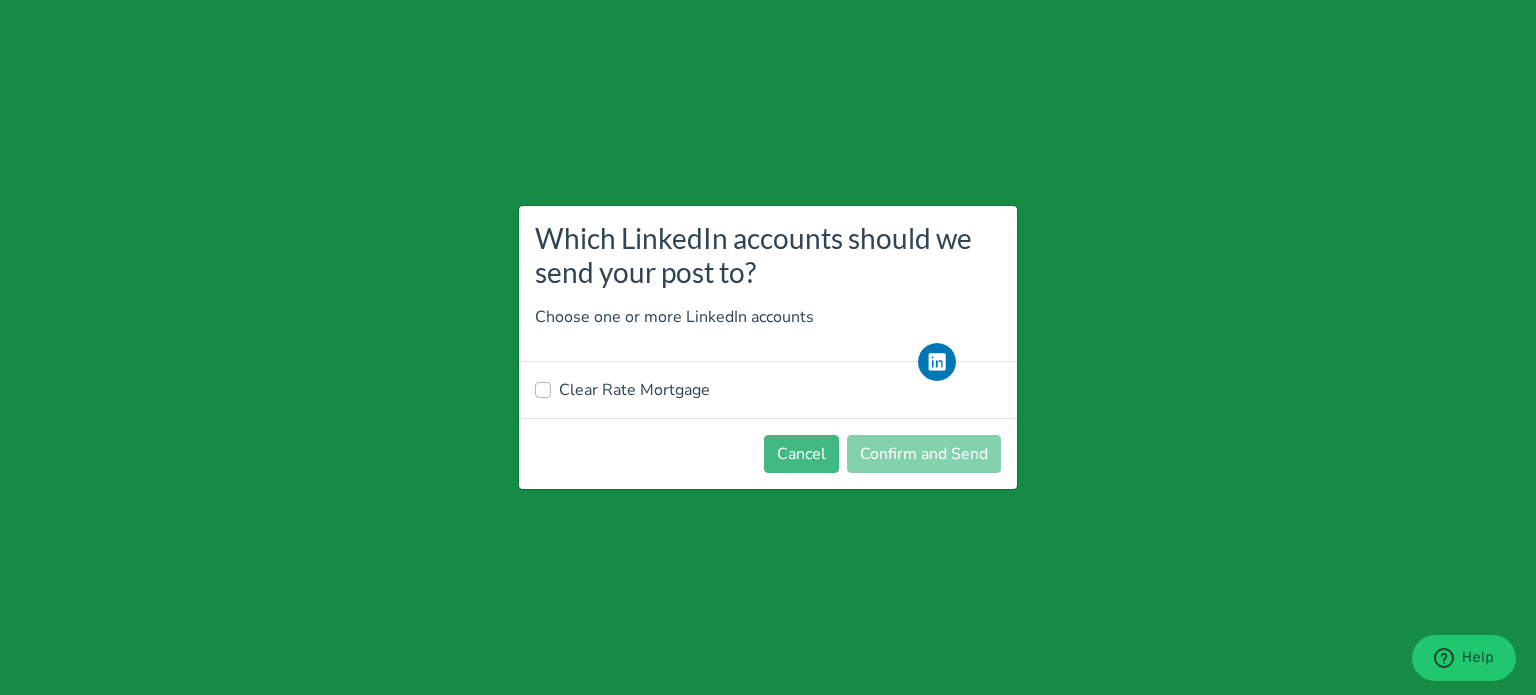 click on "Clear Rate Mortgage" at bounding box center (634, 390) 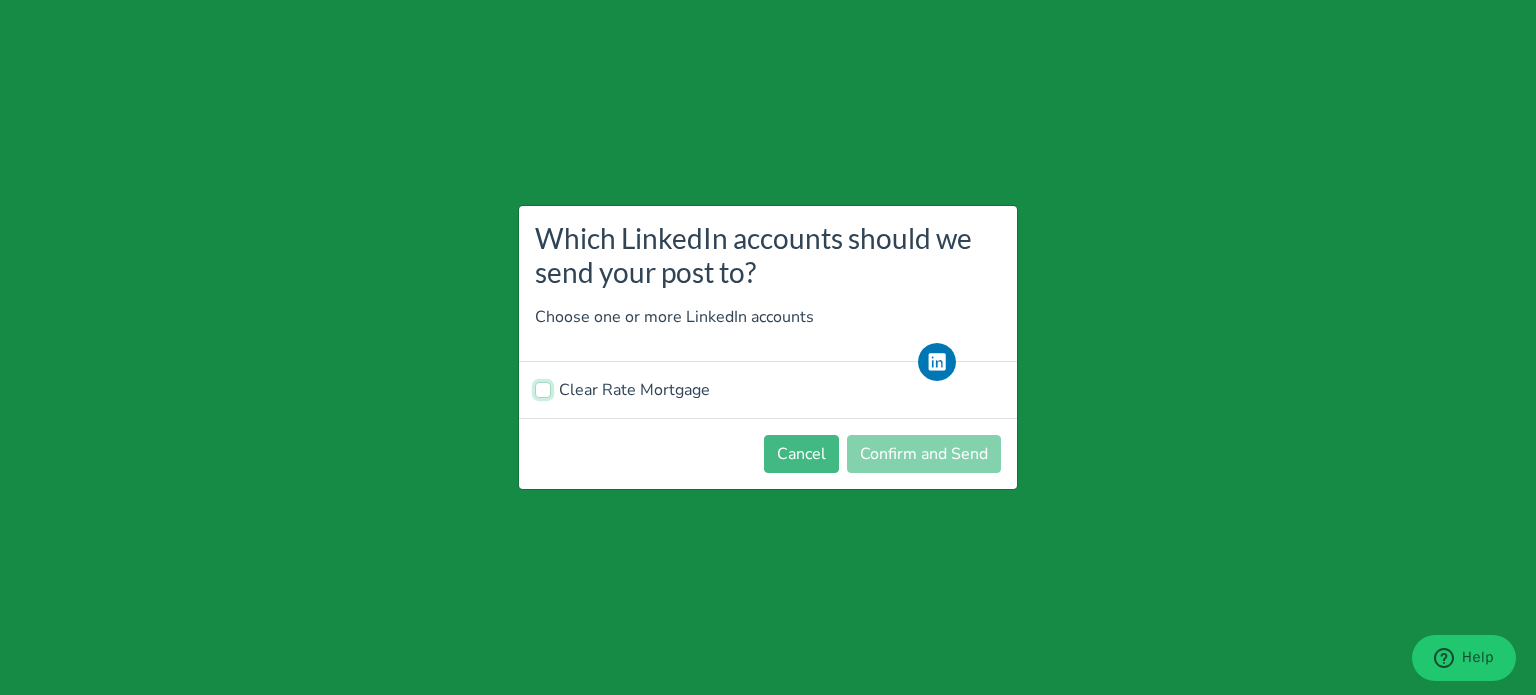 click on "Clear Rate Mortgage" at bounding box center [543, 388] 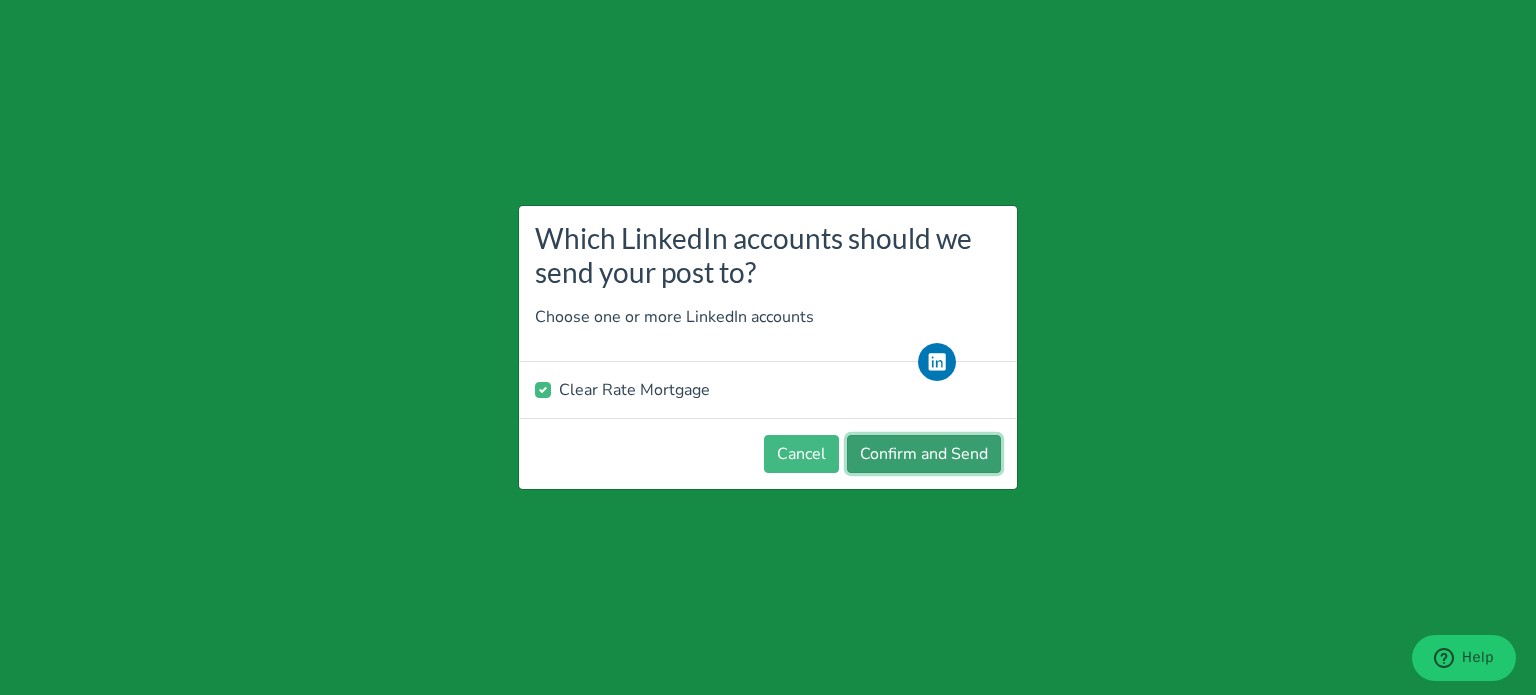 click on "Confirm and Send" at bounding box center [924, 454] 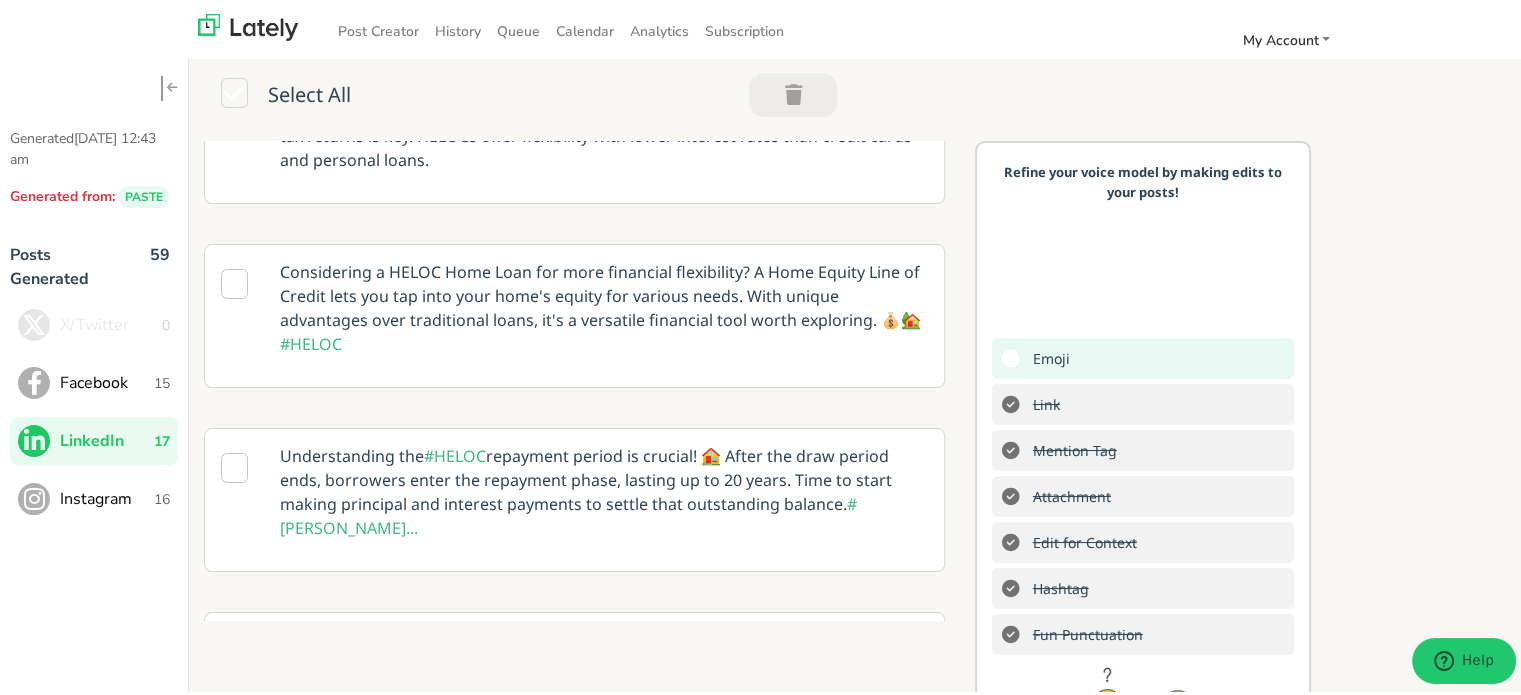 scroll, scrollTop: 200, scrollLeft: 0, axis: vertical 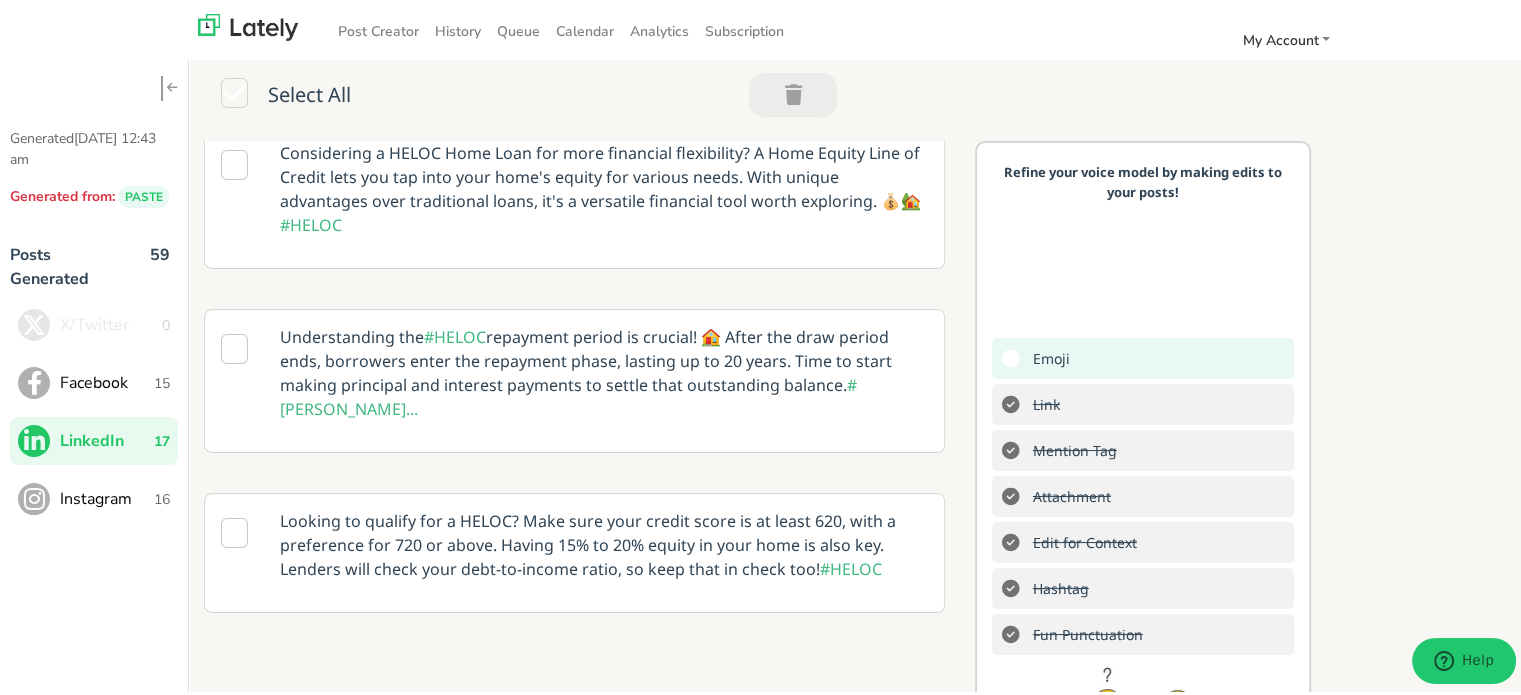 click on "Instagram" at bounding box center [107, 496] 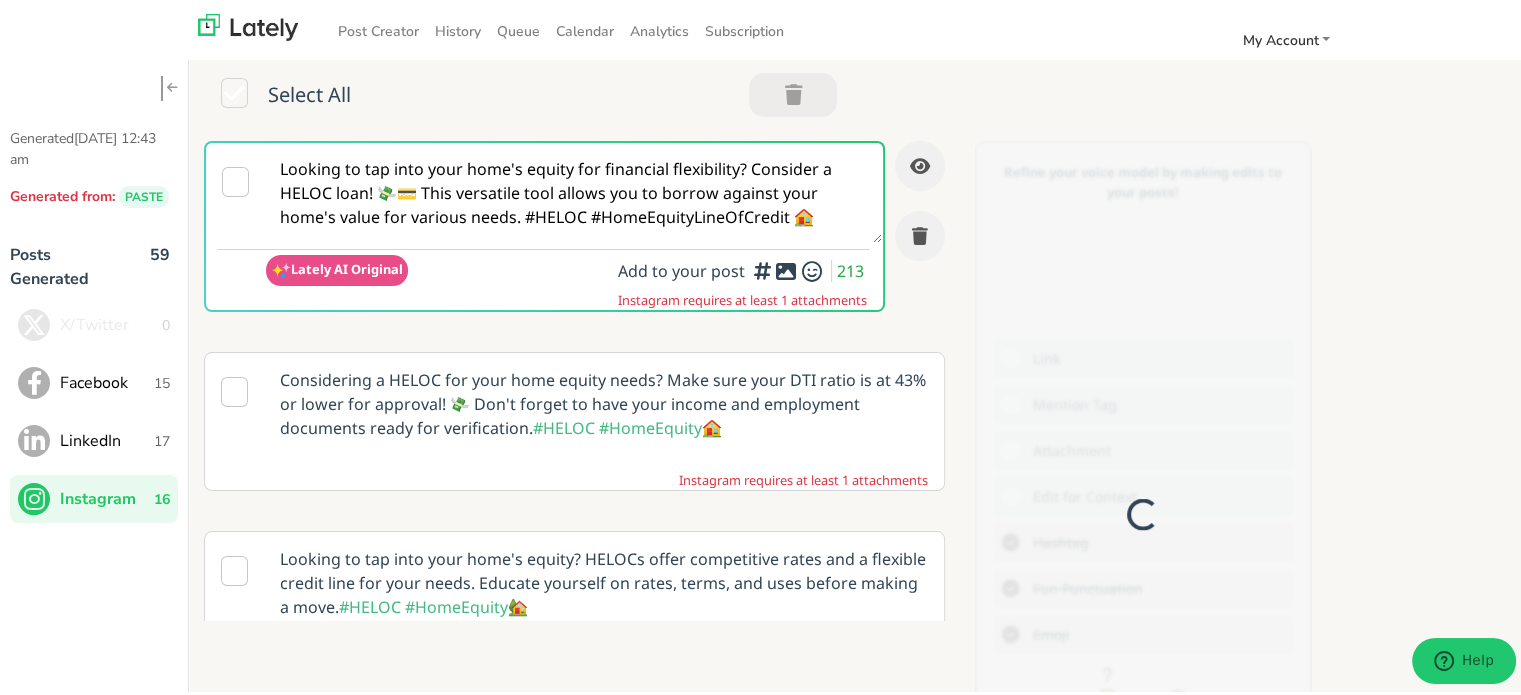 scroll, scrollTop: 0, scrollLeft: 0, axis: both 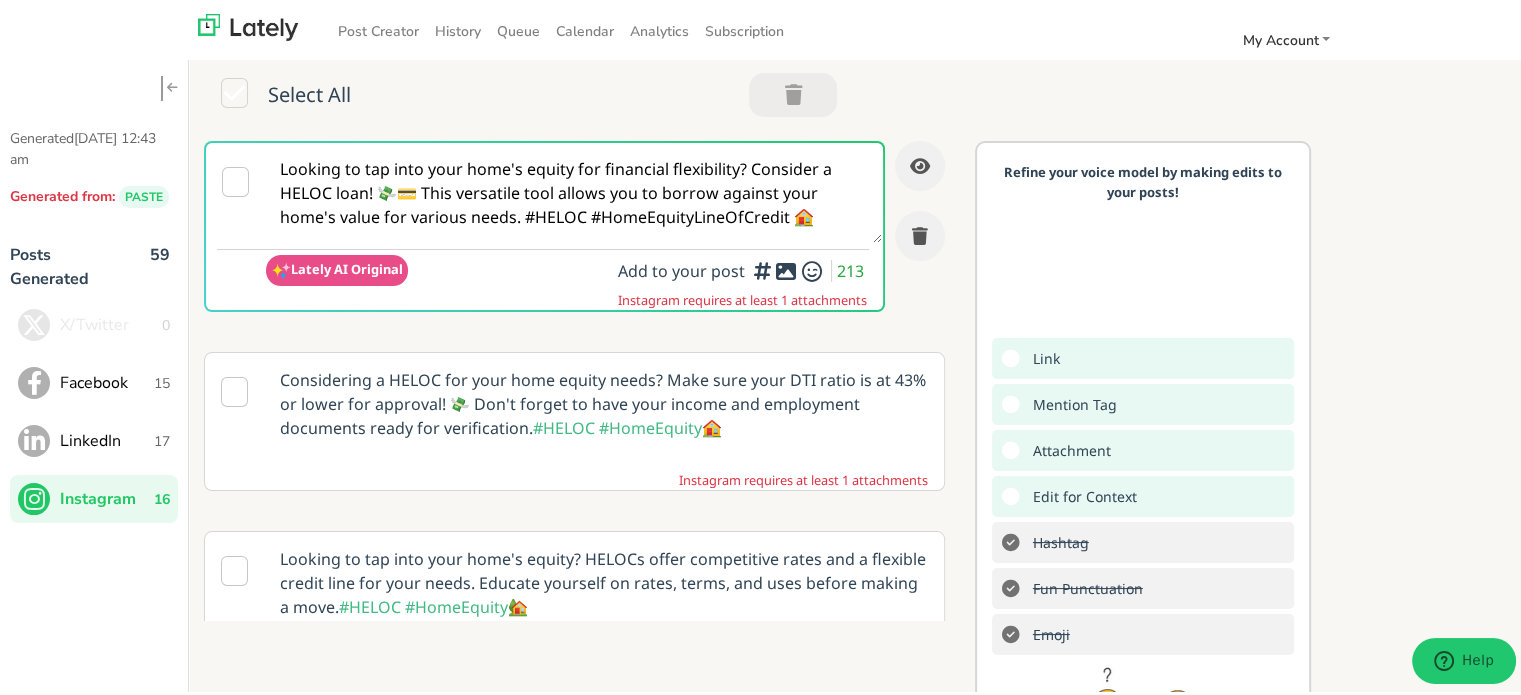 click on "Looking to tap into your home's equity for financial flexibility? Consider a HELOC loan! 💸💳 This versatile tool allows you to borrow against your home's value for various needs. #HELOC #HomeEquityLineOfCredit 🏠" at bounding box center [574, 190] 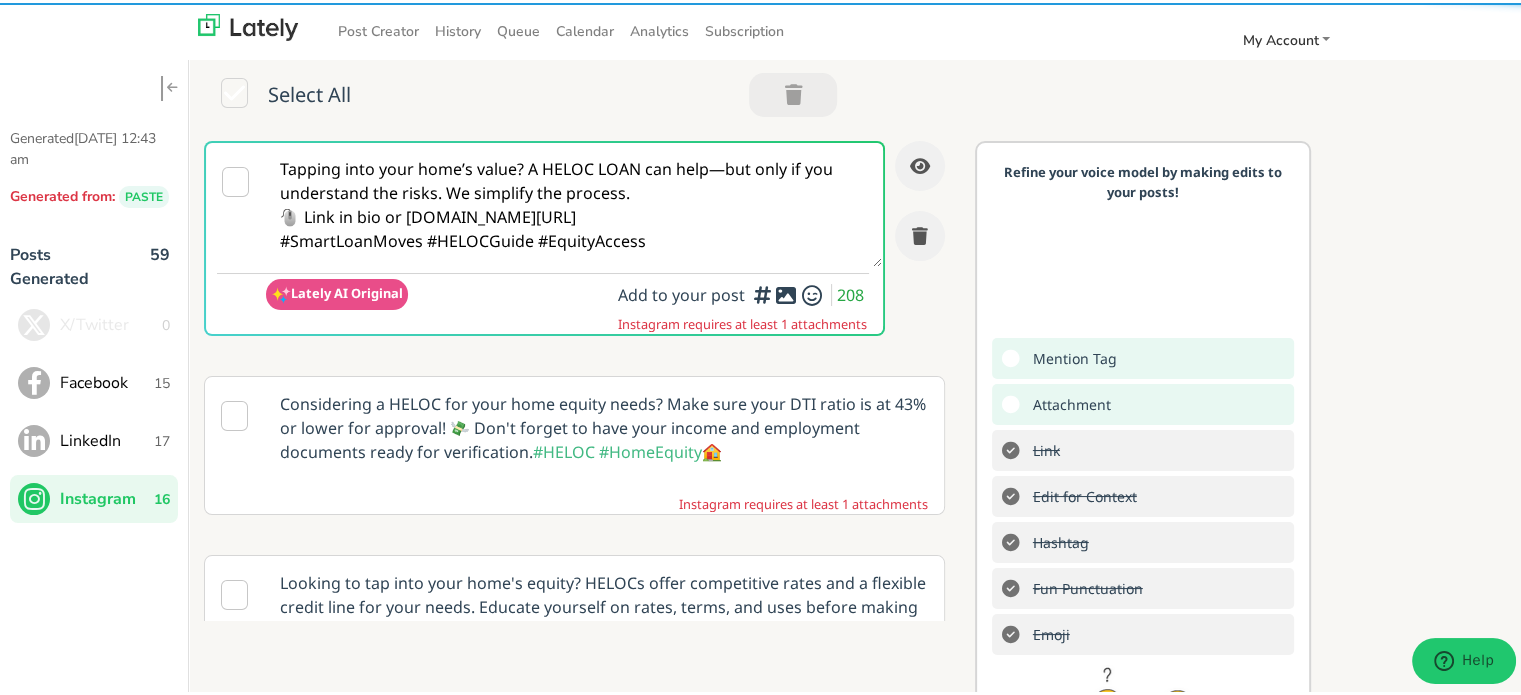 click on "Tapping into your home’s value? A HELOC LOAN can help—but only if you understand the risks. We simplify the process.
🖱️ Link in bio or [DOMAIN_NAME][URL]
#SmartLoanMoves #HELOCGuide #EquityAccess" at bounding box center [574, 202] 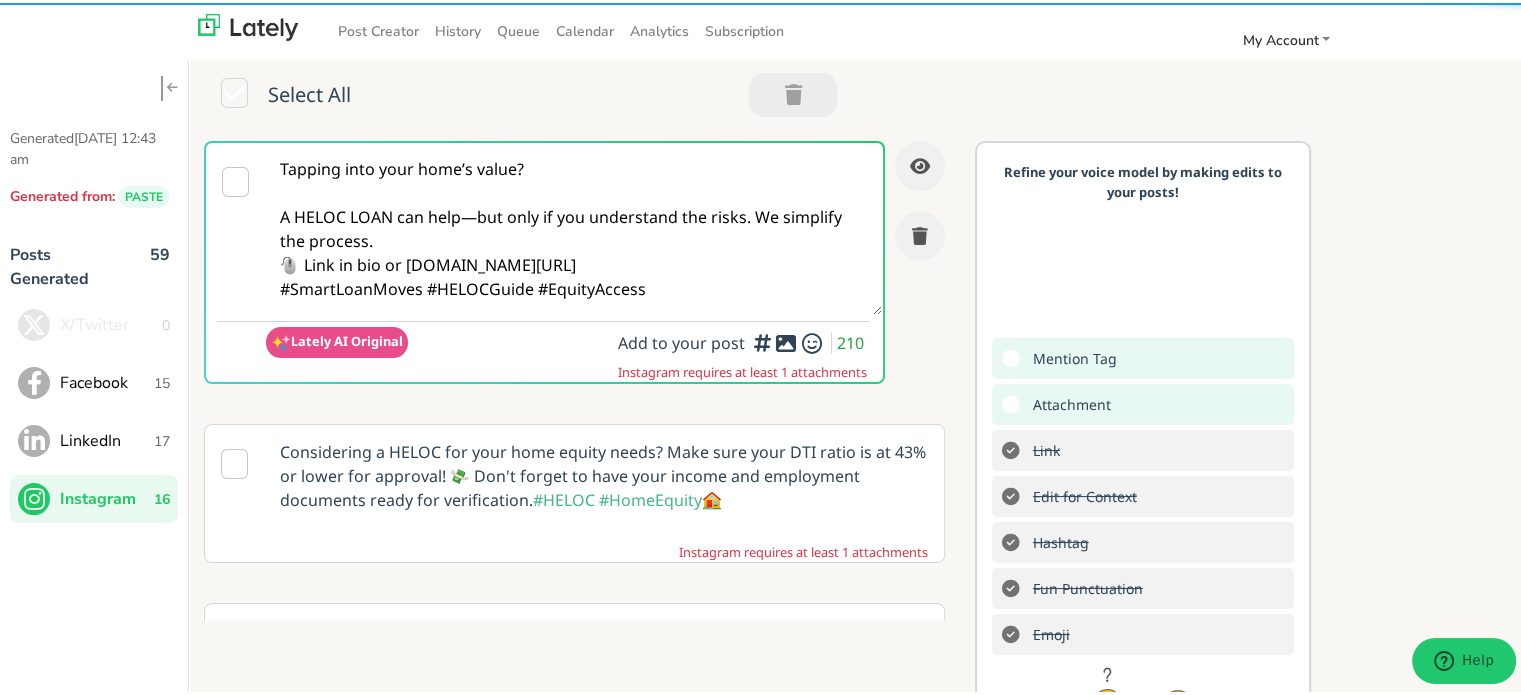 click on "Tapping into your home’s value?
A HELOC LOAN can help—but only if you understand the risks. We simplify the process.
🖱️ Link in bio or [DOMAIN_NAME][URL]
#SmartLoanMoves #HELOCGuide #EquityAccess" at bounding box center (574, 226) 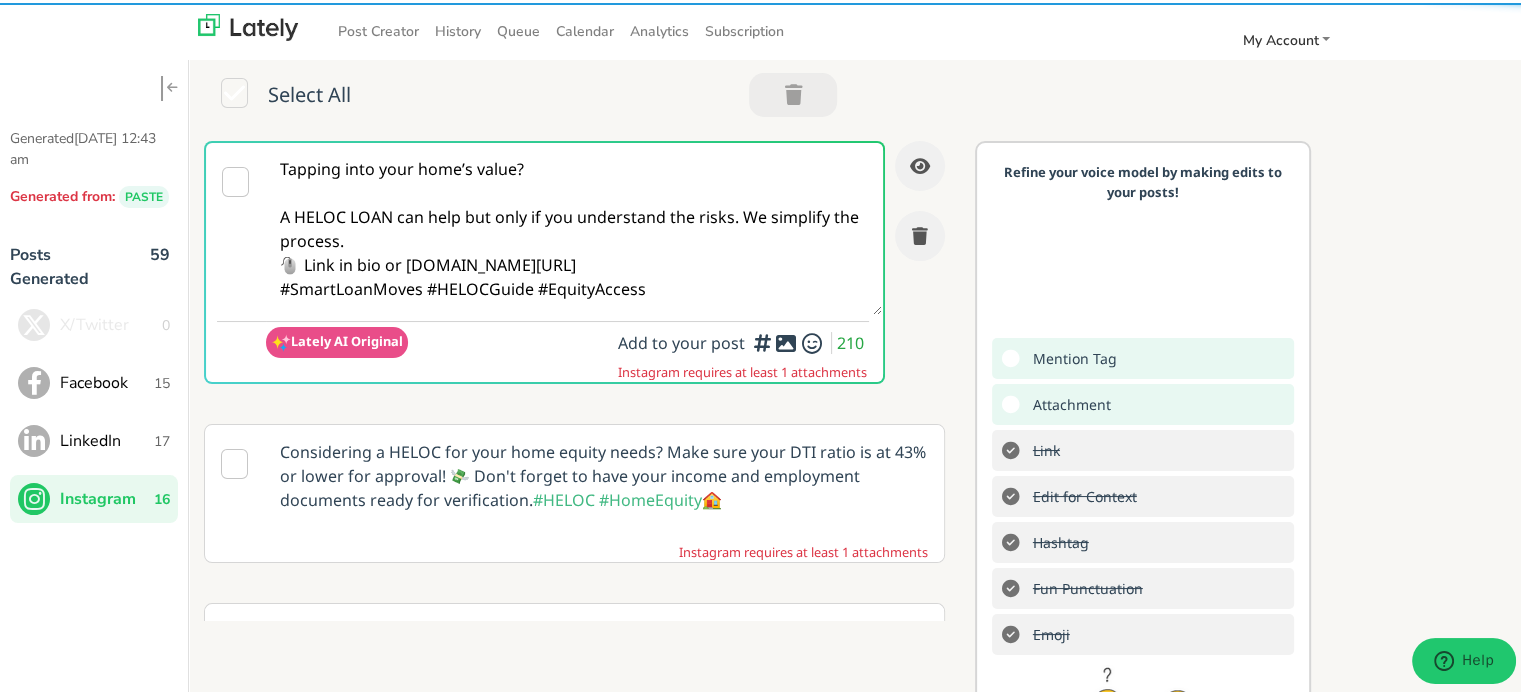 click on "Tapping into your home’s value?
A HELOC LOAN can help but only if you understand the risks. We simplify the process.
🖱️ Link in bio or [DOMAIN_NAME][URL]
#SmartLoanMoves #HELOCGuide #EquityAccess" at bounding box center (574, 226) 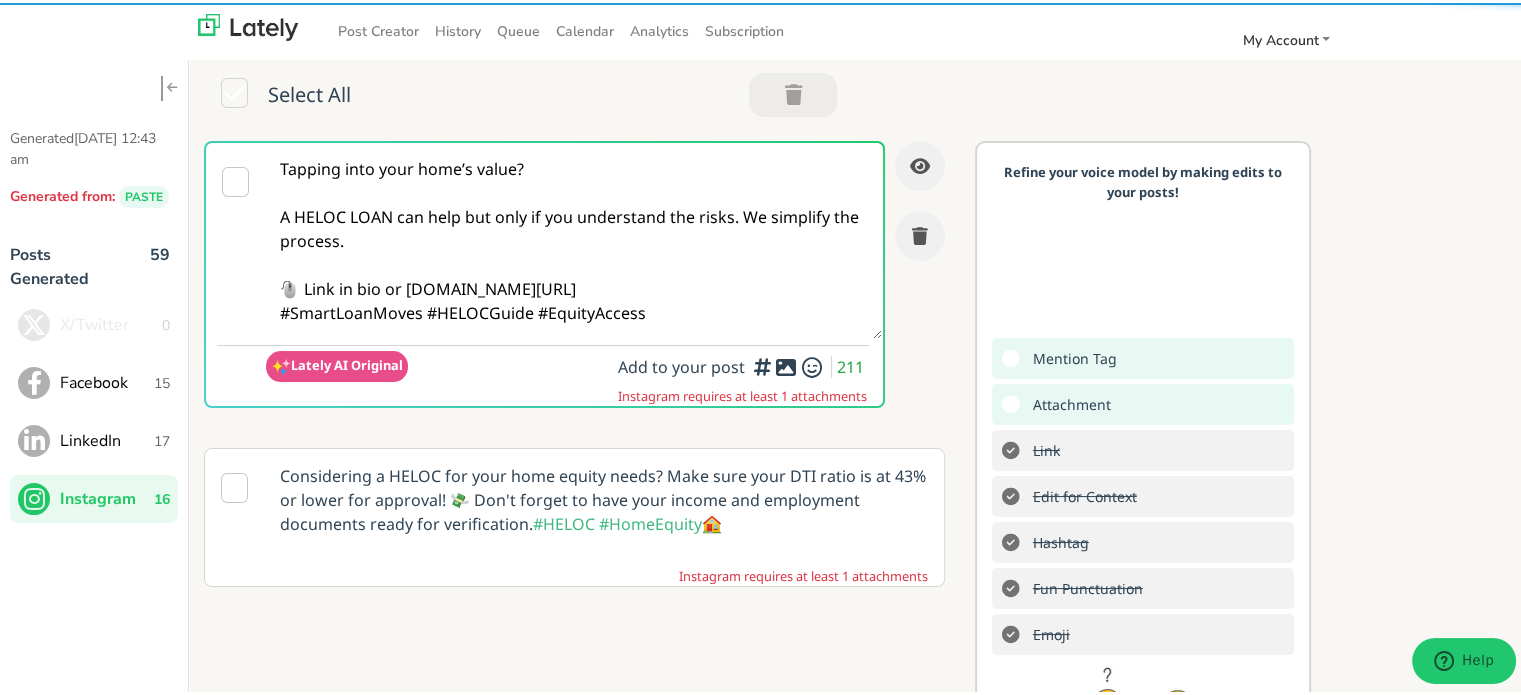 drag, startPoint x: 732, startPoint y: 281, endPoint x: 722, endPoint y: 291, distance: 14.142136 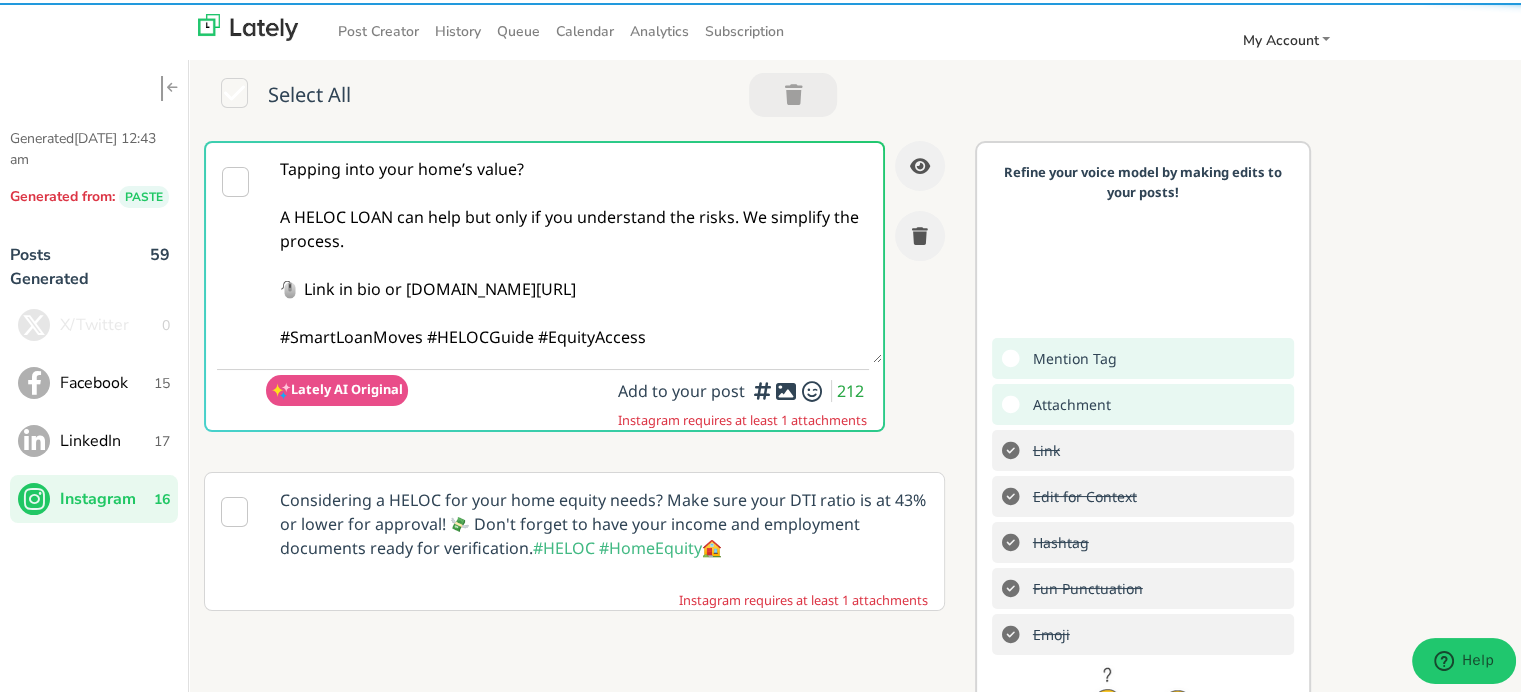 click on "Tapping into your home’s value?
A HELOC LOAN can help but only if you understand the risks. We simplify the process.
🖱️ Link in bio or [DOMAIN_NAME][URL]
#SmartLoanMoves #HELOCGuide #EquityAccess" at bounding box center (574, 250) 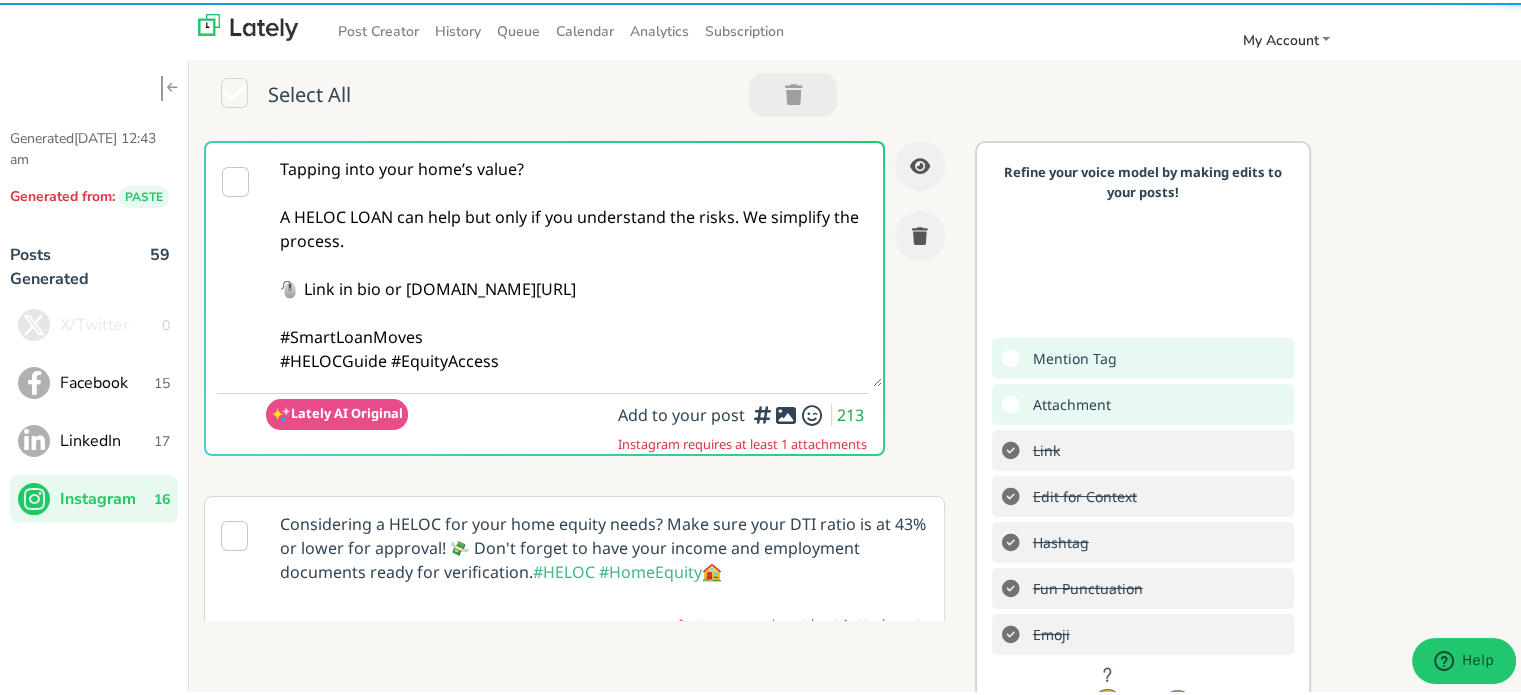 click on "Tapping into your home’s value?
A HELOC LOAN can help but only if you understand the risks. We simplify the process.
🖱️ Link in bio or [DOMAIN_NAME][URL]
#SmartLoanMoves
#HELOCGuide #EquityAccess" at bounding box center [574, 262] 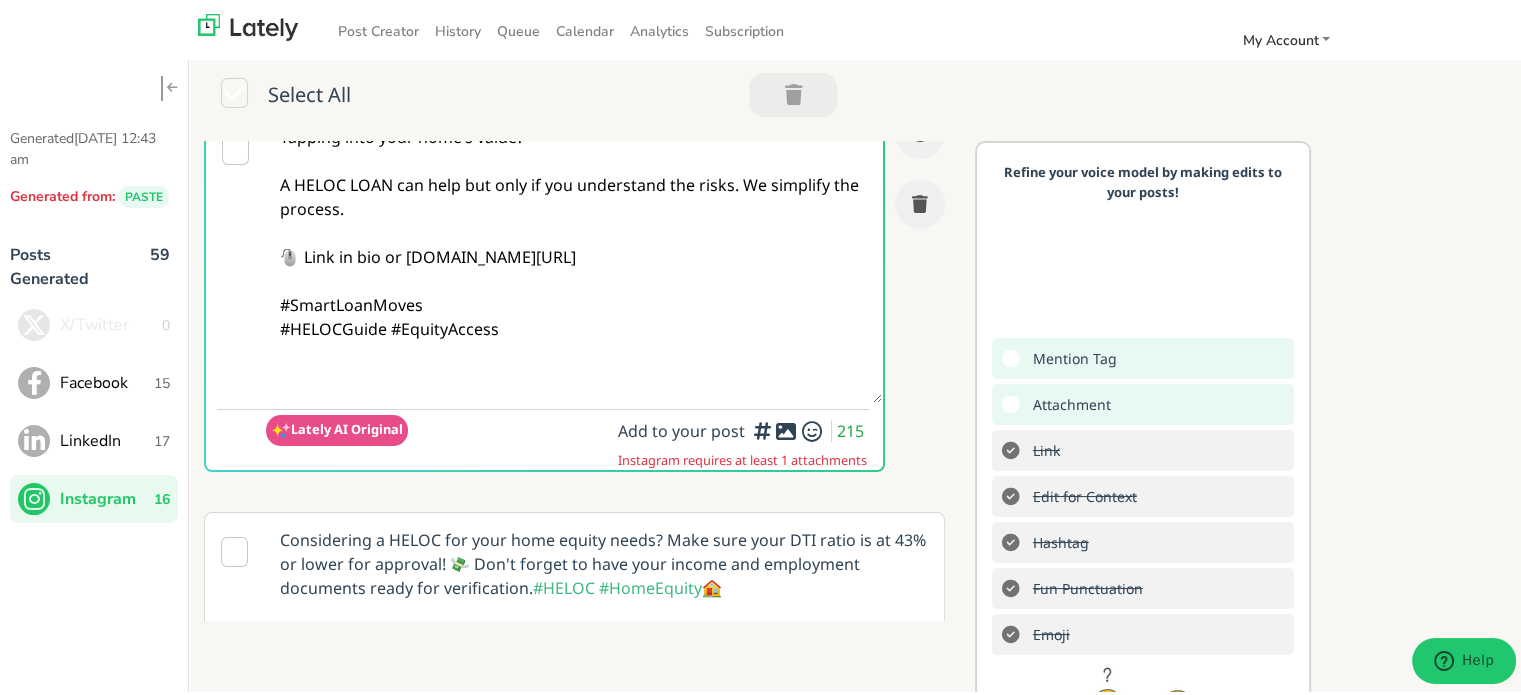 scroll, scrollTop: 0, scrollLeft: 0, axis: both 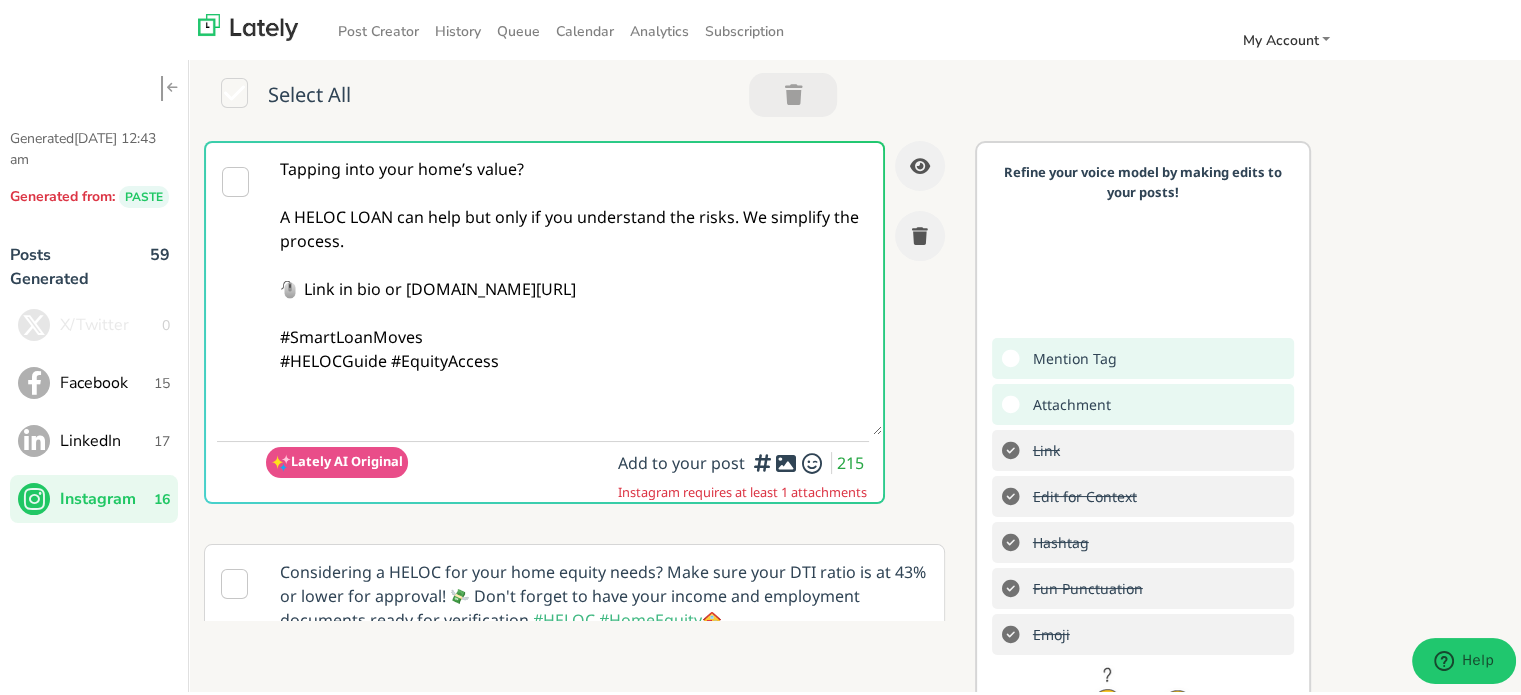 paste on "Follow Us On Our Social Media Platforms!
Facebook: [URL][DOMAIN_NAME]
LinkedIn: [URL][DOMAIN_NAME]
Instagram: [URL][DOMAIN_NAME][DOMAIN_NAME]" 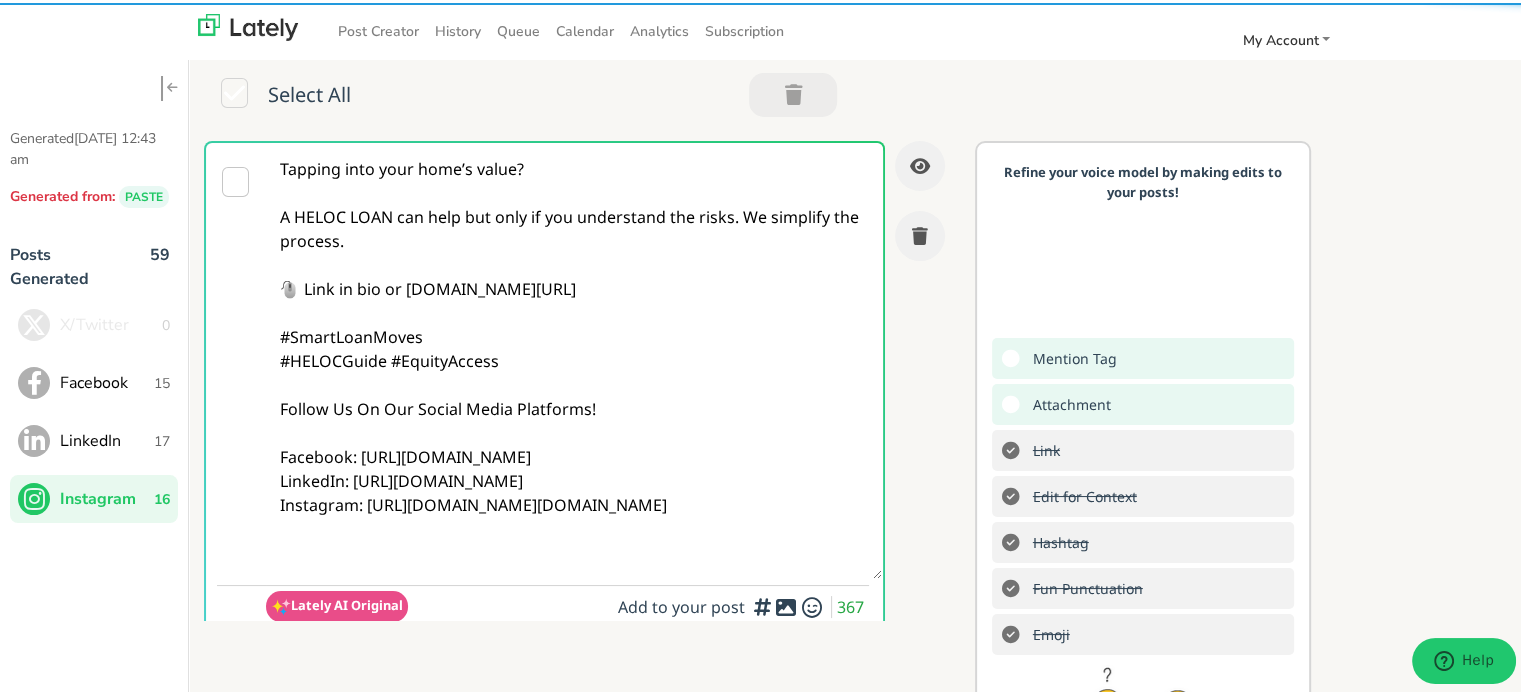 type on "Tapping into your home’s value?
A HELOC LOAN can help but only if you understand the risks. We simplify the process.
🖱️ Link in bio or [DOMAIN_NAME][URL]
#SmartLoanMoves
#HELOCGuide #EquityAccess
Follow Us On Our Social Media Platforms!
Facebook: [URL][DOMAIN_NAME]
LinkedIn: [URL][DOMAIN_NAME]
Instagram: [URL][DOMAIN_NAME][DOMAIN_NAME]" 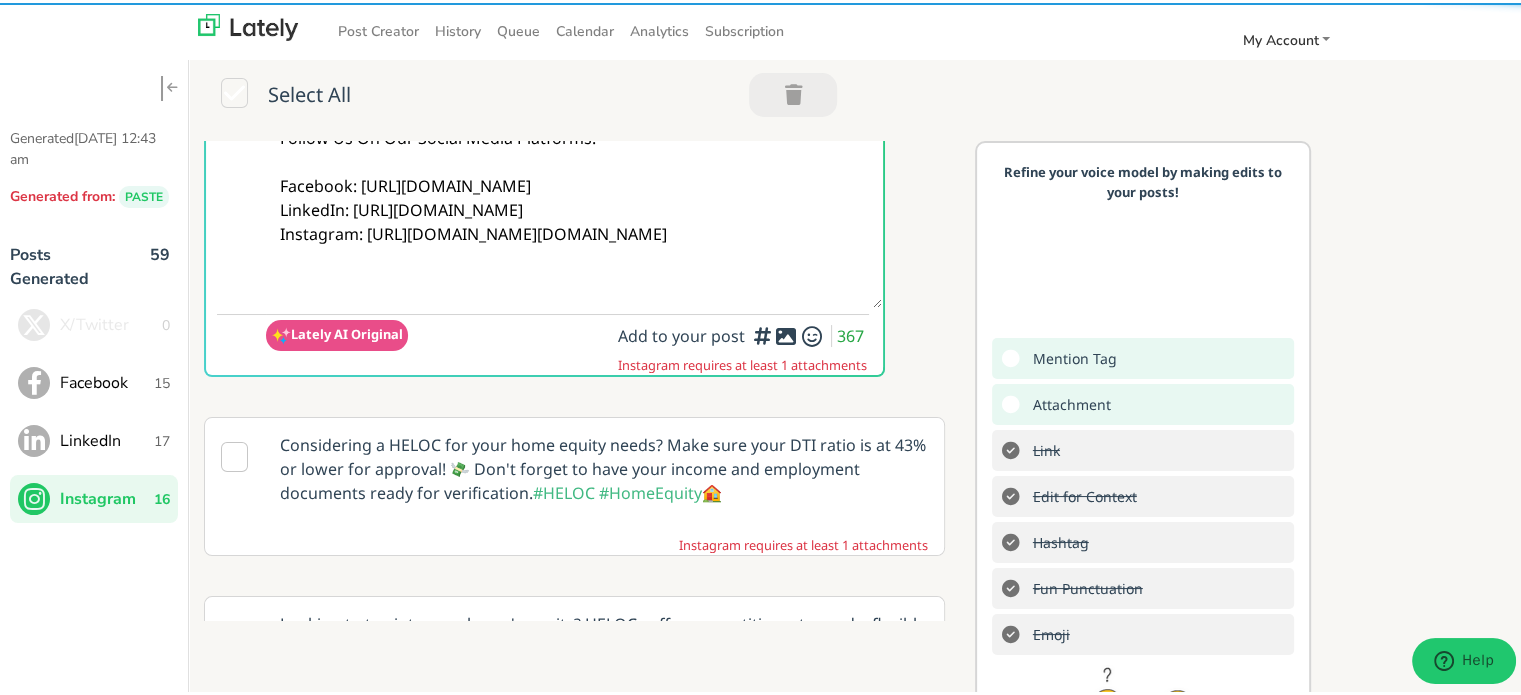 scroll, scrollTop: 300, scrollLeft: 0, axis: vertical 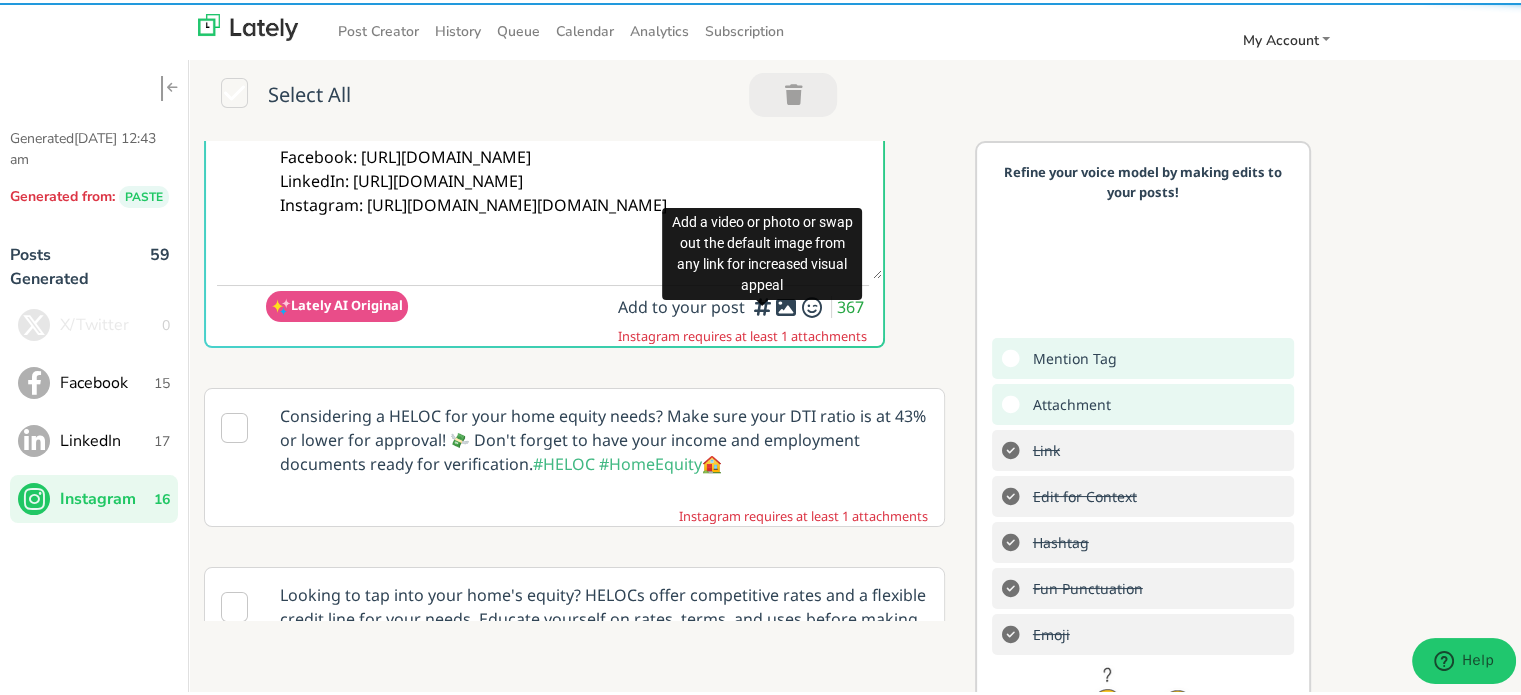 click at bounding box center (786, 304) 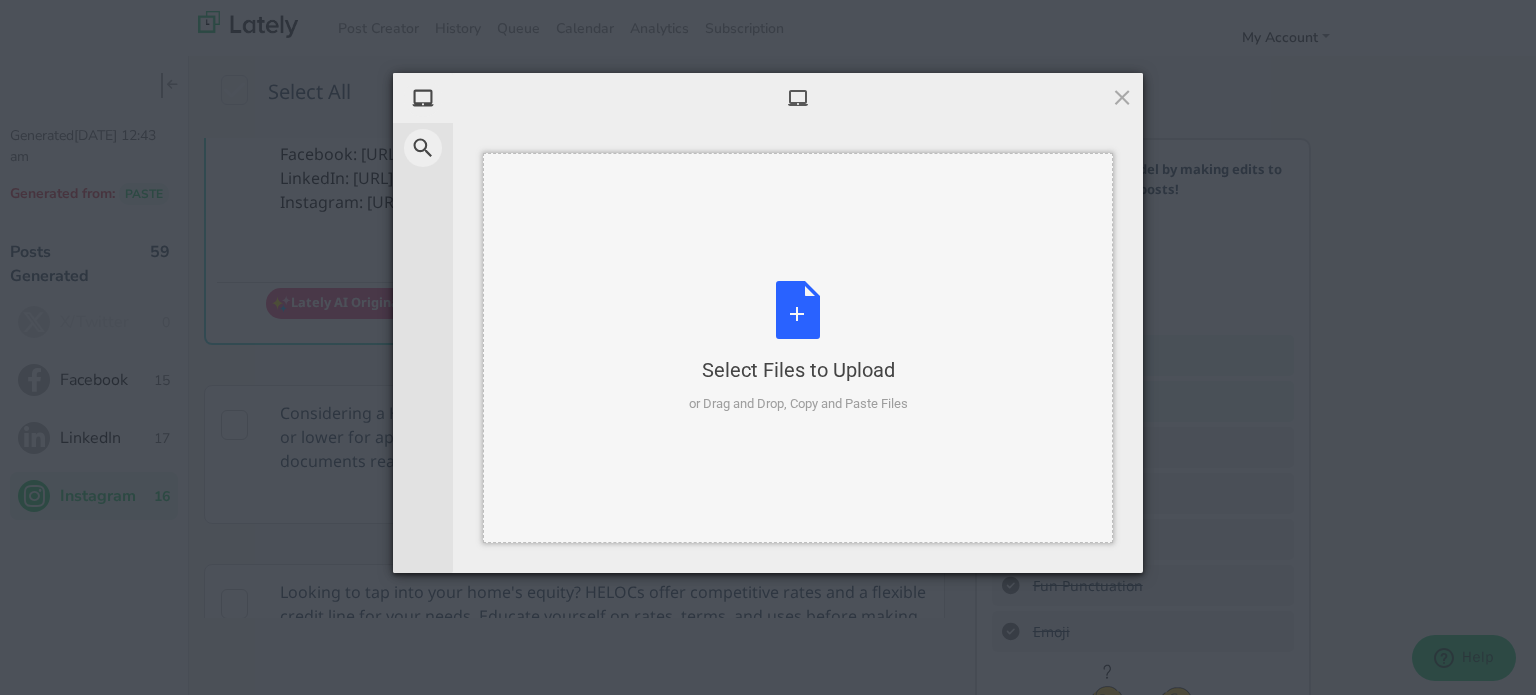 click on "Select Files to Upload
or Drag and Drop, Copy and Paste Files" at bounding box center [798, 347] 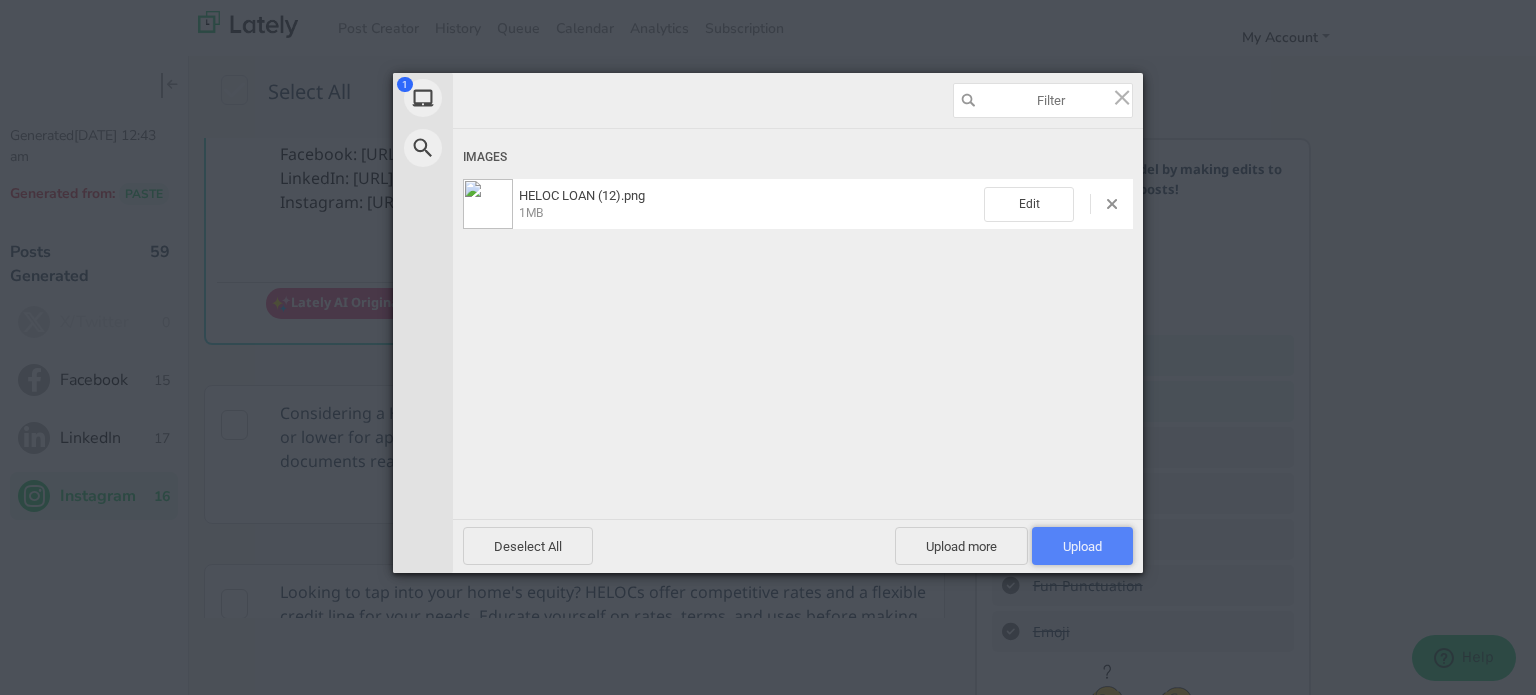 click on "Upload
1" at bounding box center [1082, 546] 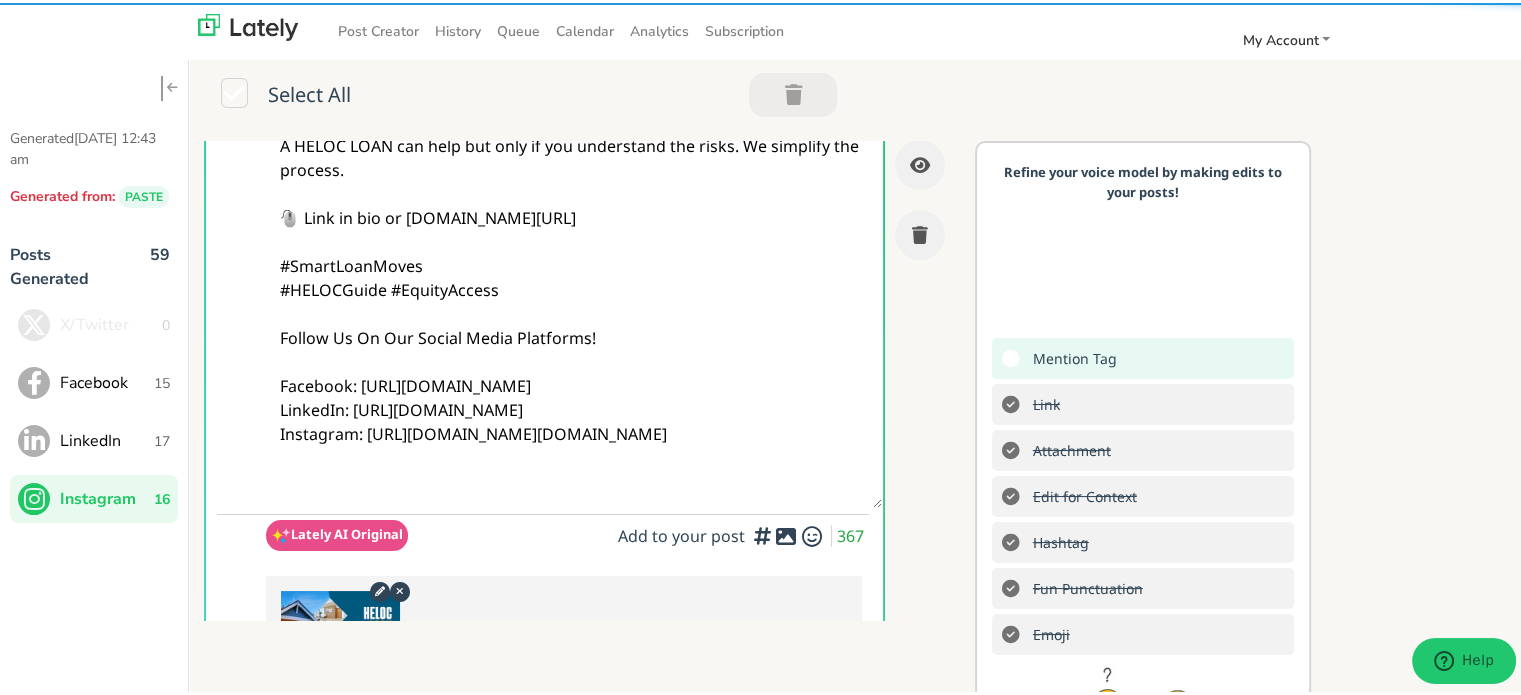 scroll, scrollTop: 0, scrollLeft: 0, axis: both 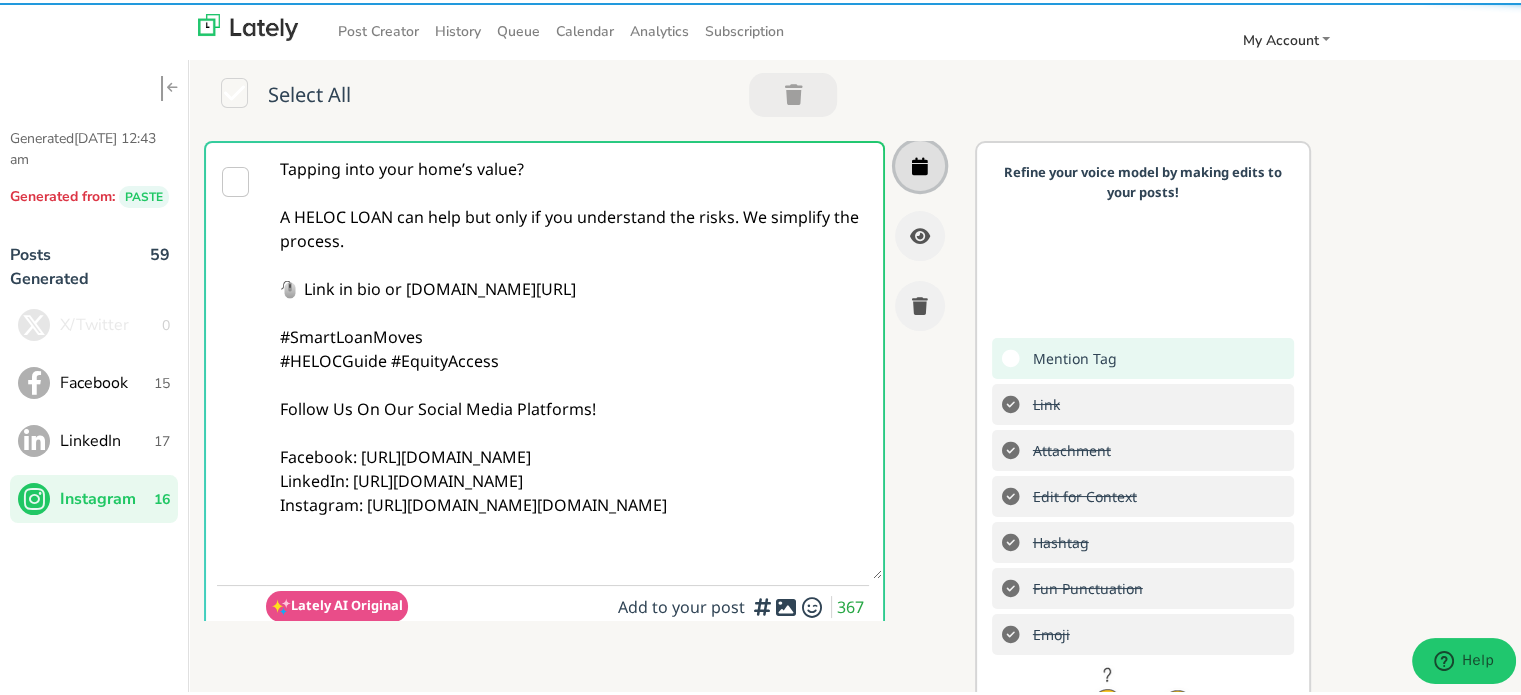 click at bounding box center (920, 163) 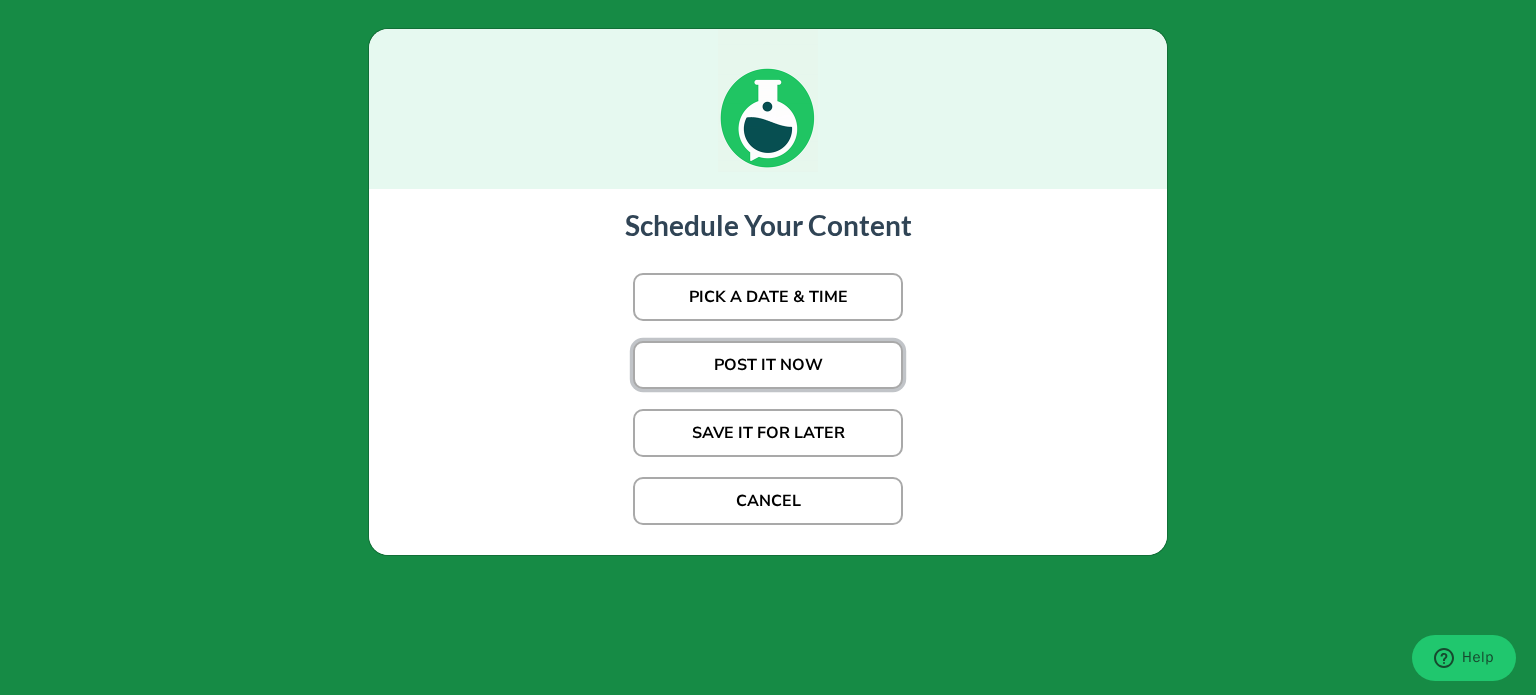 click on "POST IT NOW" at bounding box center [768, 365] 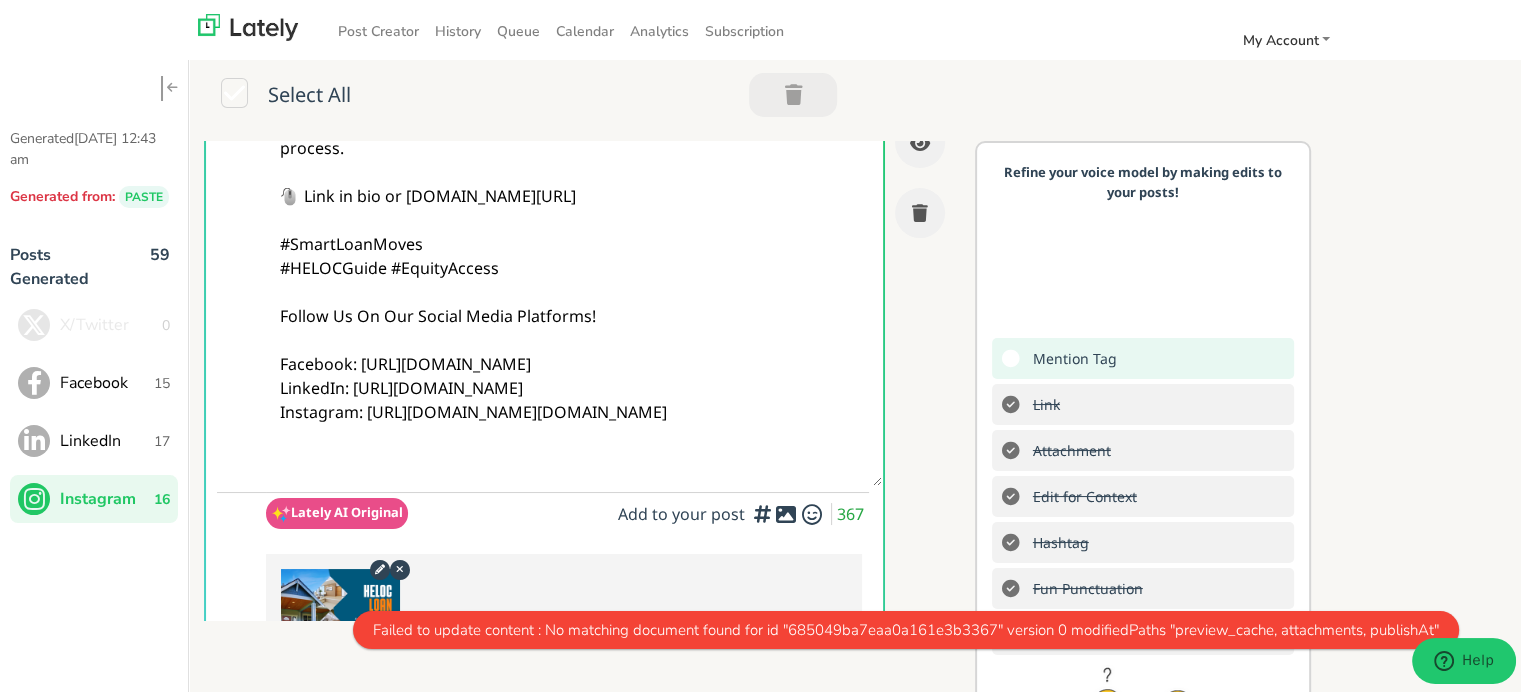 scroll, scrollTop: 0, scrollLeft: 0, axis: both 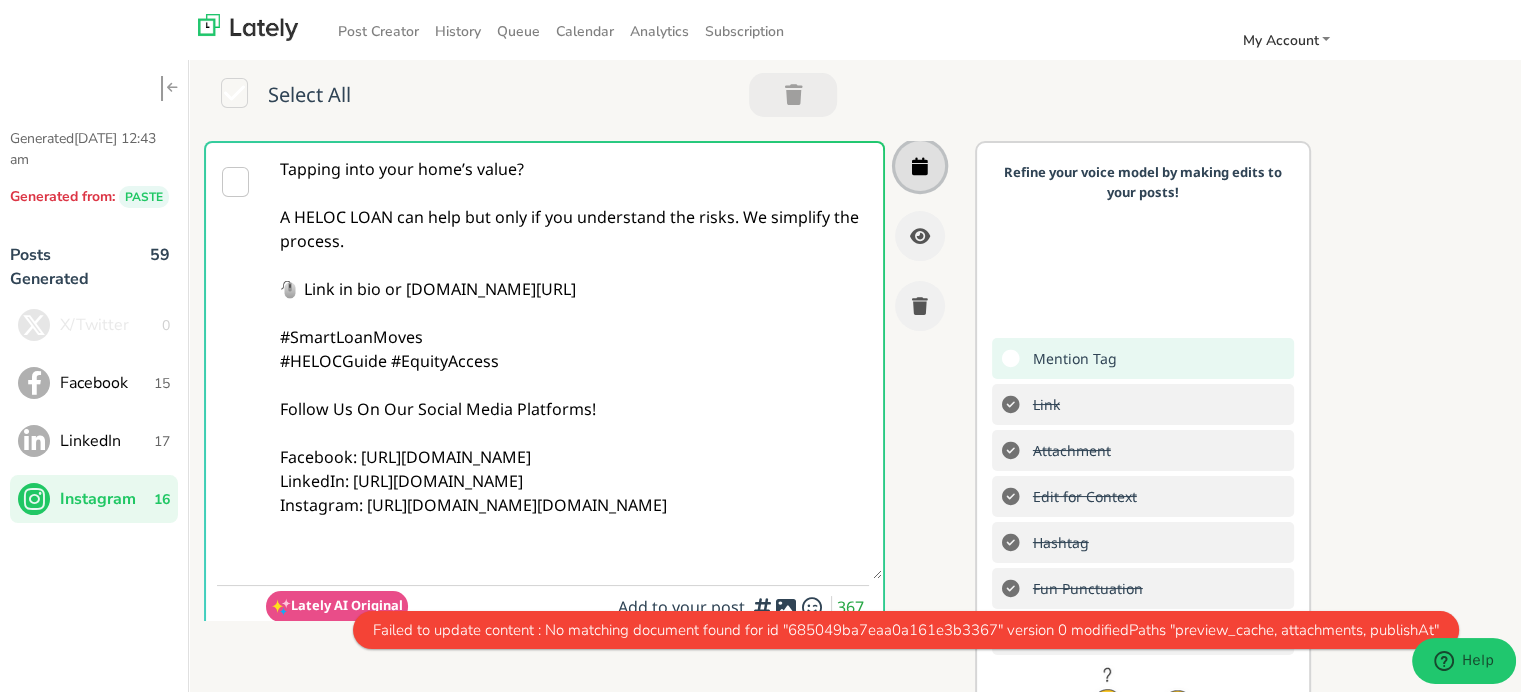 click at bounding box center (920, 163) 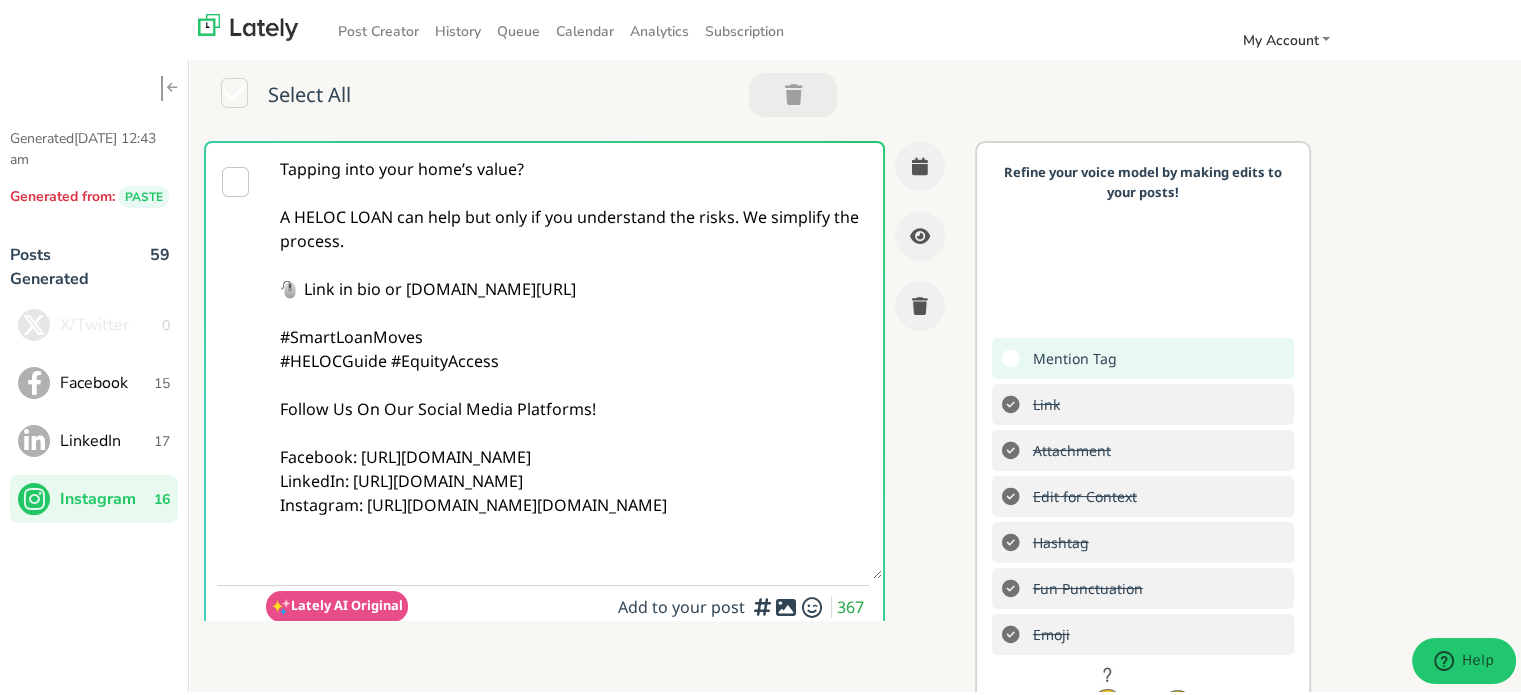 click on "LinkedIn 17" at bounding box center [94, 438] 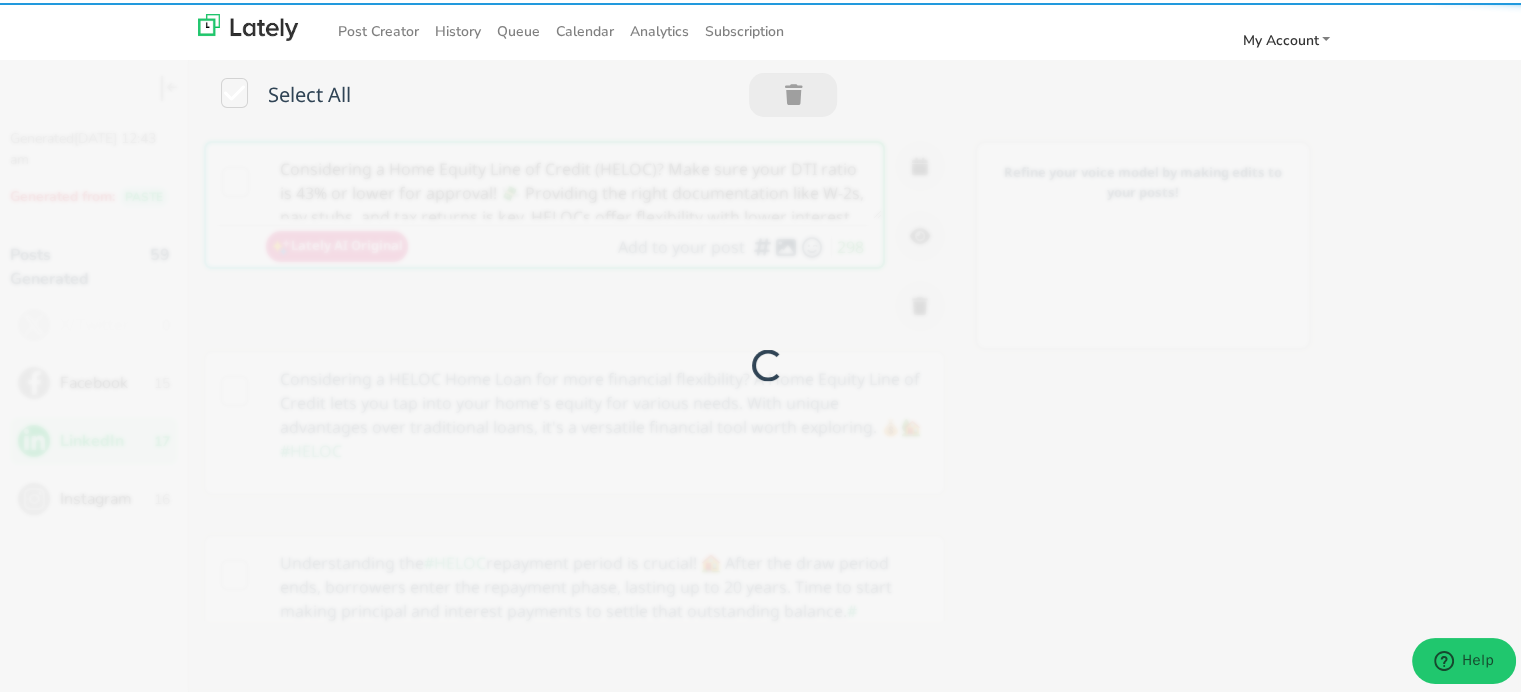 scroll, scrollTop: 0, scrollLeft: 0, axis: both 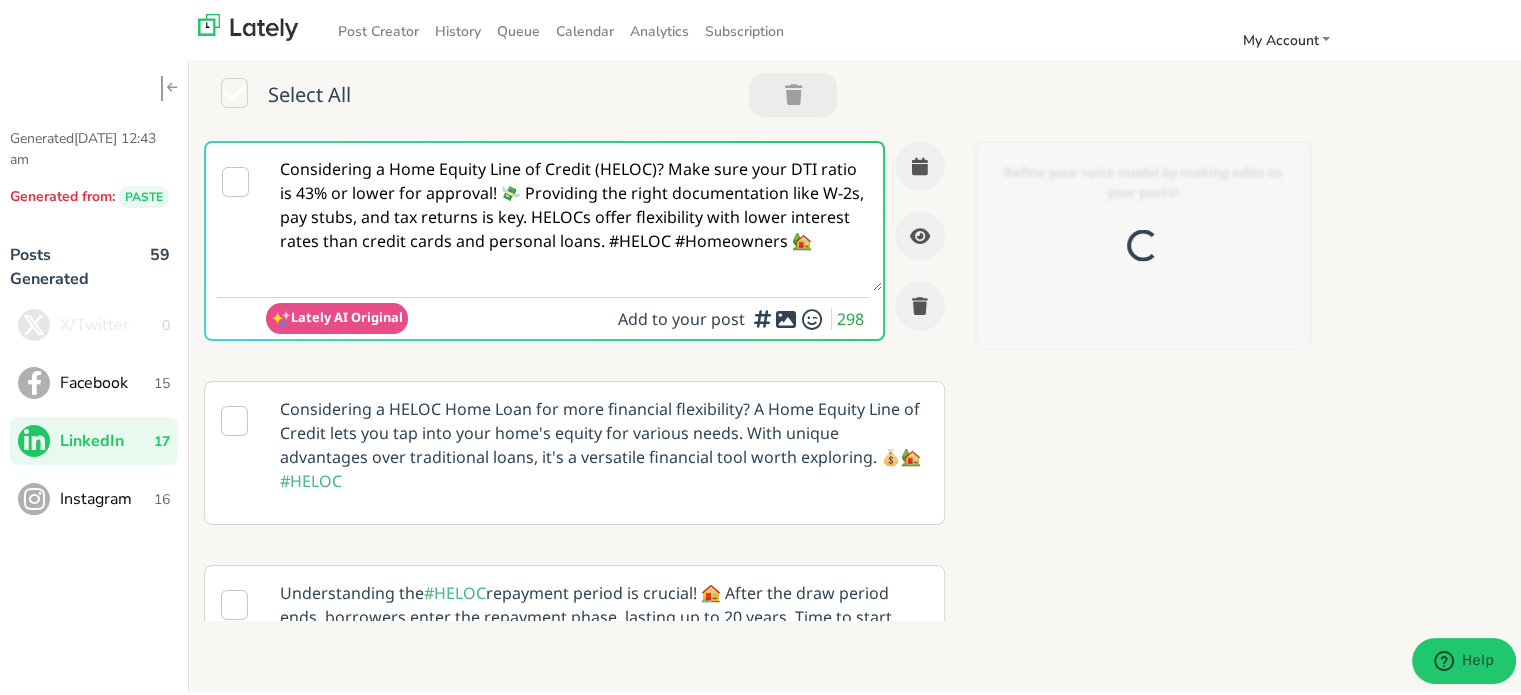 click on "Instagram" at bounding box center (107, 496) 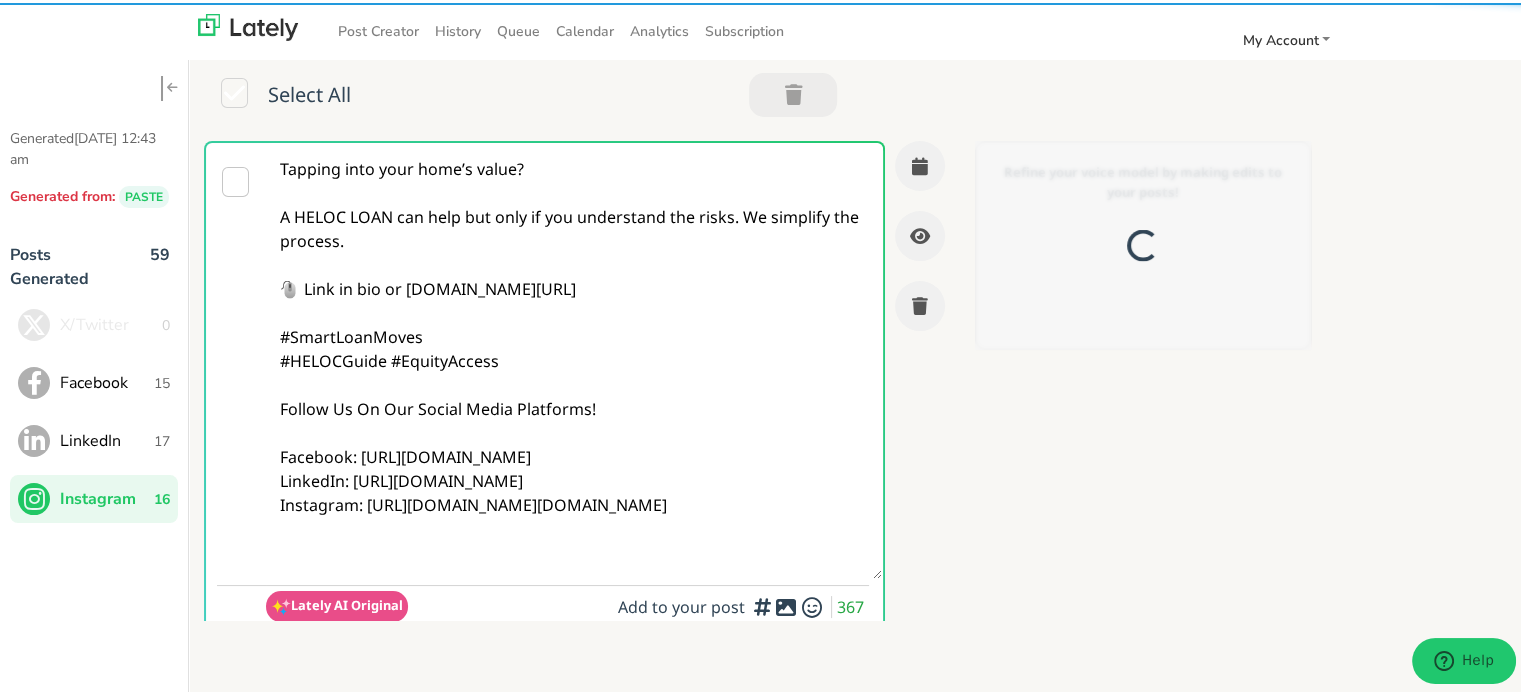 scroll, scrollTop: 0, scrollLeft: 0, axis: both 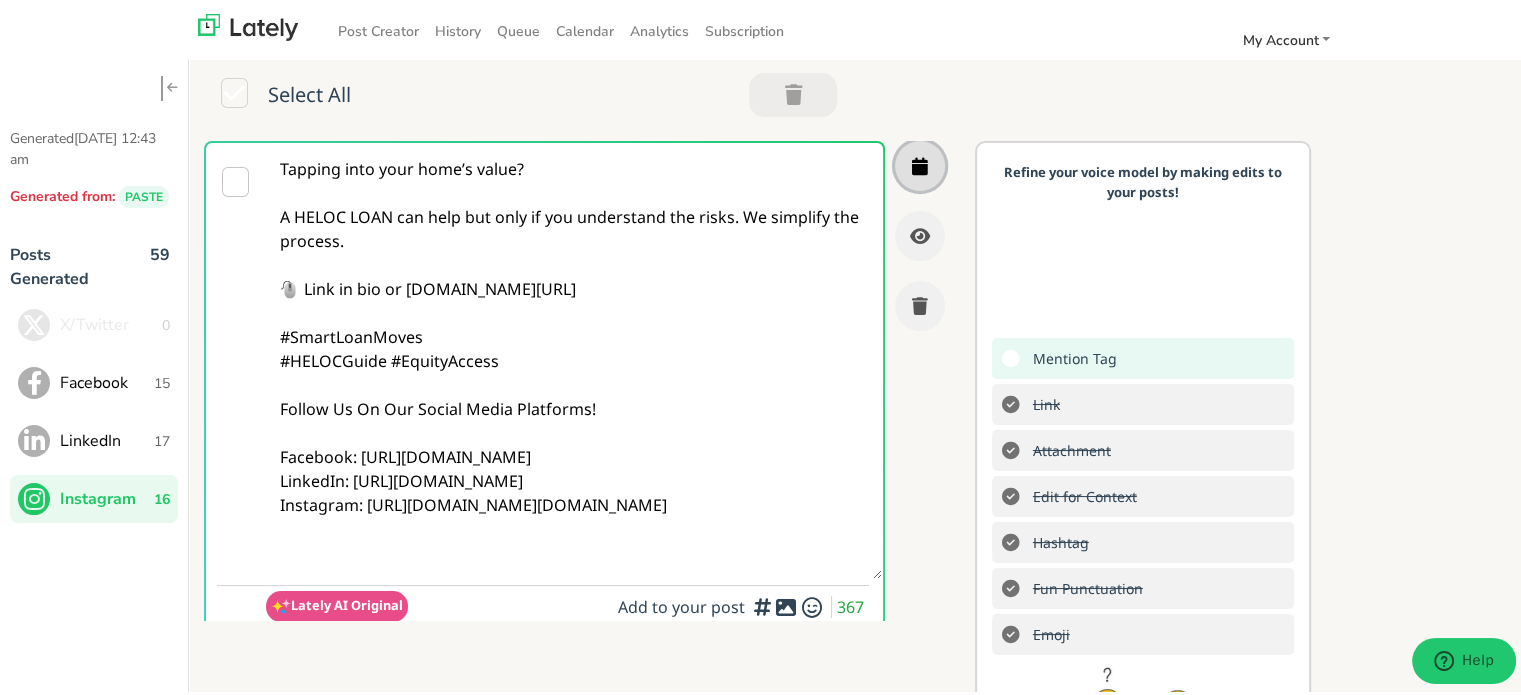 click at bounding box center [920, 163] 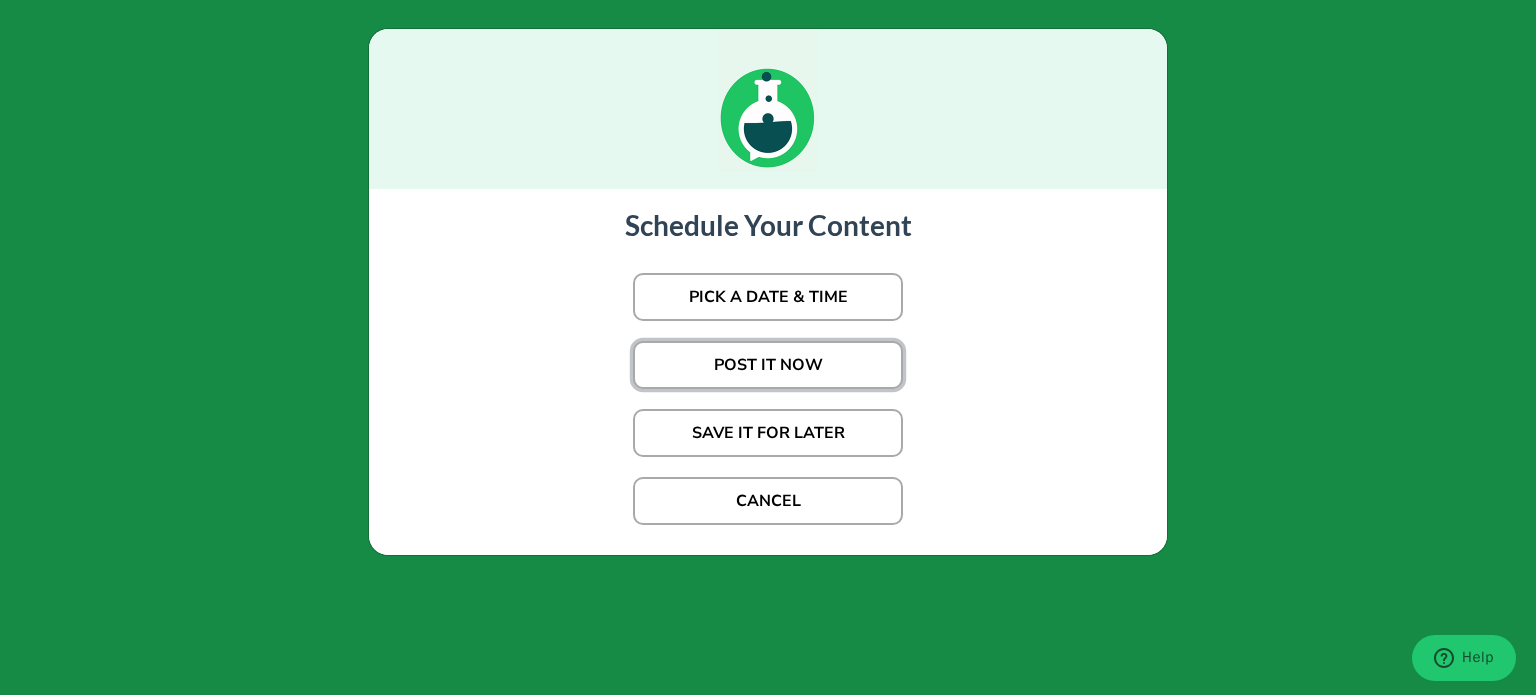 click on "POST IT NOW" at bounding box center [768, 365] 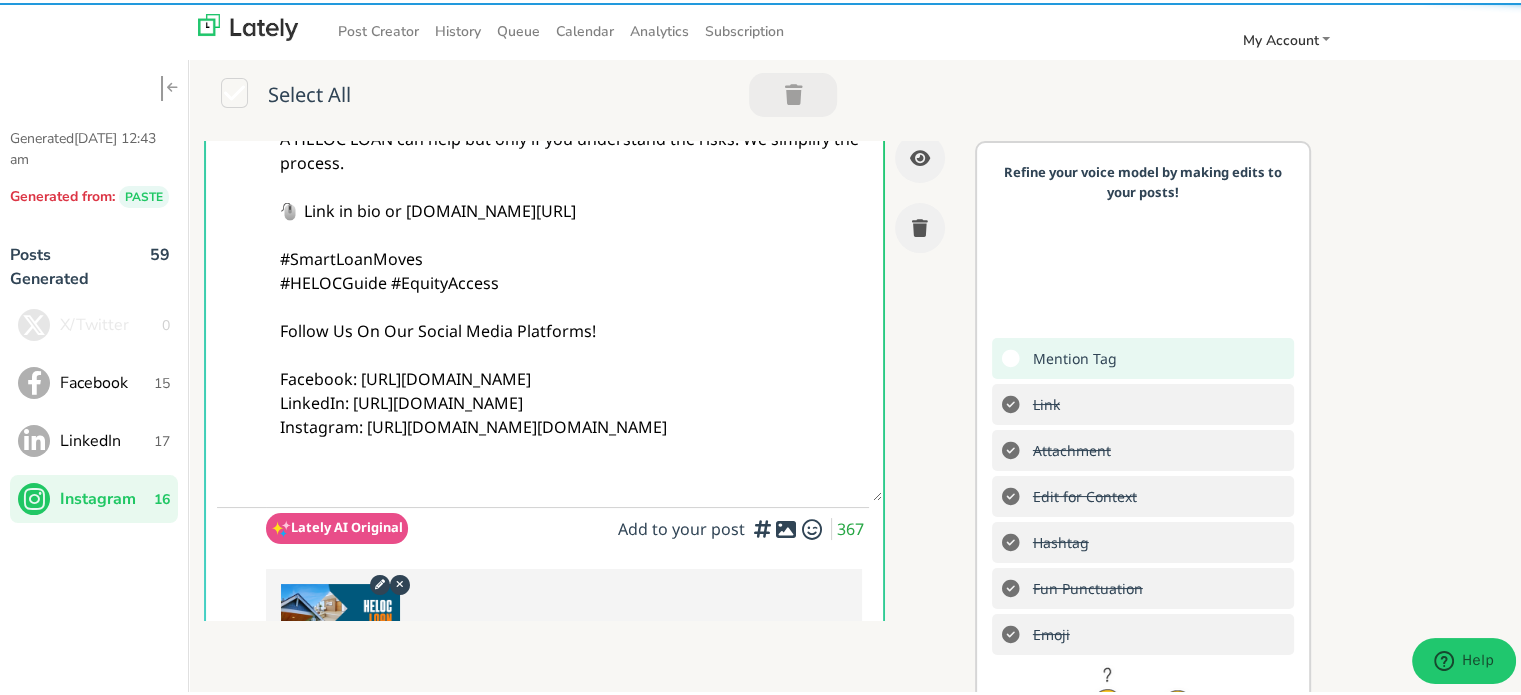 scroll, scrollTop: 0, scrollLeft: 0, axis: both 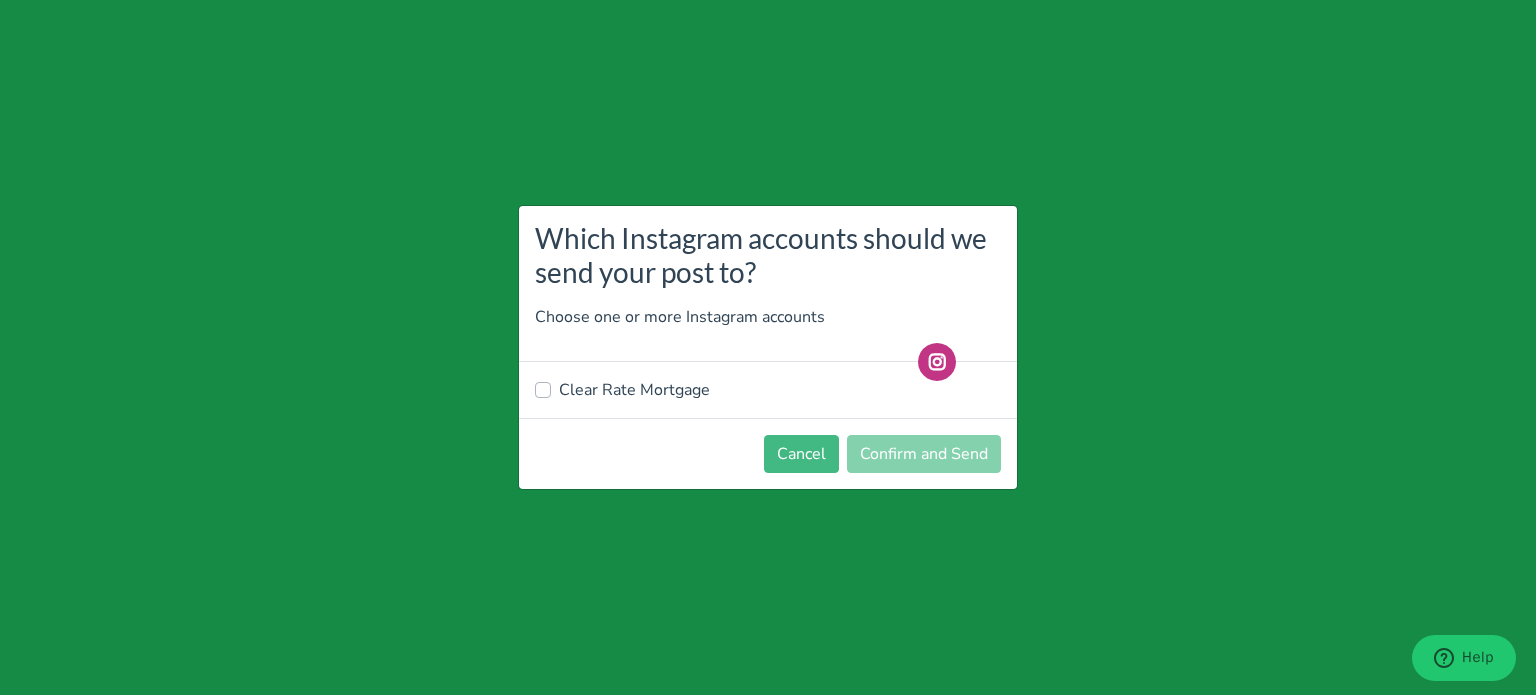 click on "Clear Rate Mortgage" at bounding box center (634, 390) 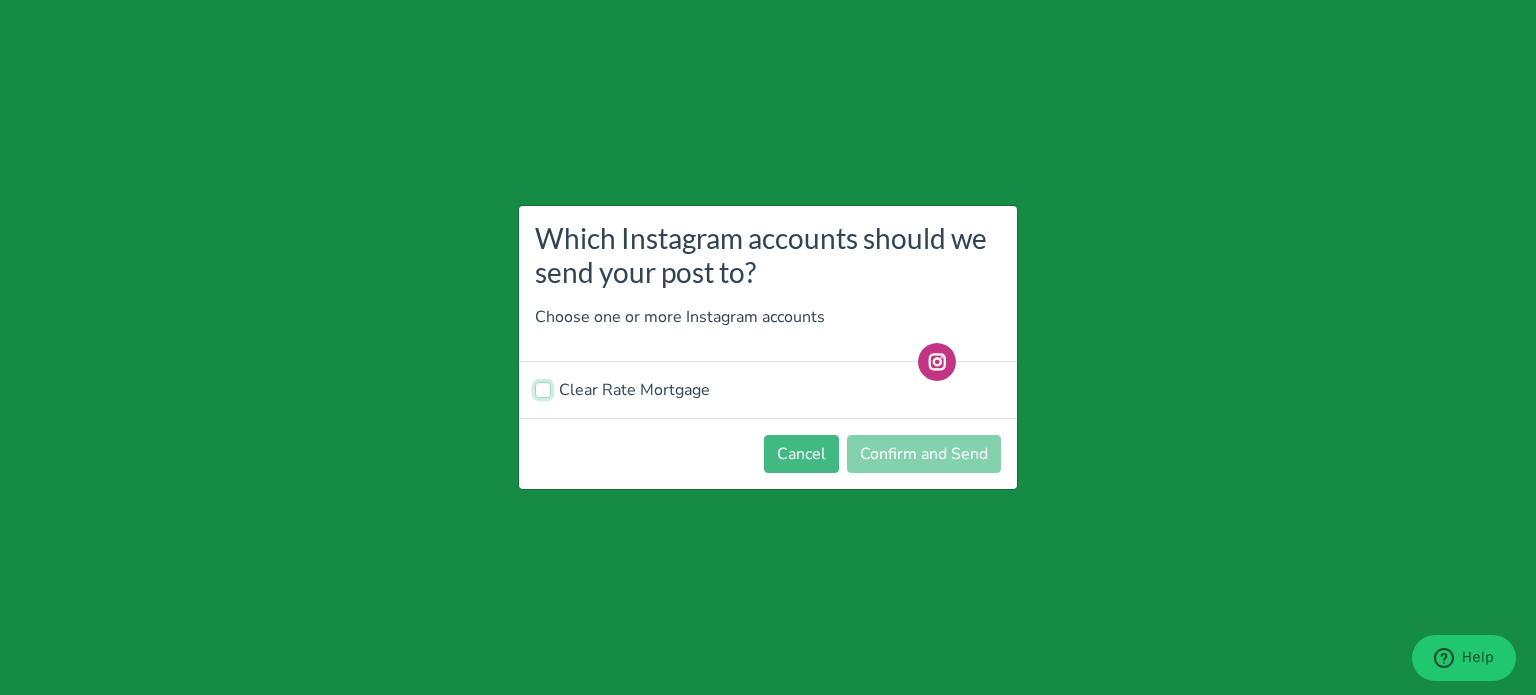 click on "Clear Rate Mortgage" at bounding box center (543, 388) 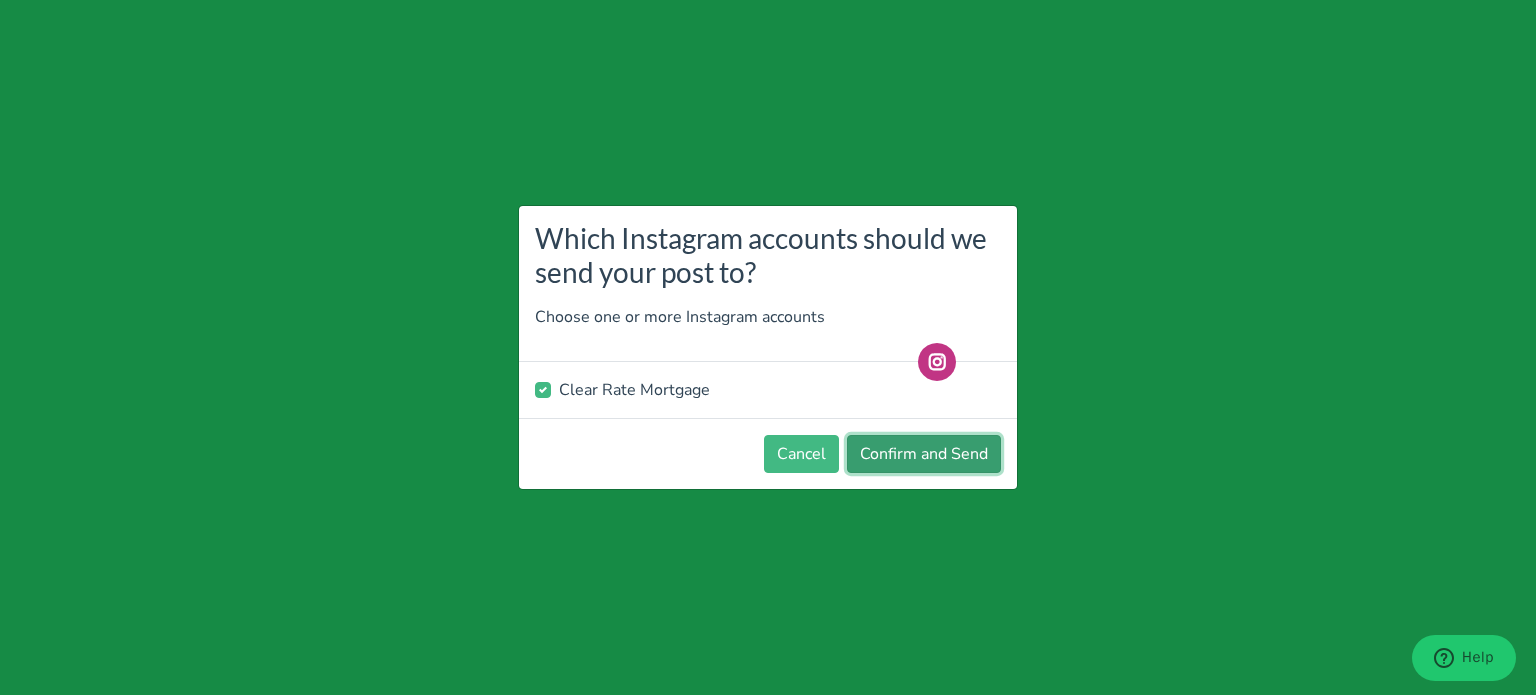 click on "Confirm and Send" at bounding box center (924, 454) 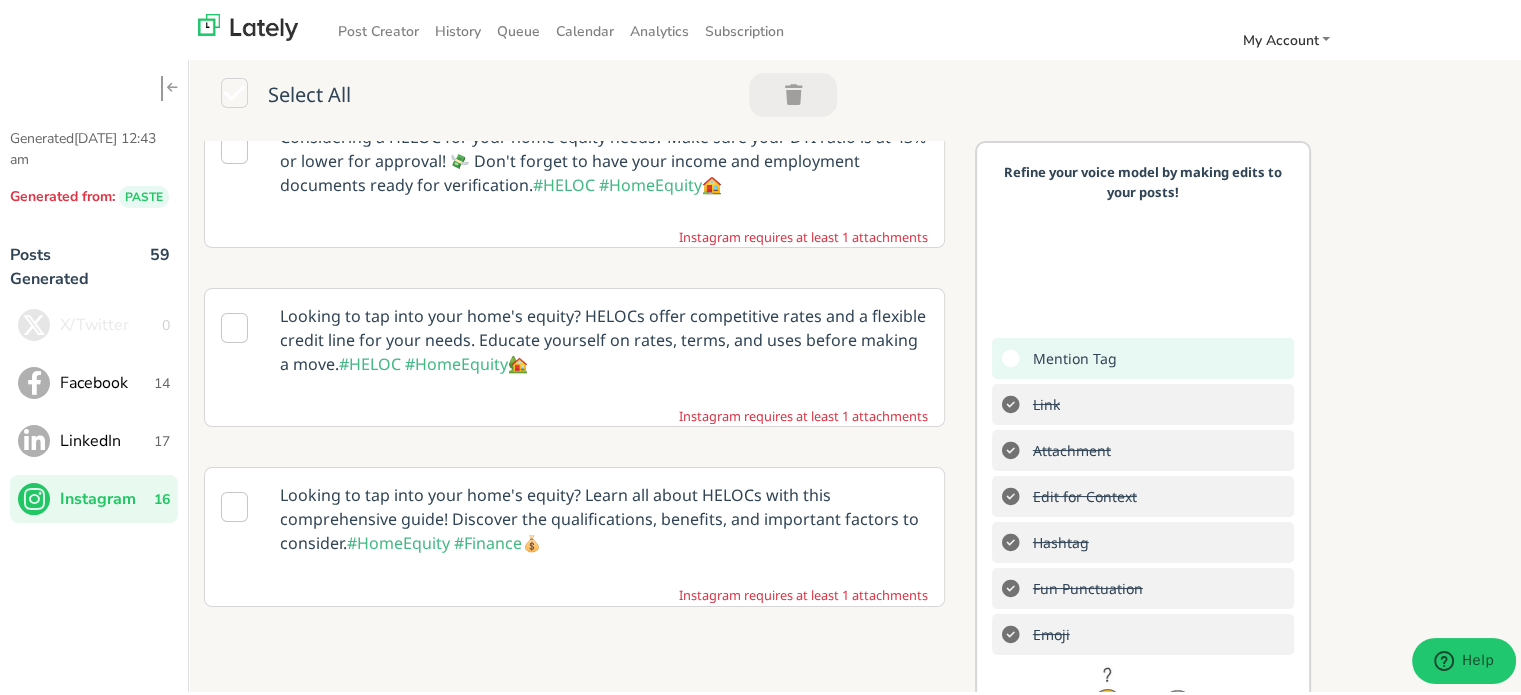 scroll, scrollTop: 0, scrollLeft: 0, axis: both 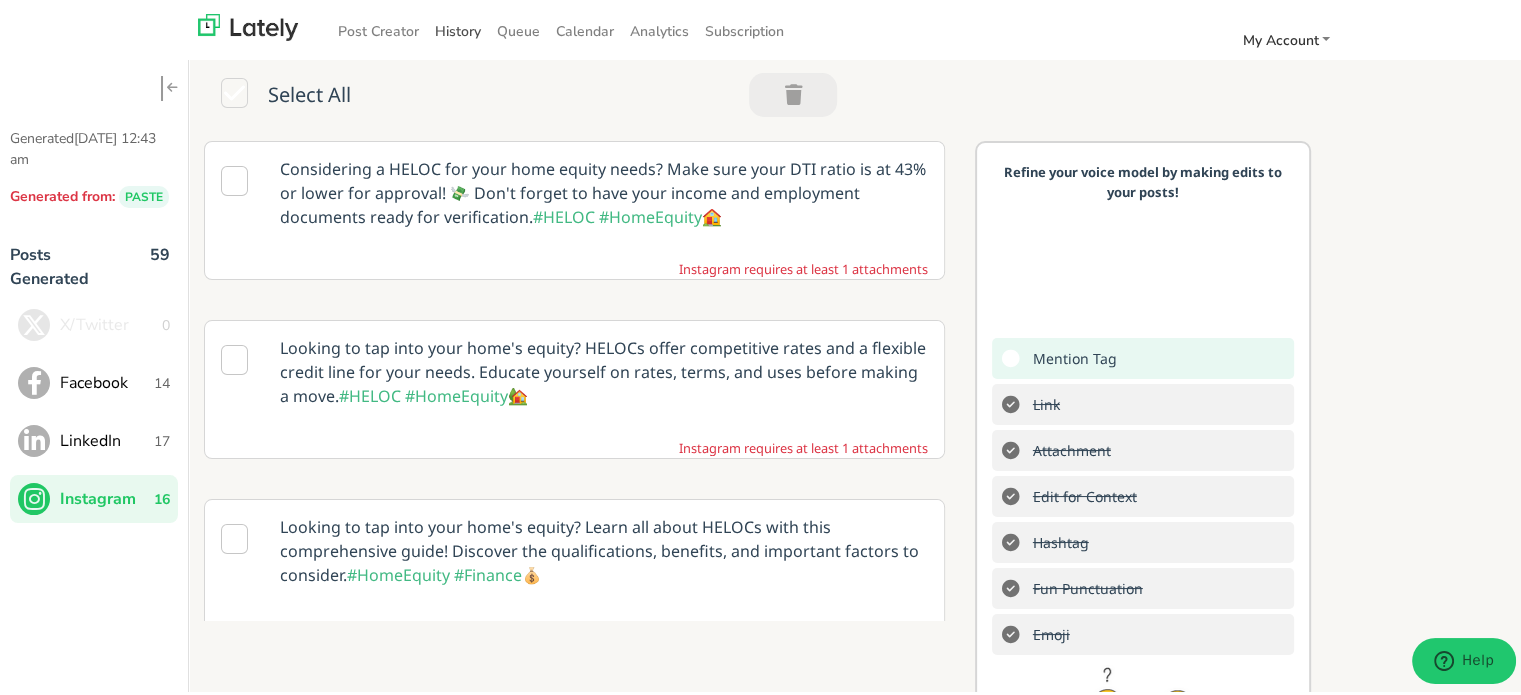click on "History" at bounding box center [458, 28] 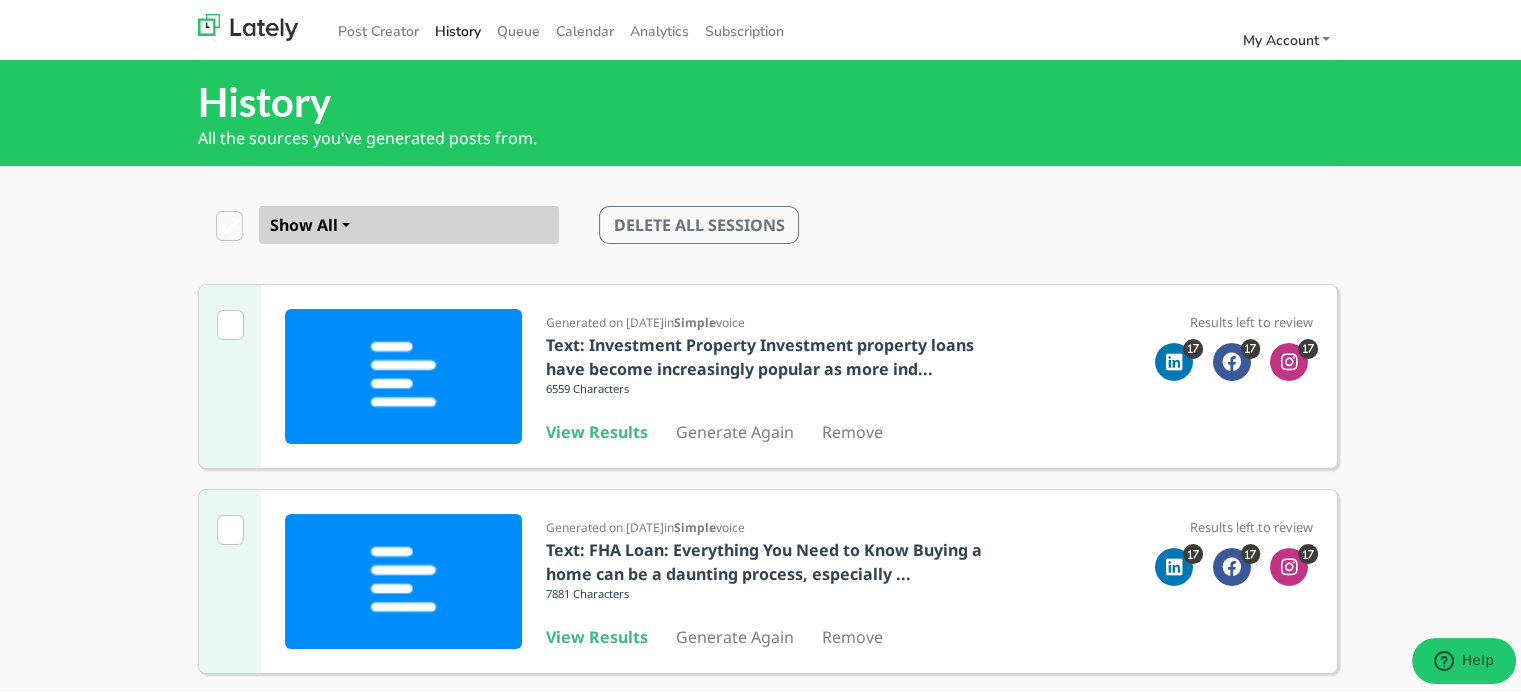 click on "DELETE ALL SESSIONS" at bounding box center (958, 222) 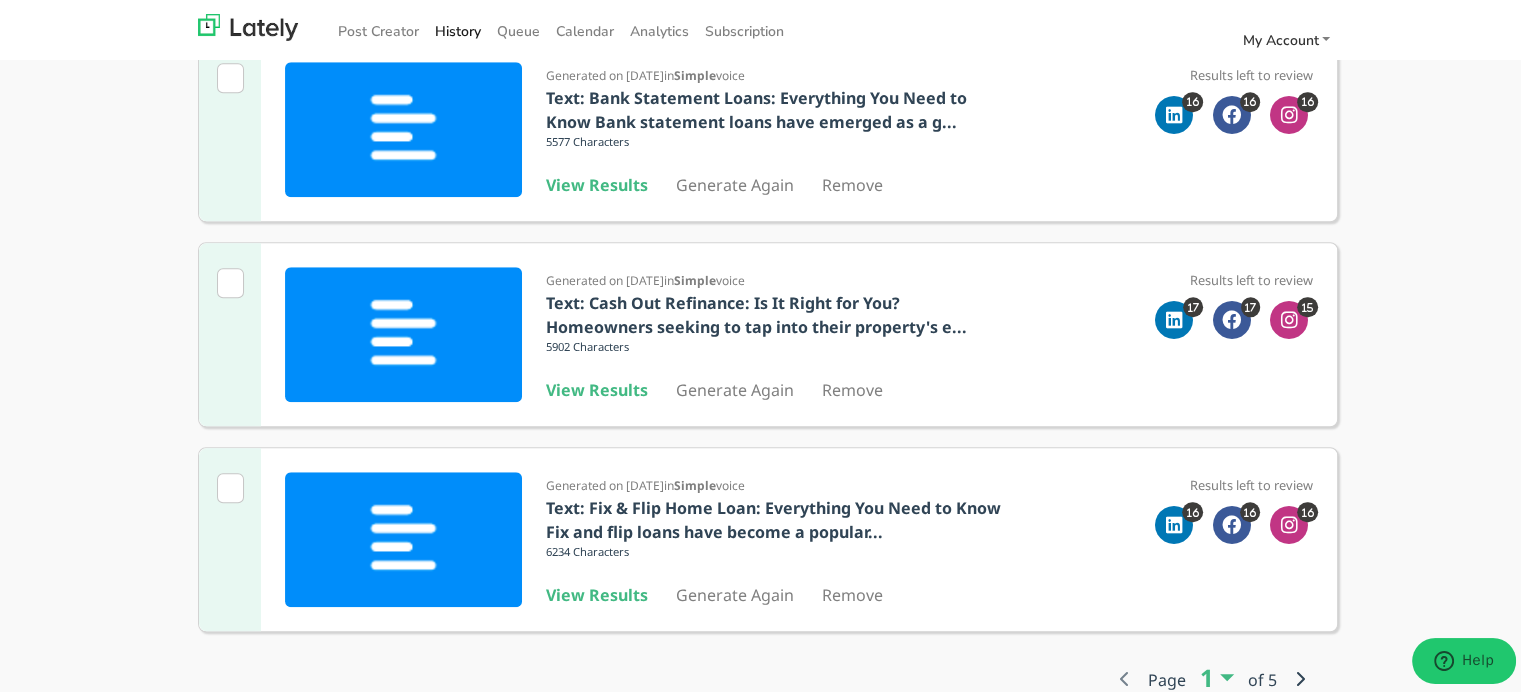 scroll, scrollTop: 1687, scrollLeft: 0, axis: vertical 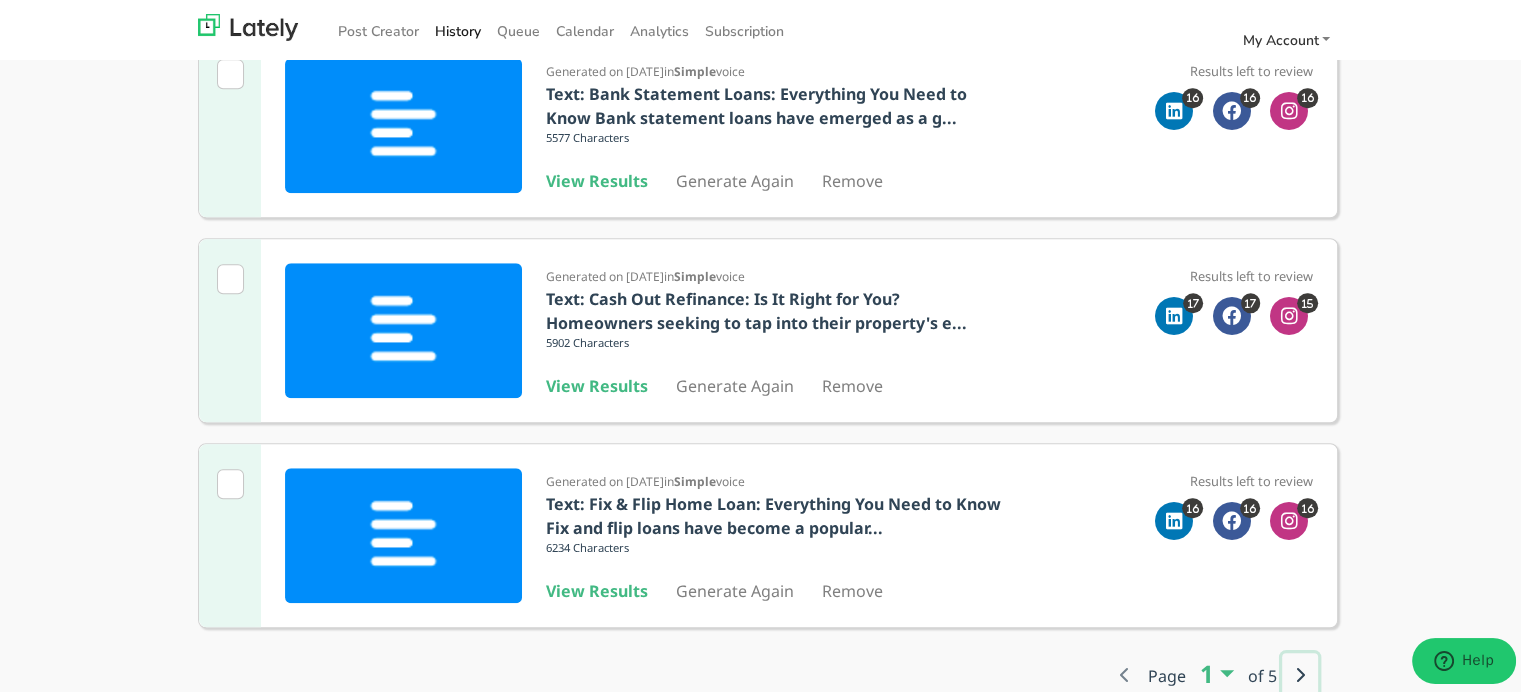 click at bounding box center (1300, 672) 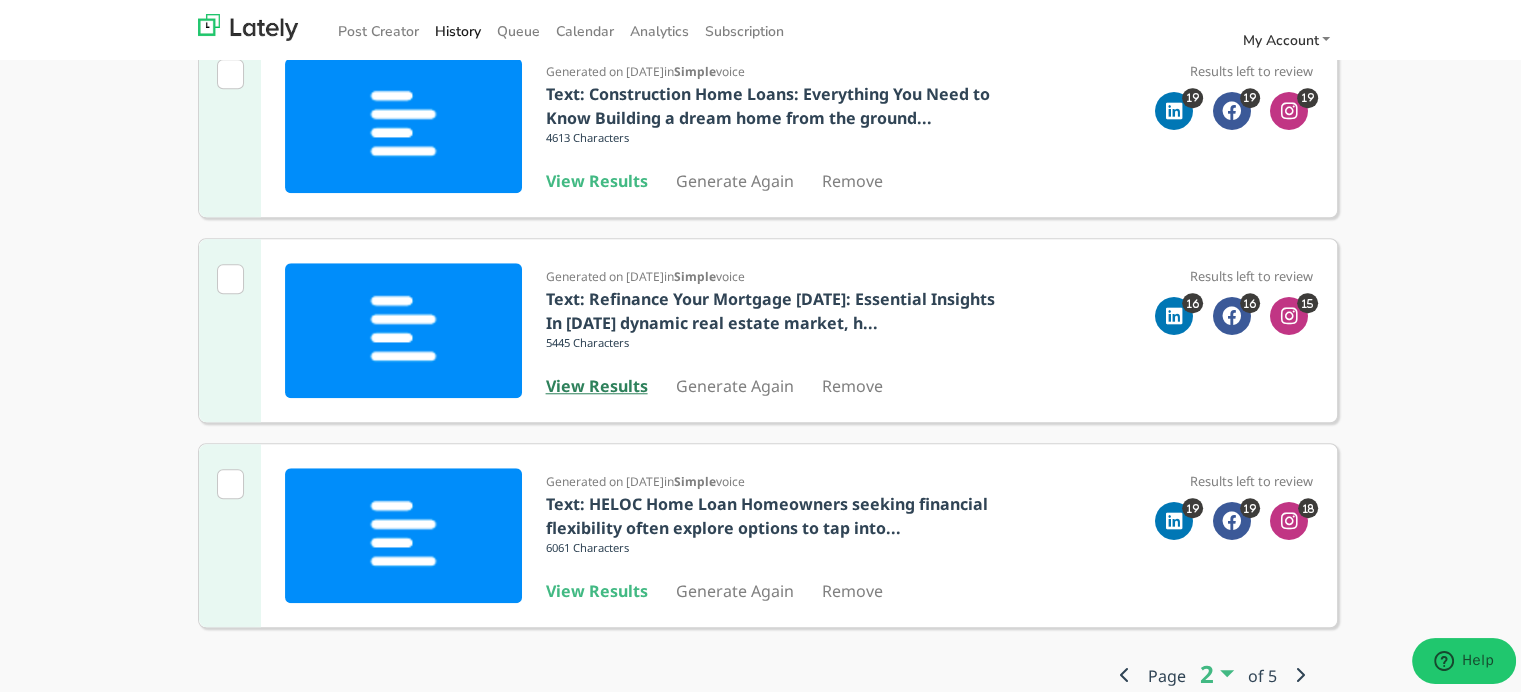 click on "View Results" at bounding box center [597, 383] 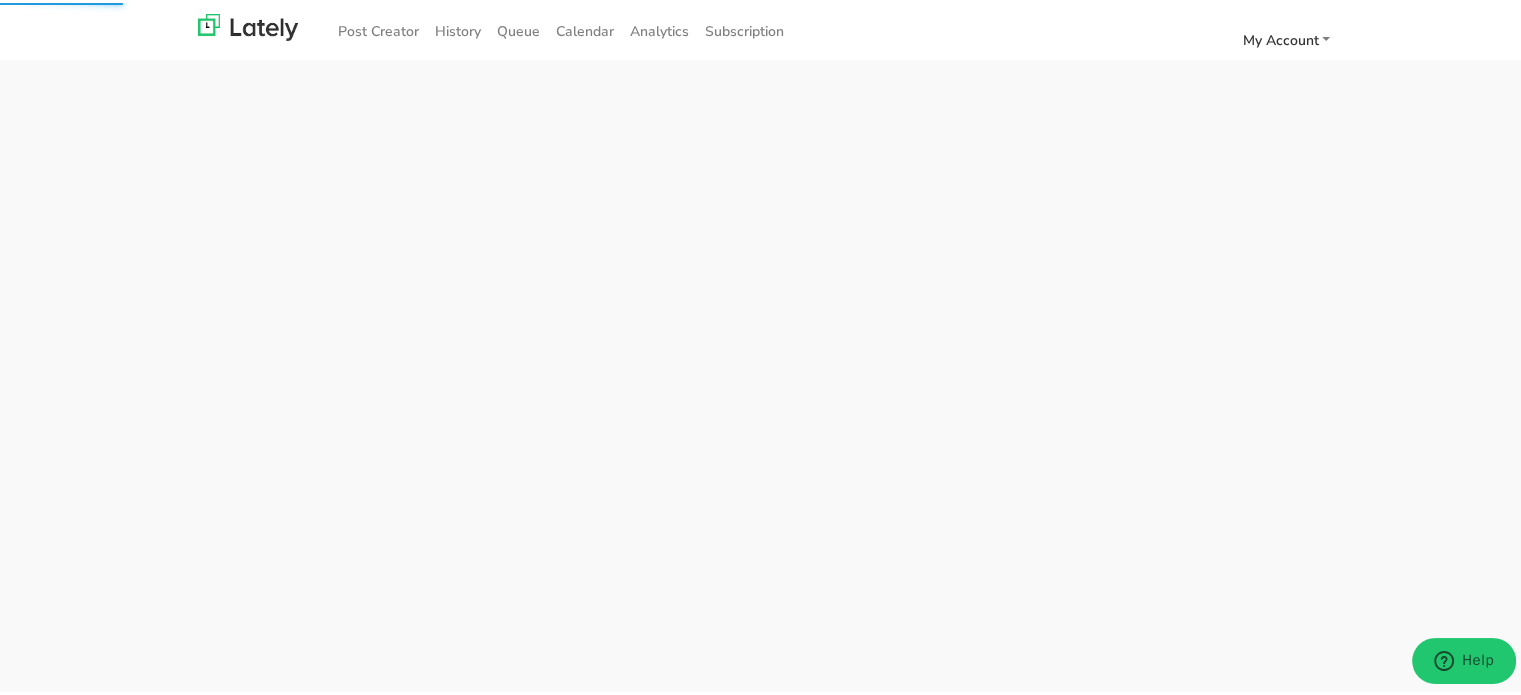 scroll, scrollTop: 0, scrollLeft: 0, axis: both 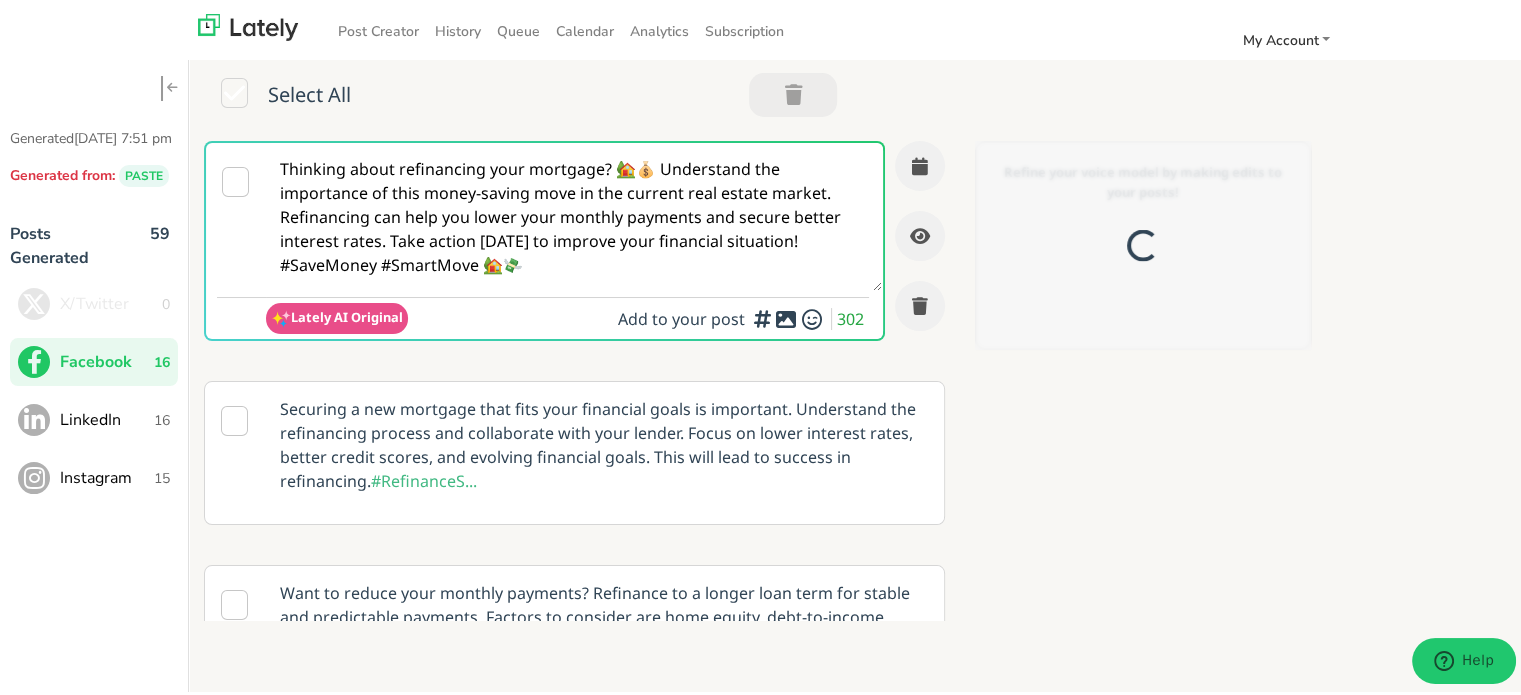 click on "Thinking about refinancing your mortgage? 🏡💰 Understand the importance of this money-saving move in the current real estate market. Refinancing can help you lower your monthly payments and secure better interest rates. Take action [DATE] to improve your financial situation! #SaveMoney #SmartMove 🏡💸" at bounding box center (574, 214) 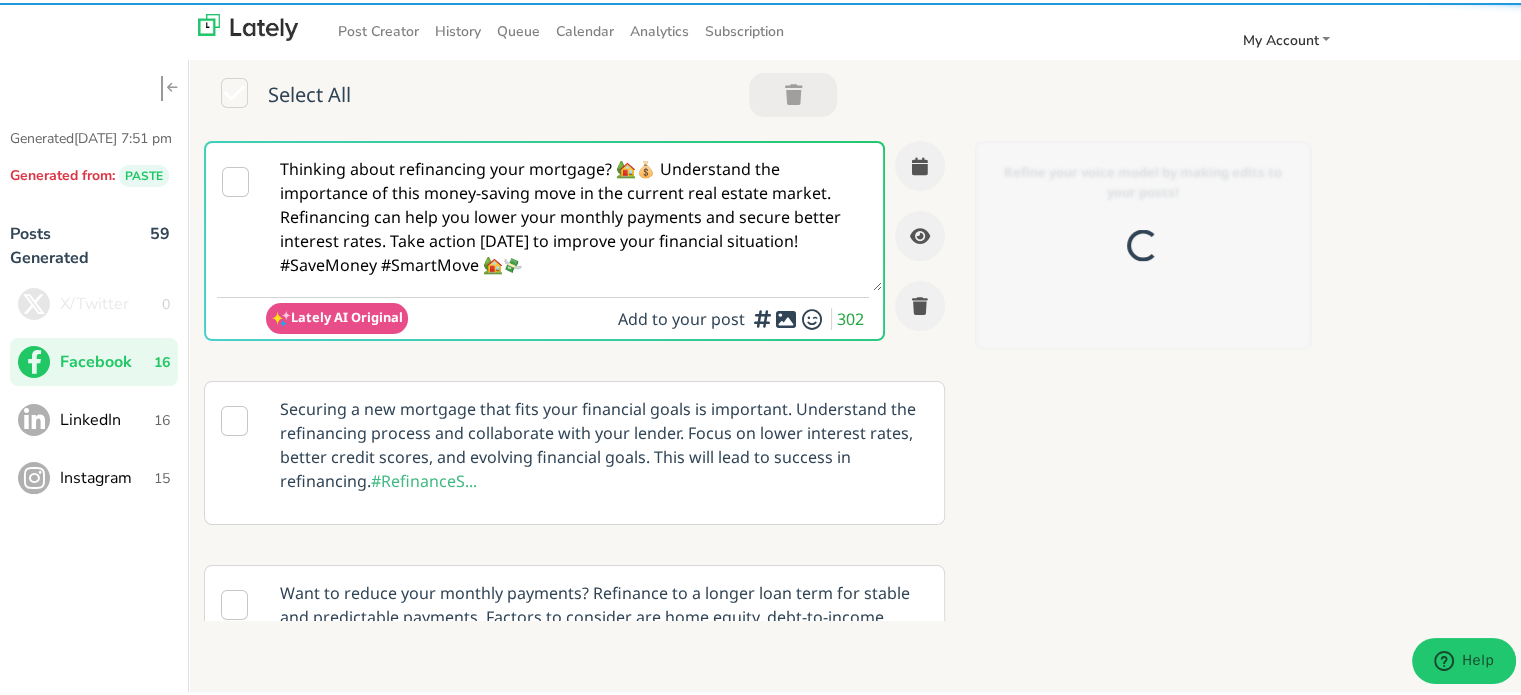 click on "Thinking about refinancing your mortgage? 🏡💰 Understand the importance of this money-saving move in the current real estate market. Refinancing can help you lower your monthly payments and secure better interest rates. Take action [DATE] to improve your financial situation! #SaveMoney #SmartMove 🏡💸" at bounding box center [574, 214] 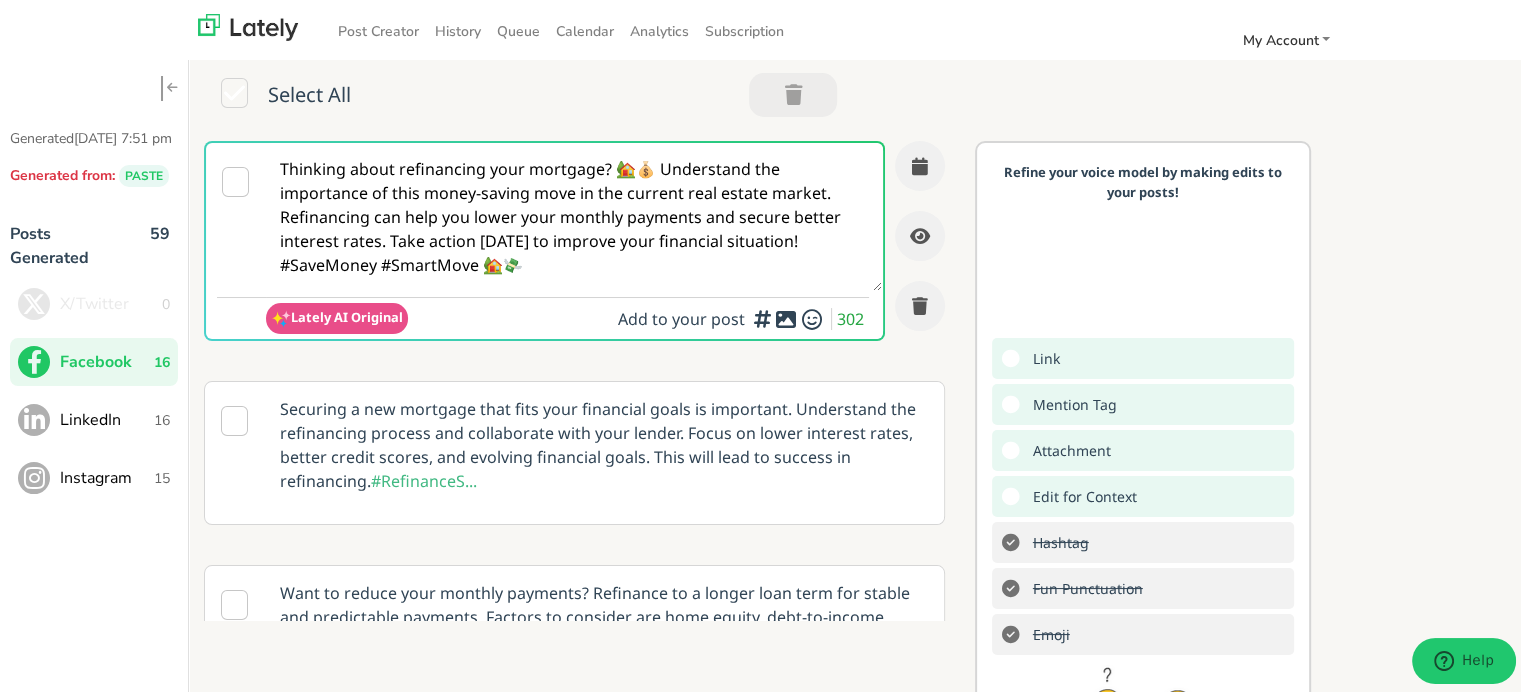 click on "LinkedIn" at bounding box center (107, 417) 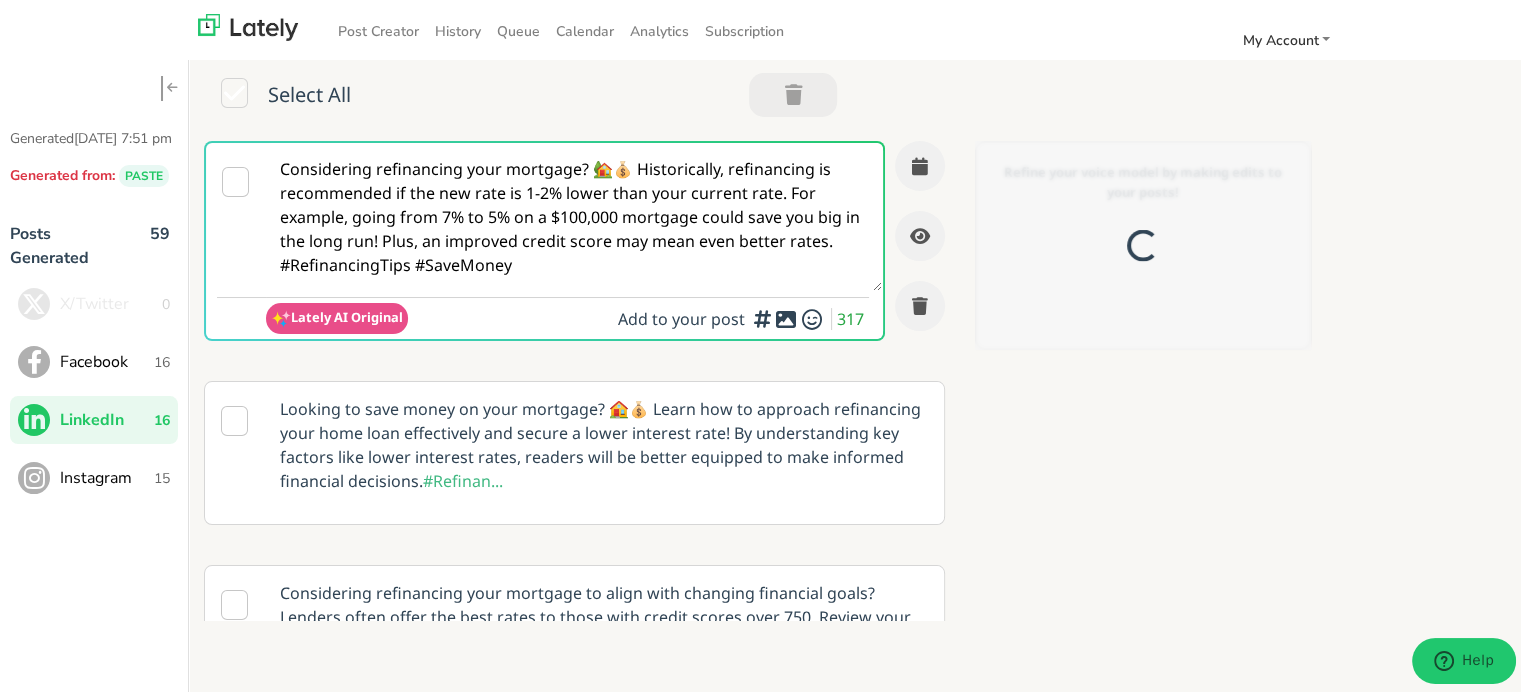 scroll, scrollTop: 0, scrollLeft: 0, axis: both 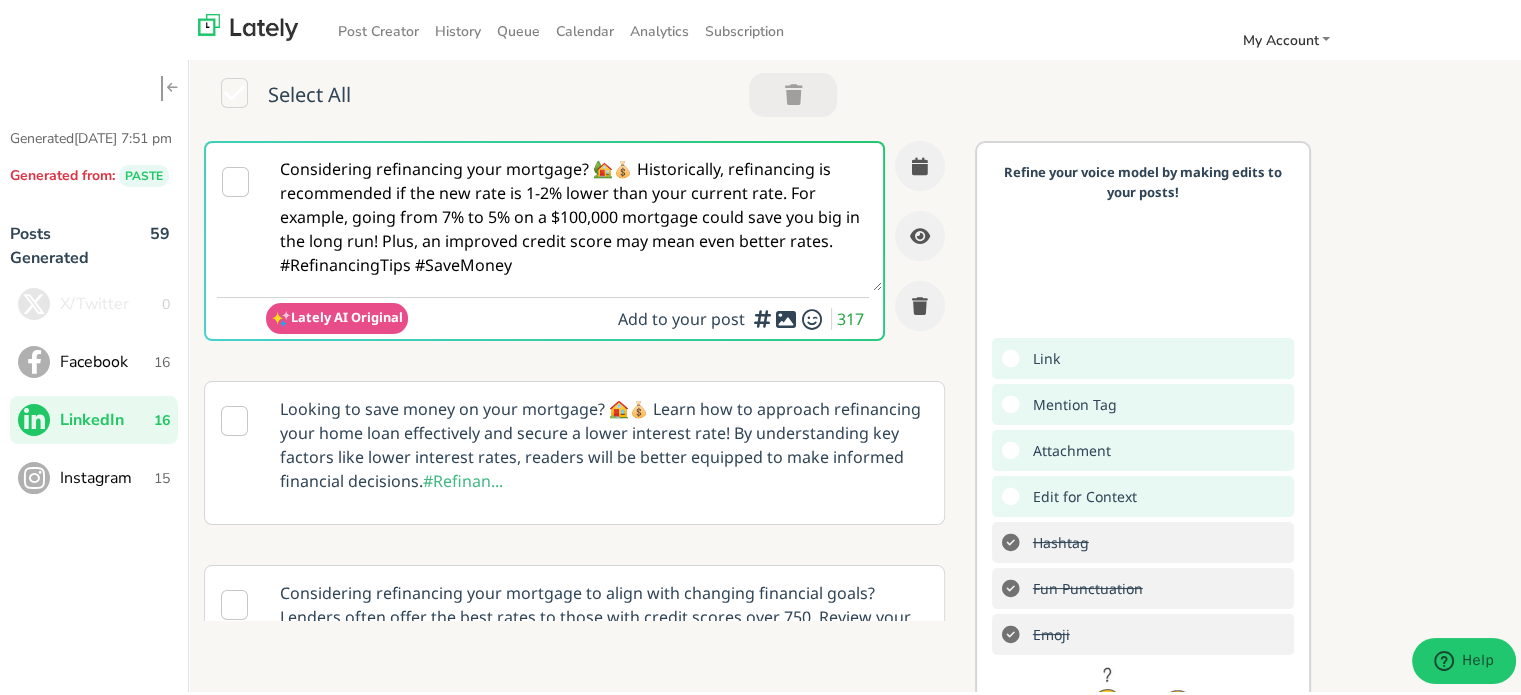 click on "Considering refinancing your mortgage? 🏡💰 Historically, refinancing is recommended if the new rate is 1-2% lower than your current rate. For example, going from 7% to 5% on a $100,000 mortgage could save you big in the long run! Plus, an improved credit score may mean even better rates. #RefinancingTips #SaveMoney" at bounding box center (574, 214) 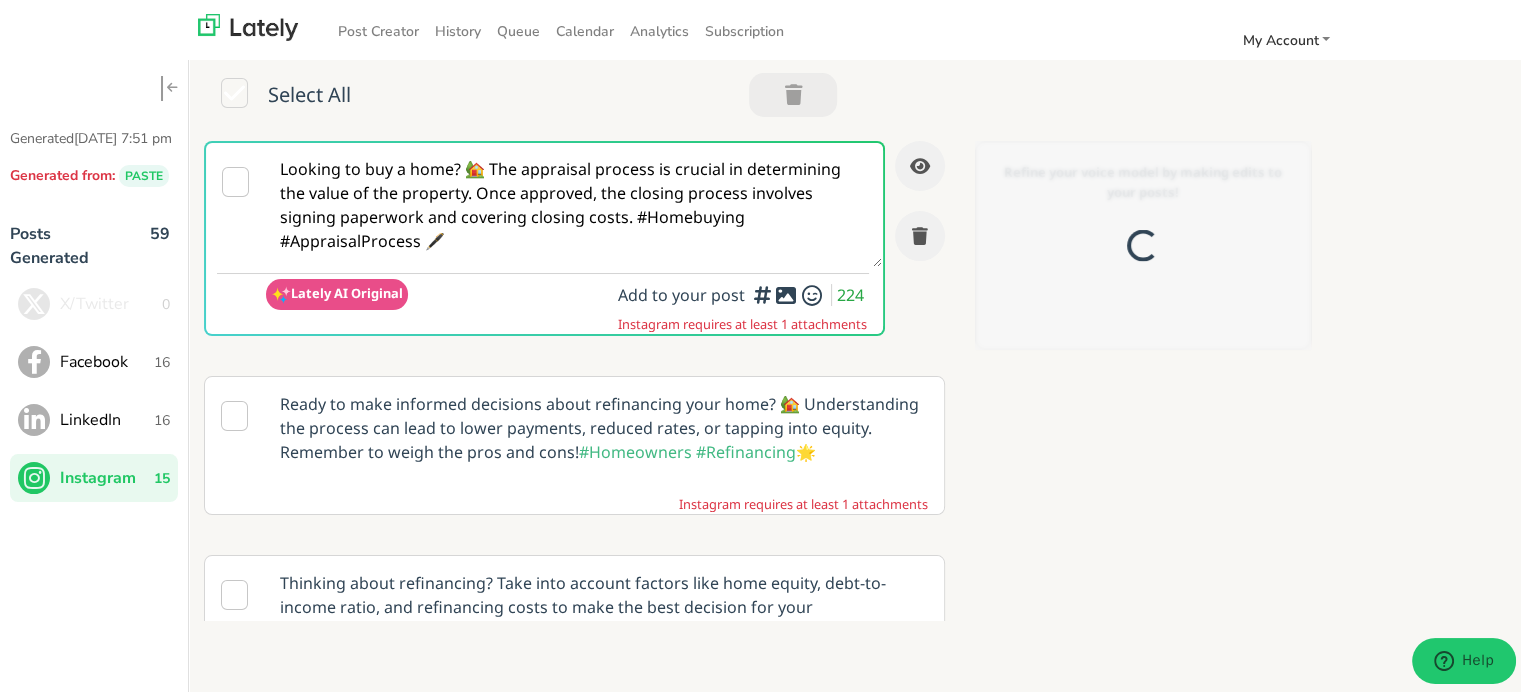 scroll, scrollTop: 0, scrollLeft: 0, axis: both 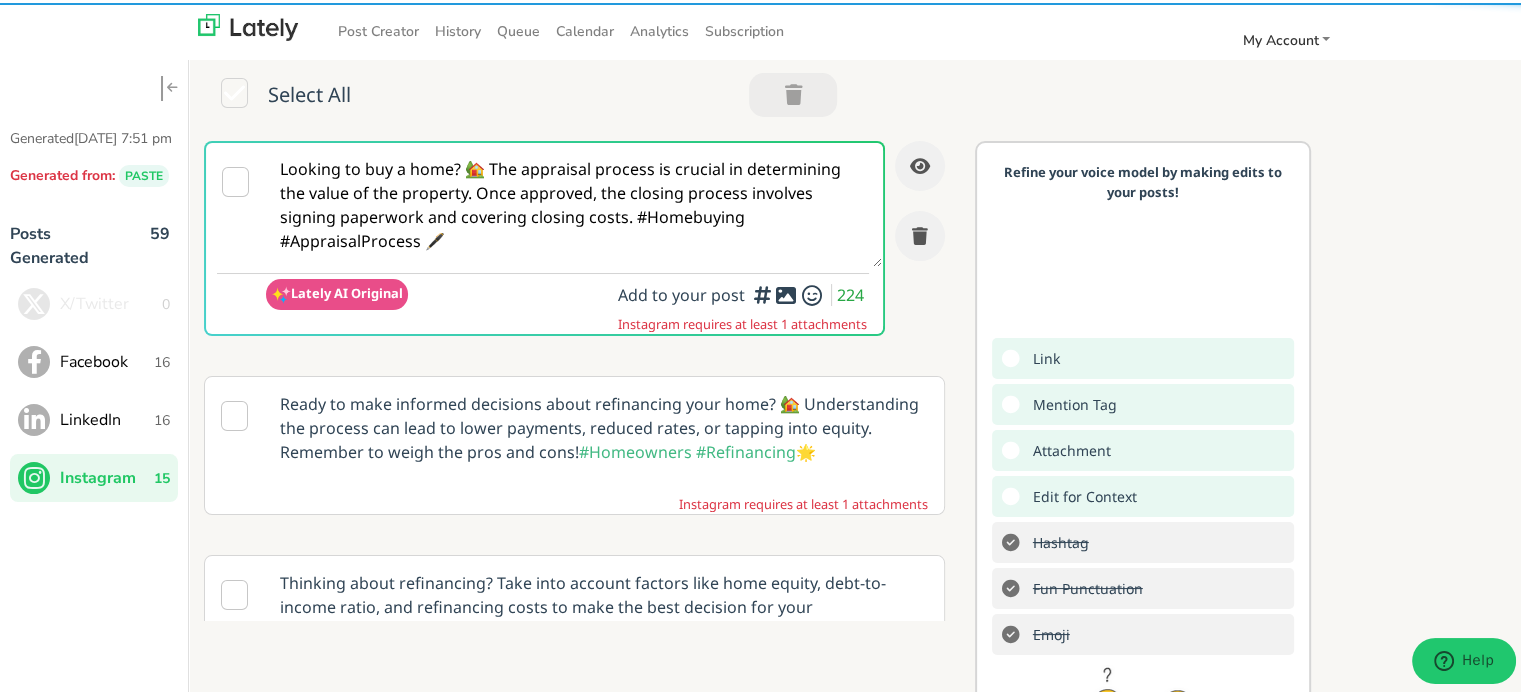 click on "Looking to buy a home? 🏡 The appraisal process is crucial in determining the value of the property. Once approved, the closing process involves signing paperwork and covering closing costs. #Homebuying #AppraisalProcess 🖋️" at bounding box center (574, 202) 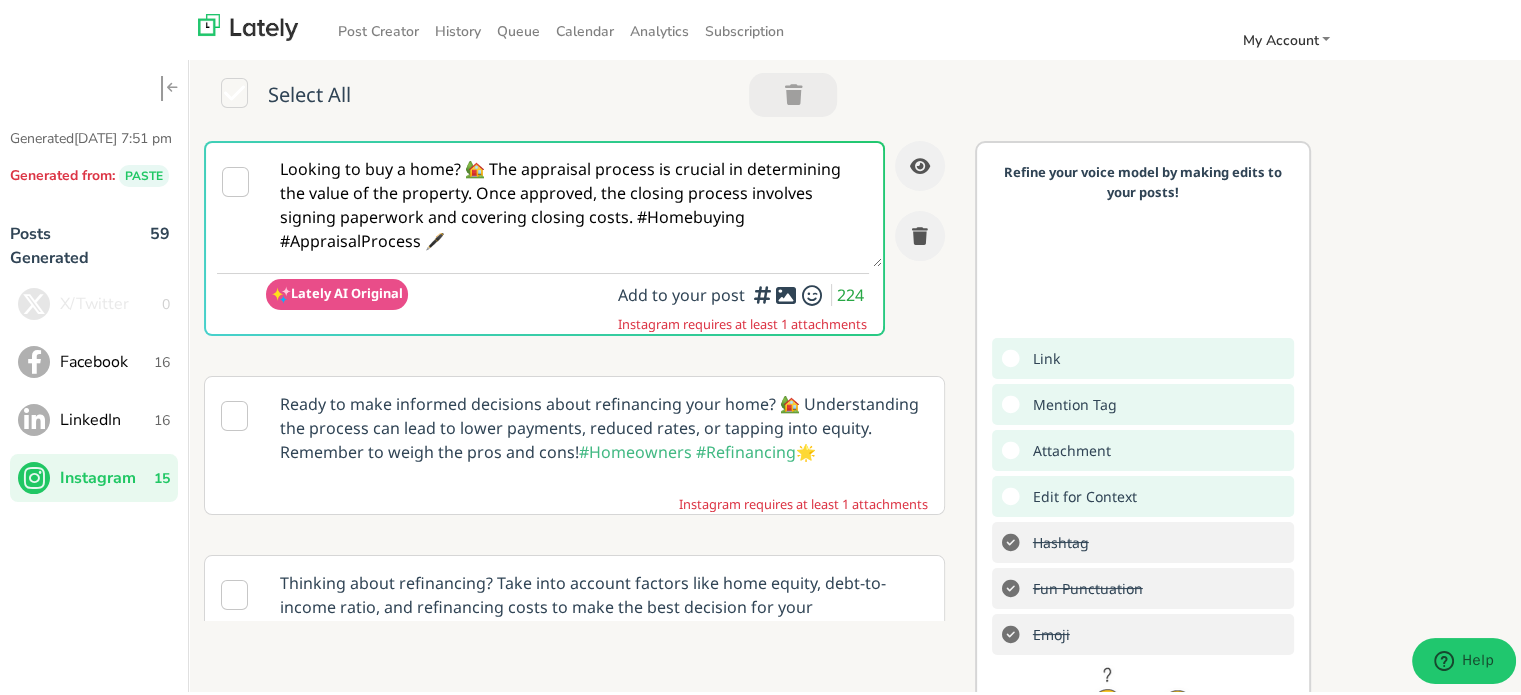 click on "16" at bounding box center (162, 359) 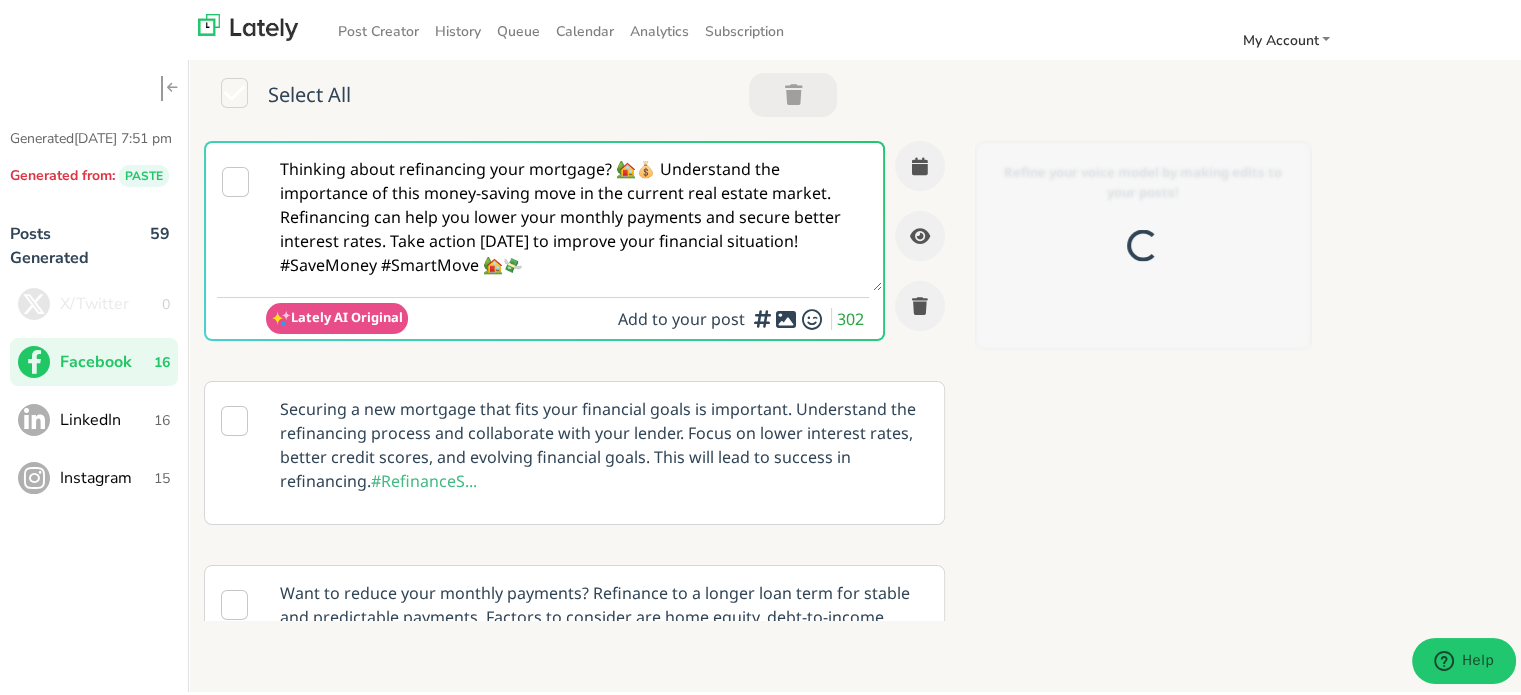 scroll, scrollTop: 0, scrollLeft: 0, axis: both 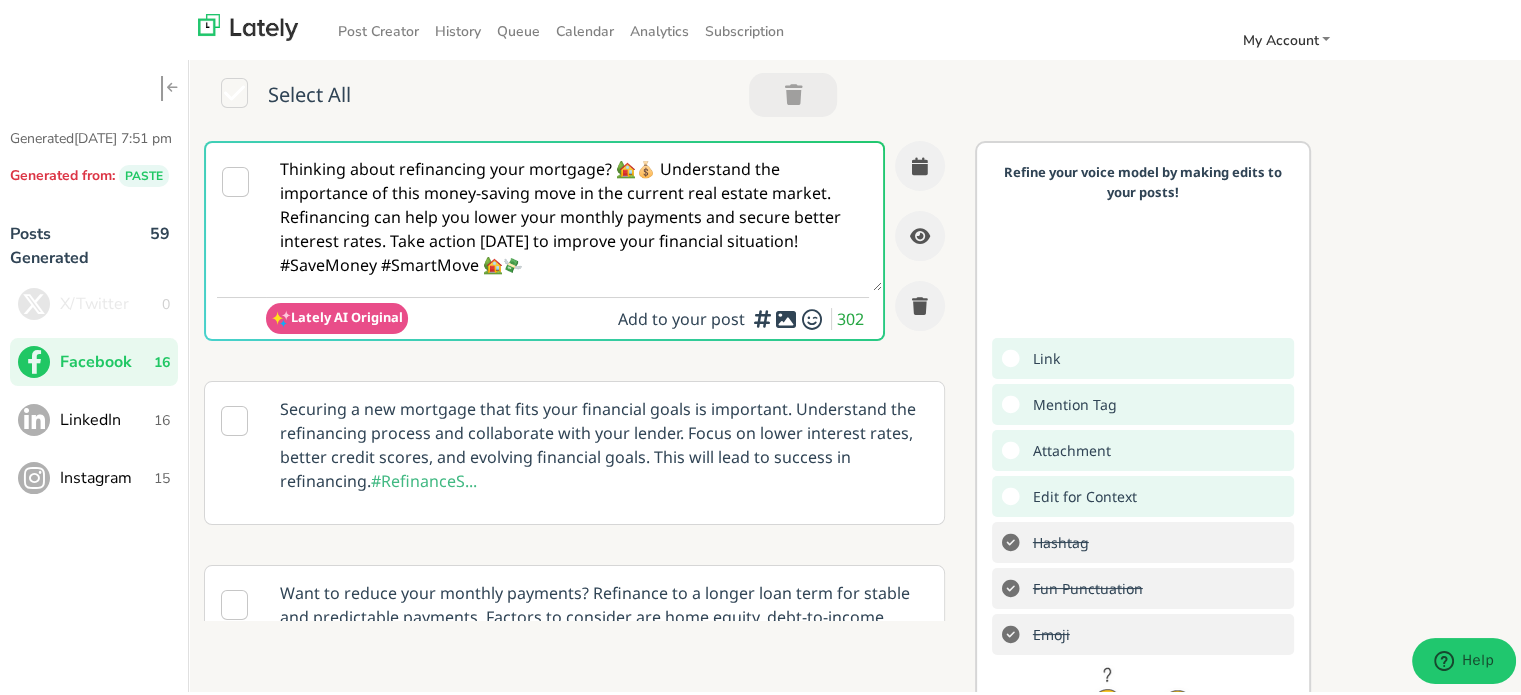 click on "Thinking about refinancing your mortgage? 🏡💰 Understand the importance of this money-saving move in the current real estate market. Refinancing can help you lower your monthly payments and secure better interest rates. Take action [DATE] to improve your financial situation! #SaveMoney #SmartMove 🏡💸" at bounding box center (574, 214) 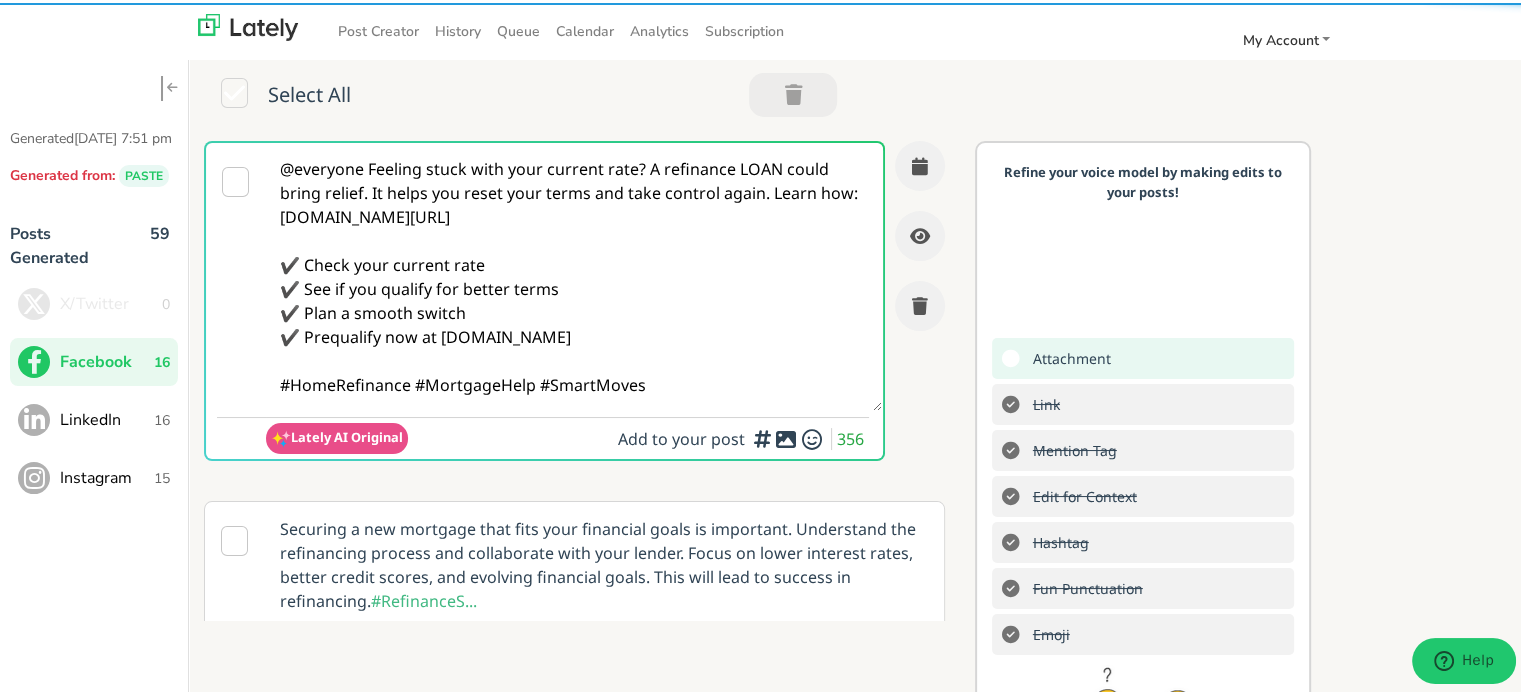 click on "@everyone Feeling stuck with your current rate? A refinance LOAN could bring relief. It helps you reset your terms and take control again. Learn how: [DOMAIN_NAME][URL]
✔️ Check your current rate
✔️ See if you qualify for better terms
✔️ Plan a smooth switch
✔️ Prequalify now at [DOMAIN_NAME]
#HomeRefinance #MortgageHelp #SmartMoves" at bounding box center [574, 274] 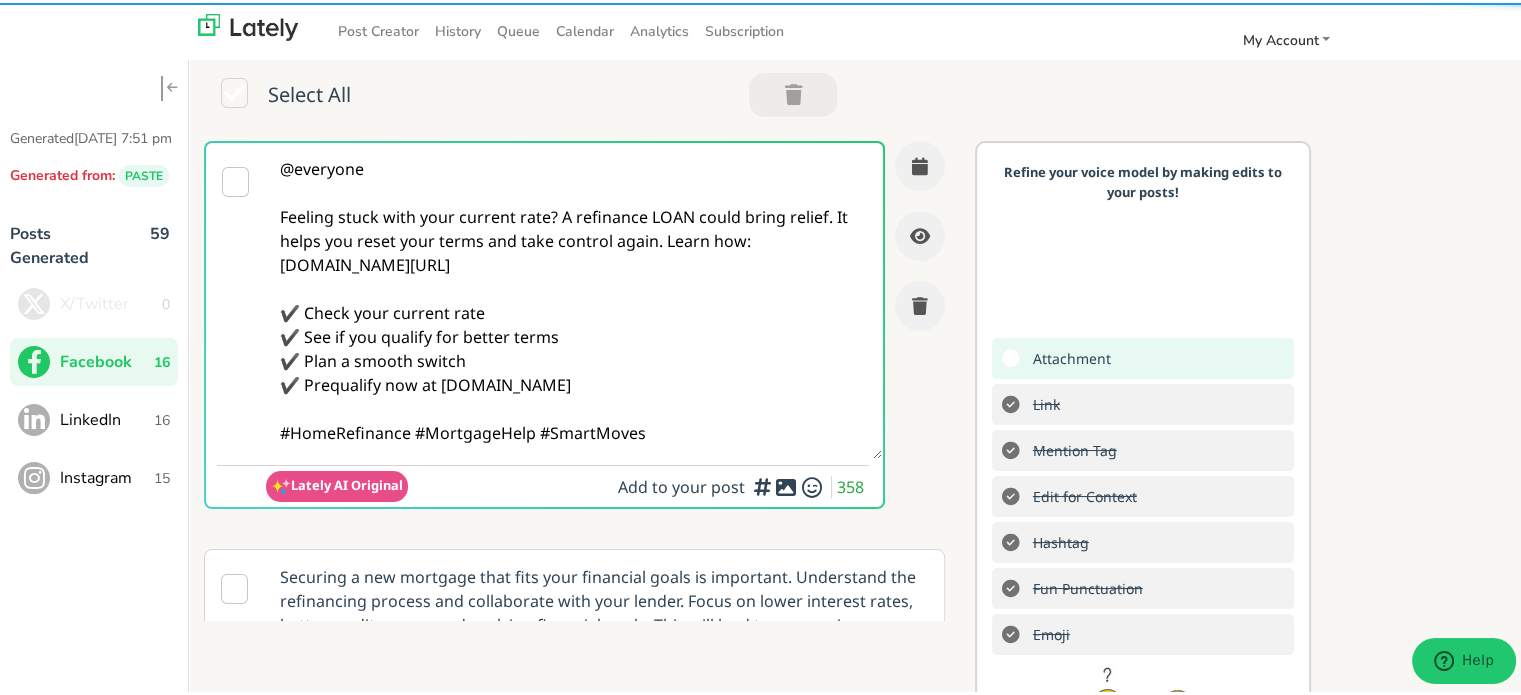 click on "@everyone
Feeling stuck with your current rate? A refinance LOAN could bring relief. It helps you reset your terms and take control again. Learn how: [DOMAIN_NAME][URL]
✔️ Check your current rate
✔️ See if you qualify for better terms
✔️ Plan a smooth switch
✔️ Prequalify now at [DOMAIN_NAME]
#HomeRefinance #MortgageHelp #SmartMoves" at bounding box center (574, 298) 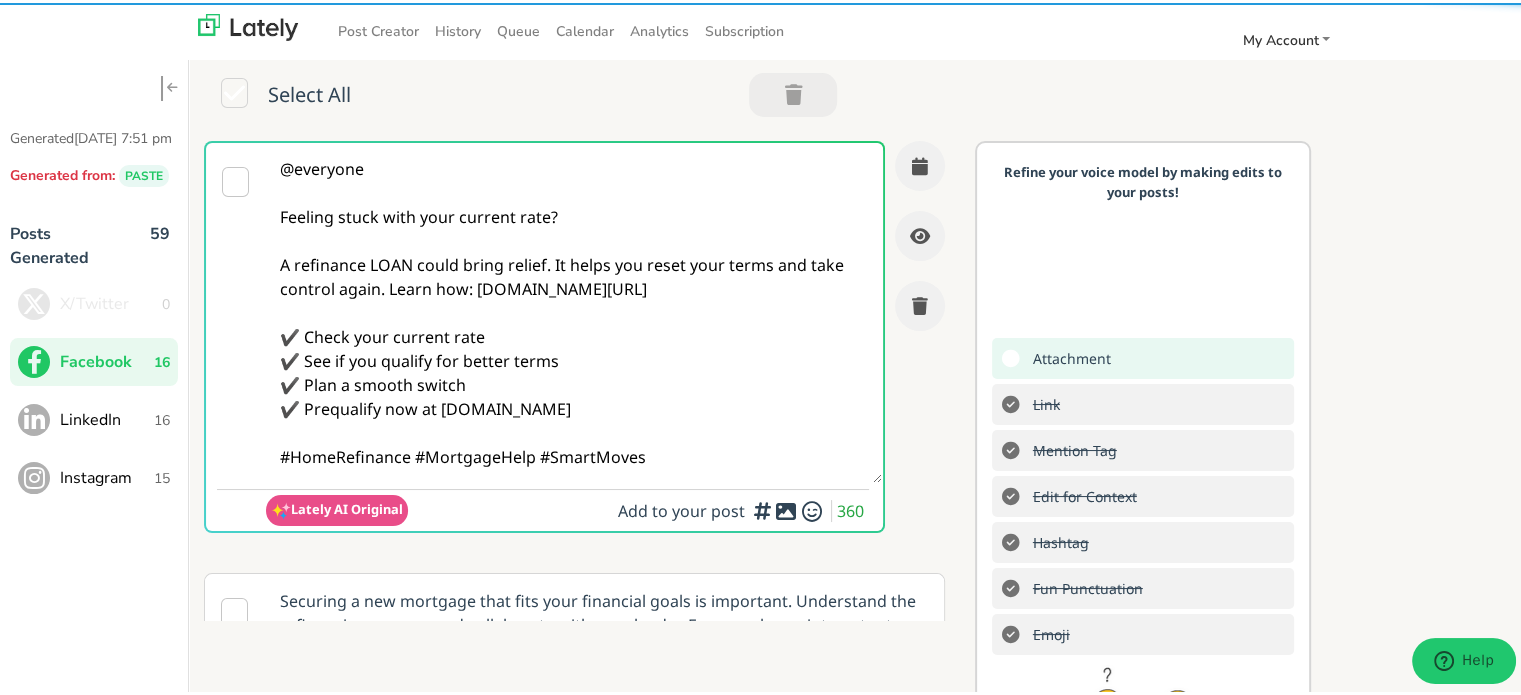 click on "@everyone
Feeling stuck with your current rate?
A refinance LOAN could bring relief. It helps you reset your terms and take control again. Learn how: [DOMAIN_NAME][URL]
✔️ Check your current rate
✔️ See if you qualify for better terms
✔️ Plan a smooth switch
✔️ Prequalify now at [DOMAIN_NAME]
#HomeRefinance #MortgageHelp #SmartMoves" at bounding box center (574, 310) 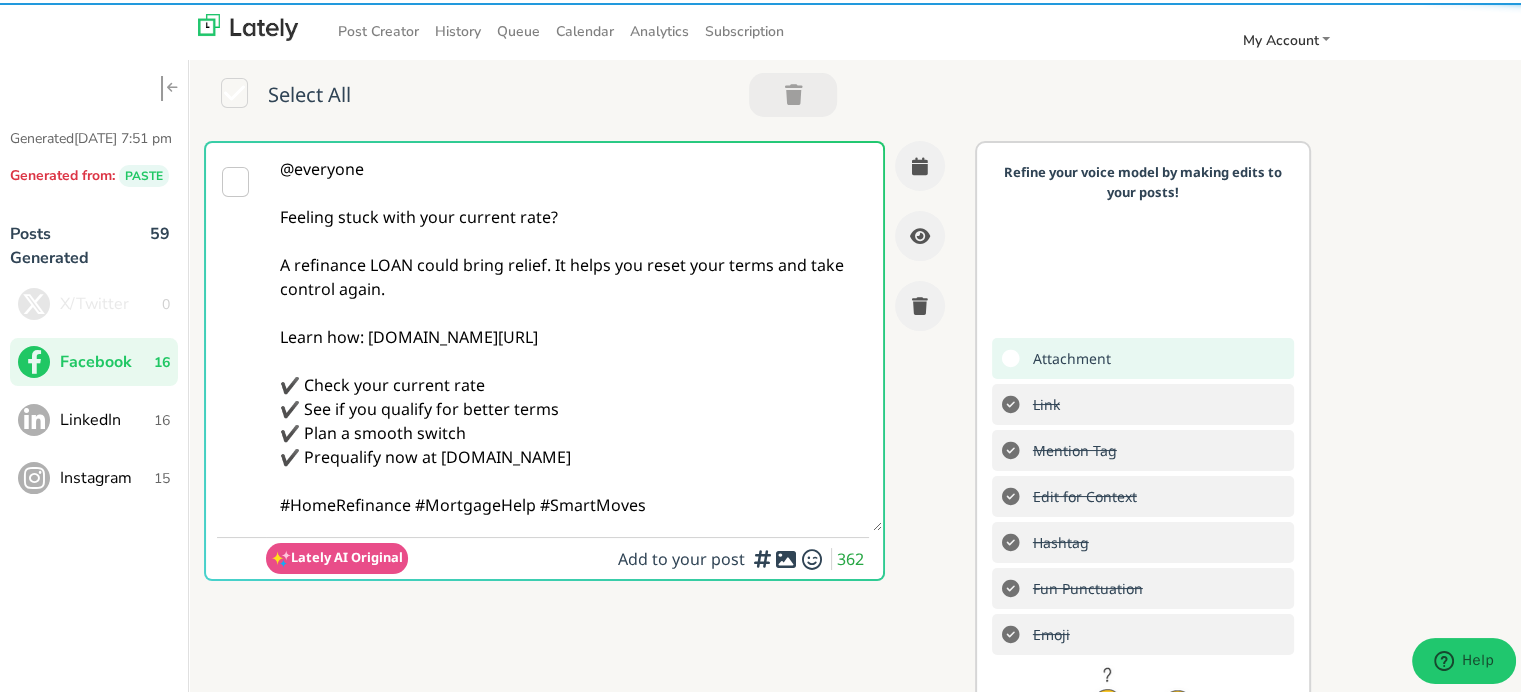 click on "@everyone
Feeling stuck with your current rate?
A refinance LOAN could bring relief. It helps you reset your terms and take control again.
Learn how: [DOMAIN_NAME][URL]
✔️ Check your current rate
✔️ See if you qualify for better terms
✔️ Plan a smooth switch
✔️ Prequalify now at [DOMAIN_NAME]
#HomeRefinance #MortgageHelp #SmartMoves" at bounding box center [574, 334] 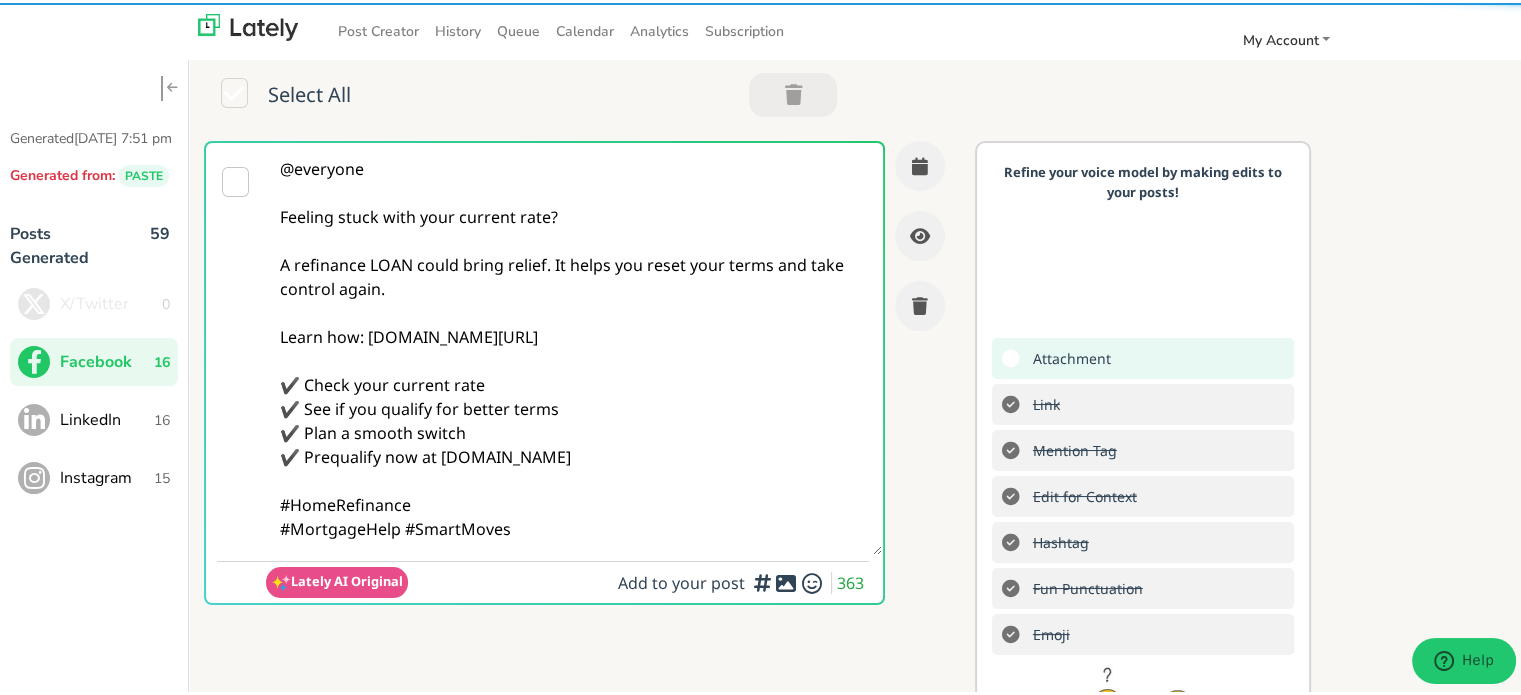 click on "@everyone
Feeling stuck with your current rate?
A refinance LOAN could bring relief. It helps you reset your terms and take control again.
Learn how: [DOMAIN_NAME][URL]
✔️ Check your current rate
✔️ See if you qualify for better terms
✔️ Plan a smooth switch
✔️ Prequalify now at [DOMAIN_NAME]
#HomeRefinance
#MortgageHelp #SmartMoves" at bounding box center [574, 346] 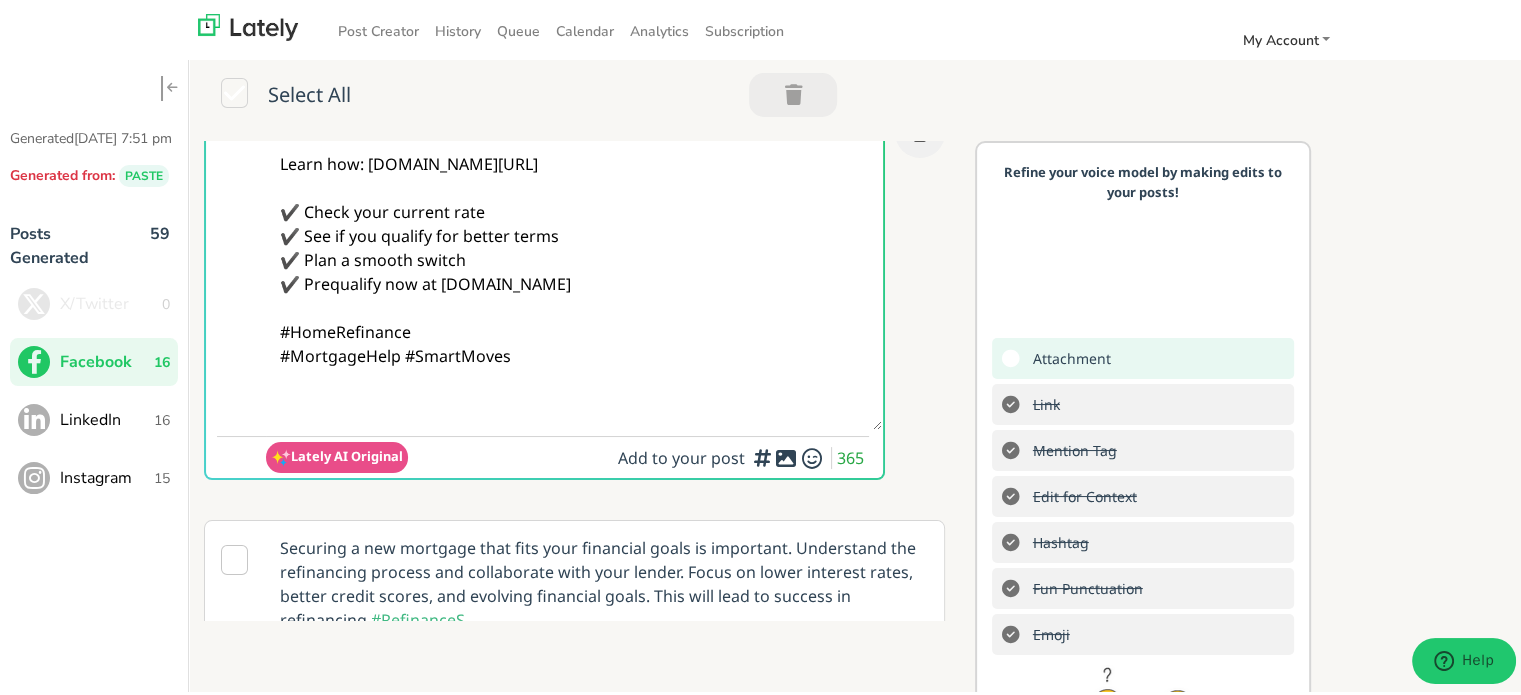 scroll, scrollTop: 0, scrollLeft: 0, axis: both 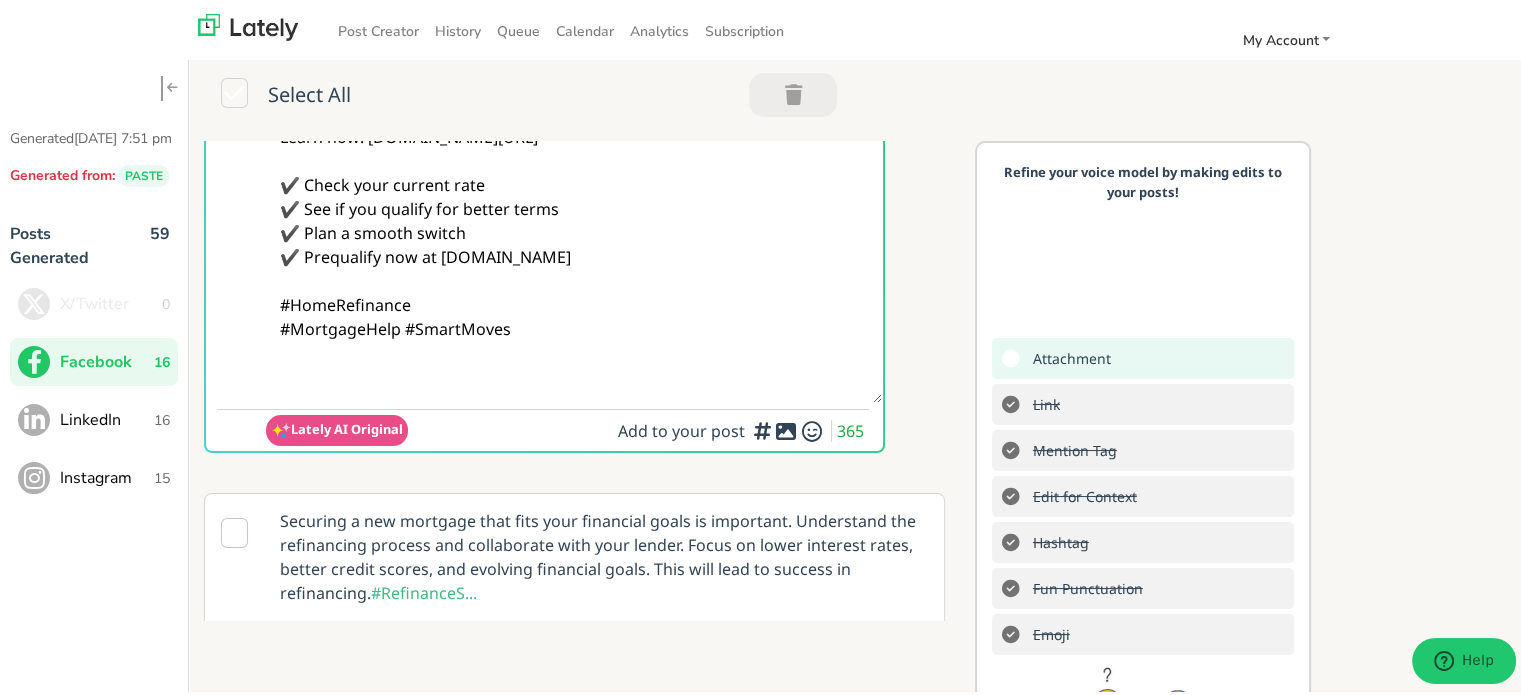 paste on "Follow Us On Our Social Media Platforms!
Facebook: [URL][DOMAIN_NAME]
LinkedIn: [URL][DOMAIN_NAME]
Instagram: [URL][DOMAIN_NAME][DOMAIN_NAME]" 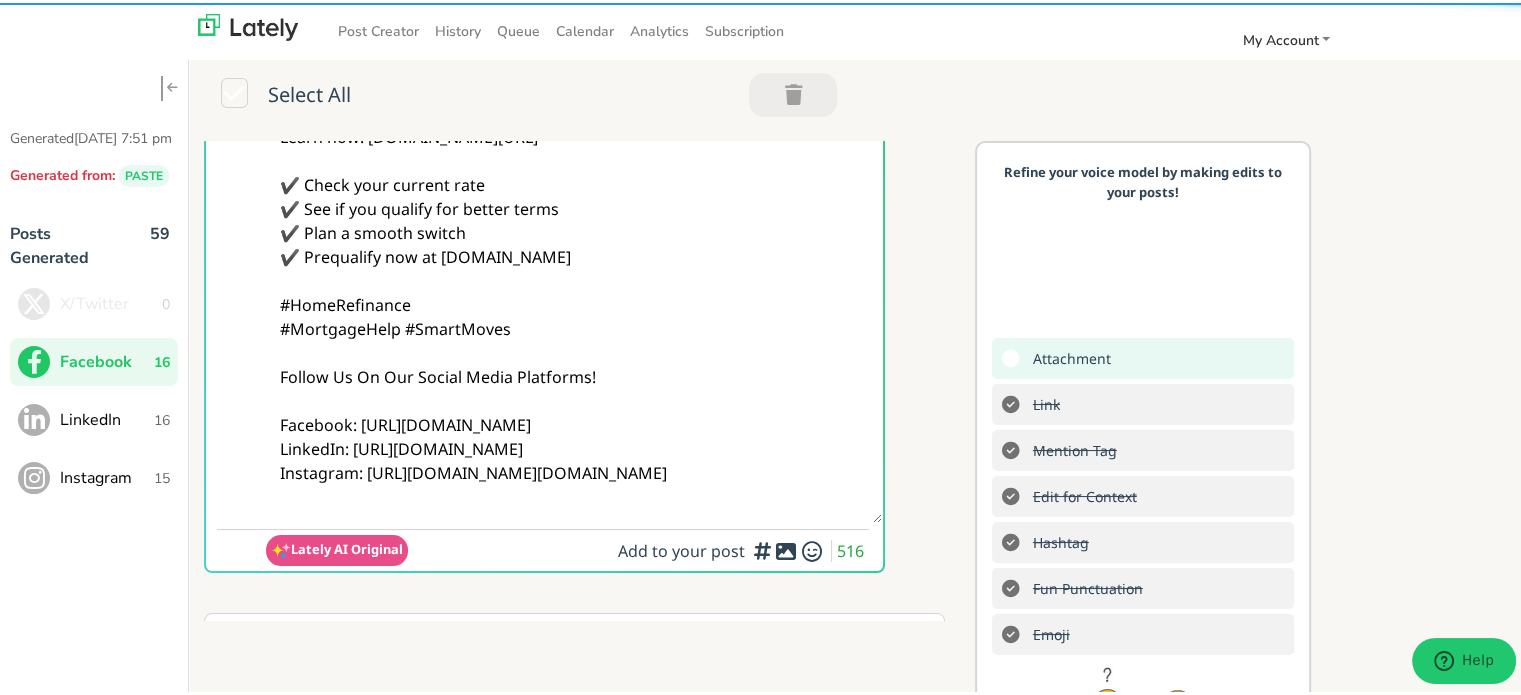 type on "@everyone
Feeling stuck with your current rate?
A refinance LOAN could bring relief. It helps you reset your terms and take control again.
Learn how: [DOMAIN_NAME][URL]
✔️ Check your current rate
✔️ See if you qualify for better terms
✔️ Plan a smooth switch
✔️ Prequalify now at [DOMAIN_NAME]
#HomeRefinance
#MortgageHelp #SmartMoves
Follow Us On Our Social Media Platforms!
Facebook: [URL][DOMAIN_NAME]
LinkedIn: [URL][DOMAIN_NAME]
Instagram: [URL][DOMAIN_NAME][DOMAIN_NAME]" 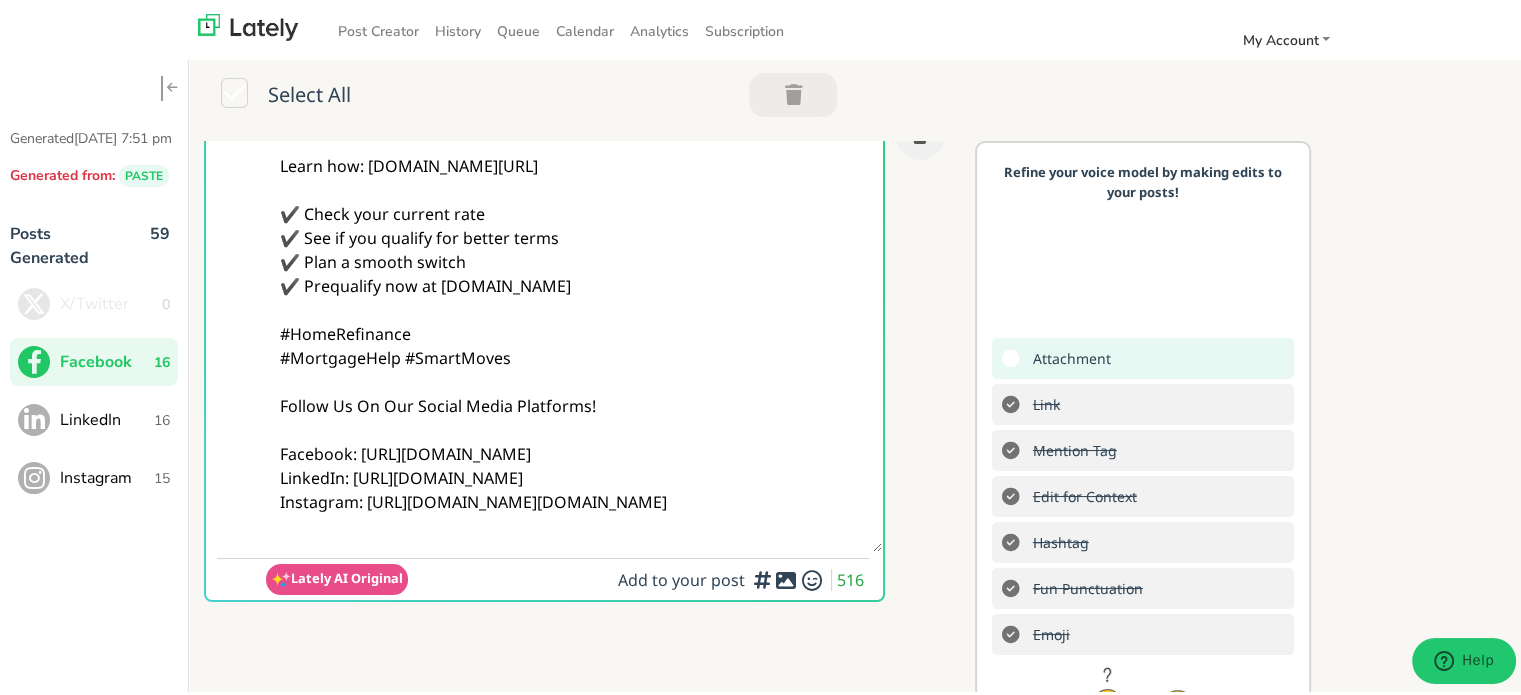 scroll, scrollTop: 400, scrollLeft: 0, axis: vertical 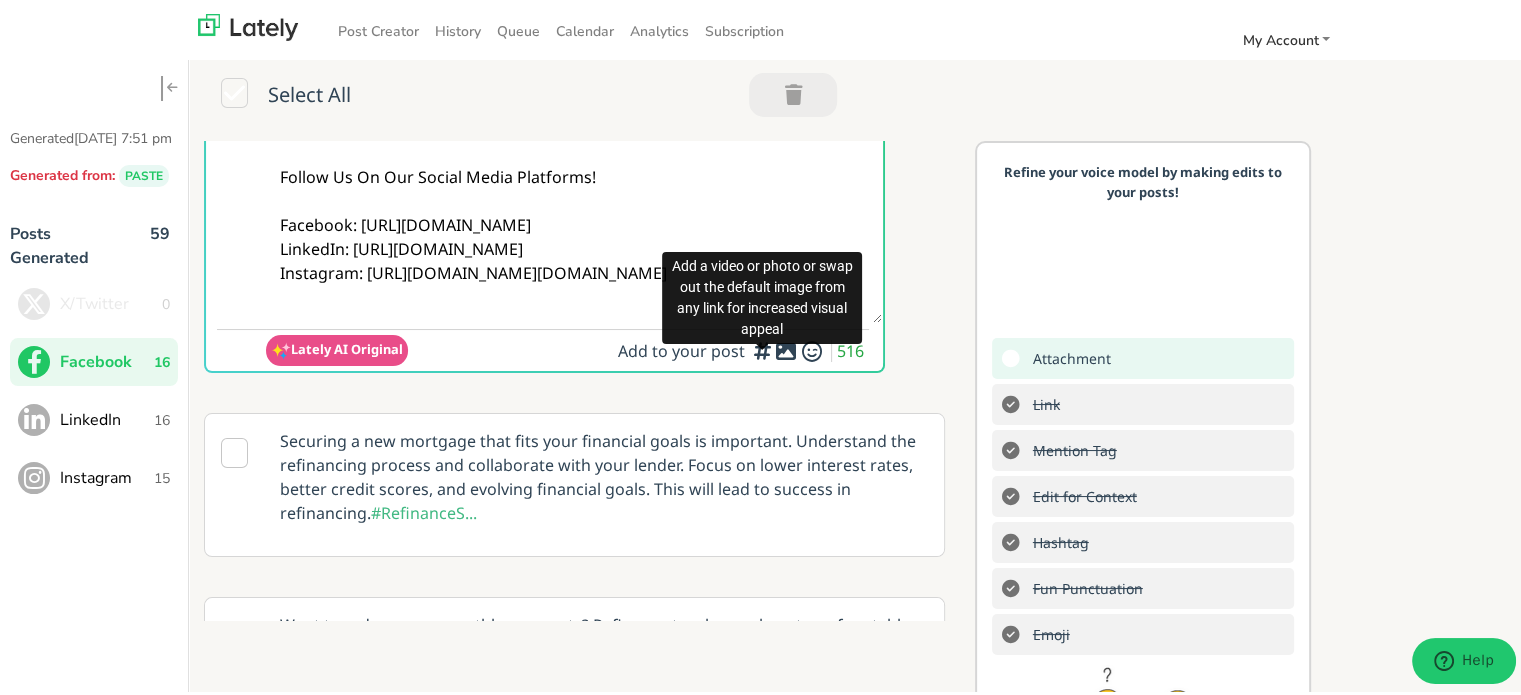 click on "Add to your post    516" at bounding box center (743, 348) 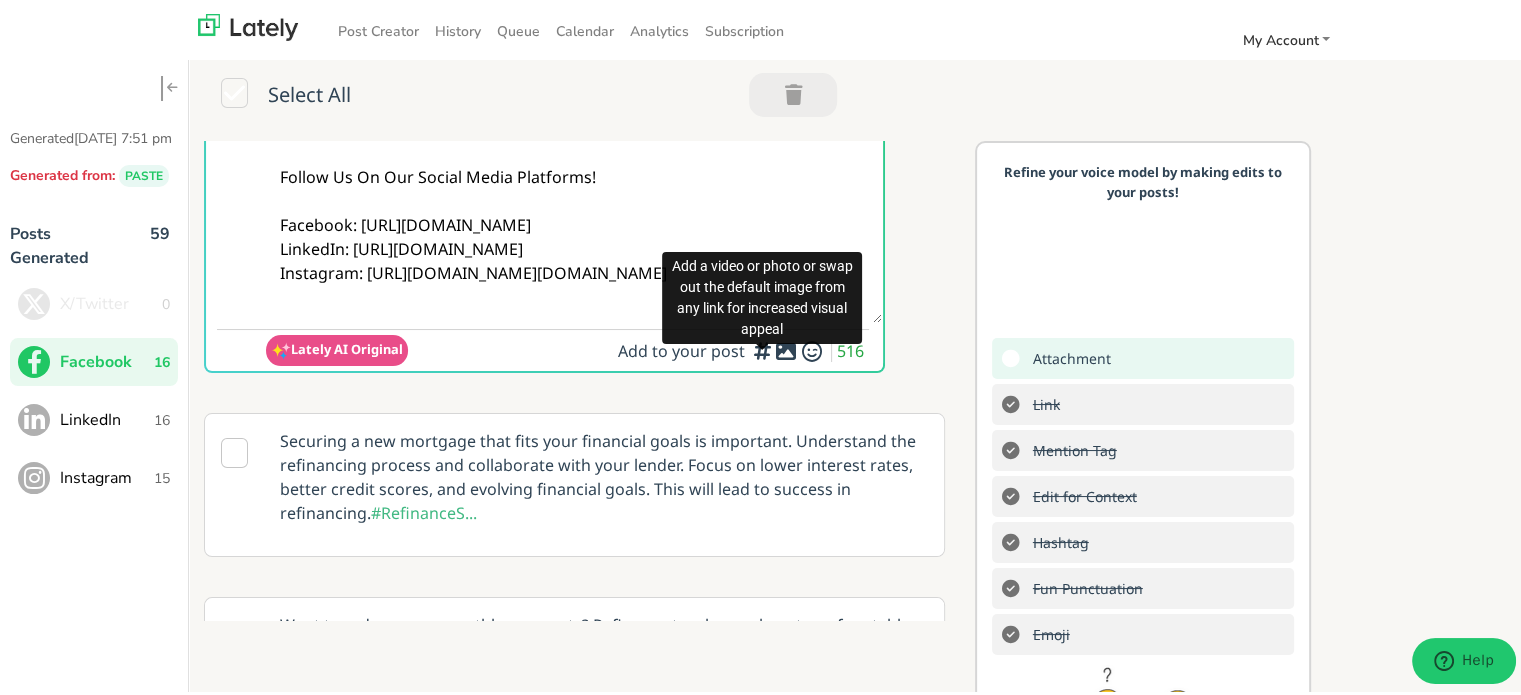 click at bounding box center [762, 344] 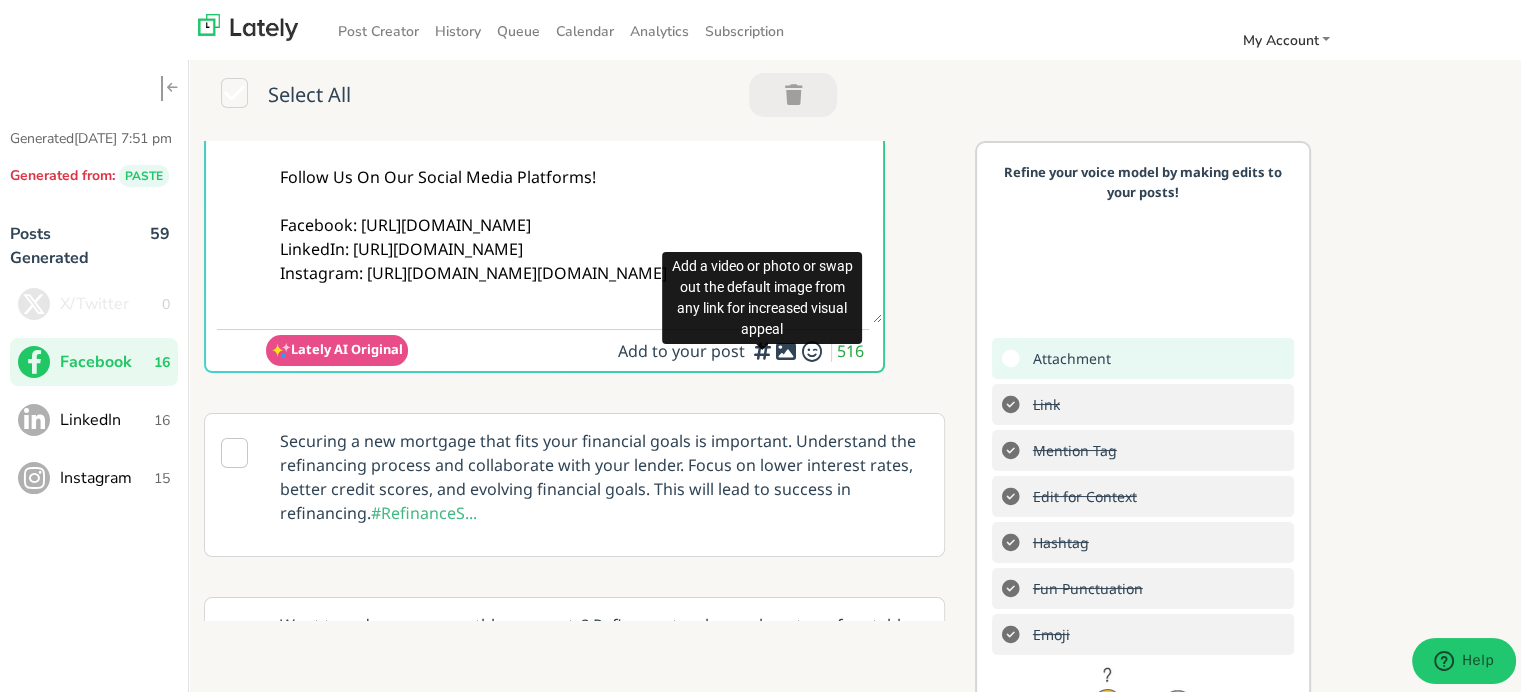 click at bounding box center (786, 348) 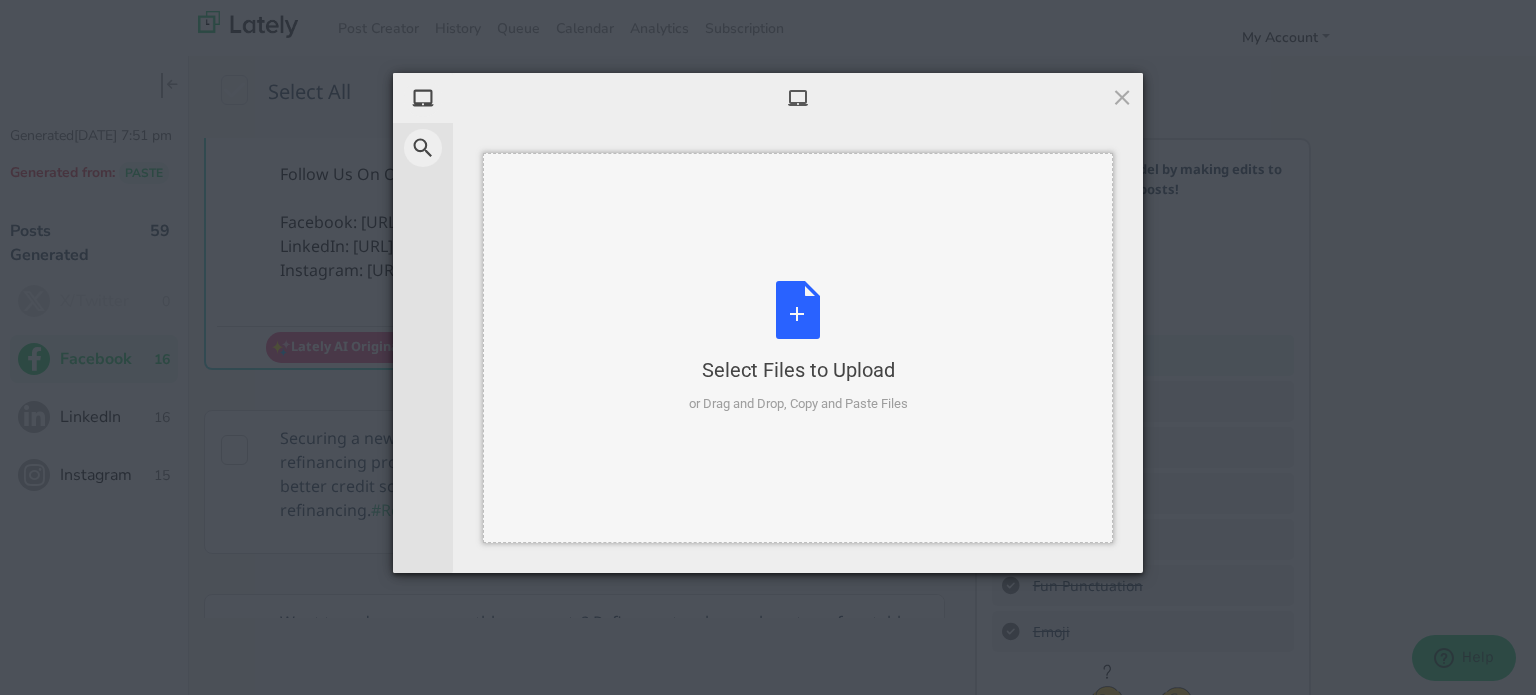 click on "Select Files to Upload
or Drag and Drop, Copy and Paste Files" at bounding box center [798, 347] 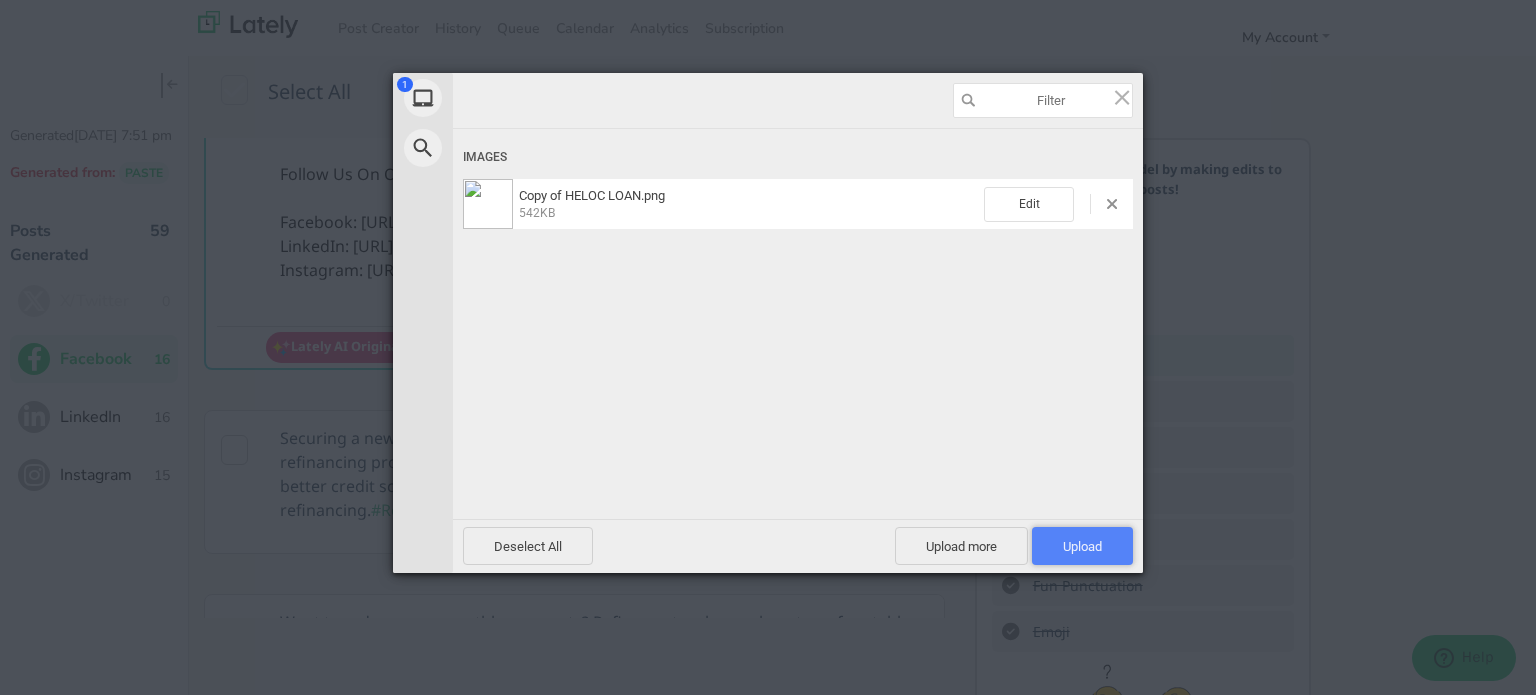 click on "Upload
1" at bounding box center [1082, 546] 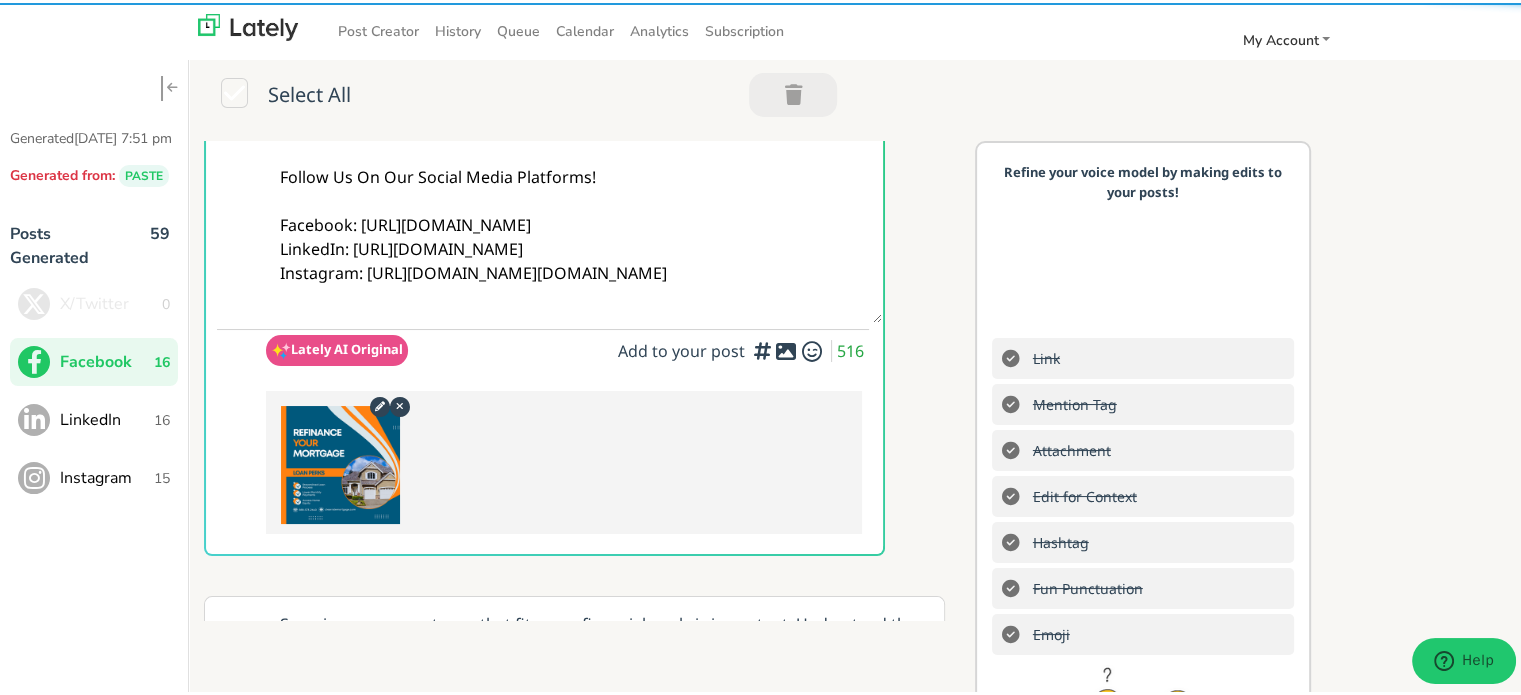 drag, startPoint x: 301, startPoint y: 421, endPoint x: 315, endPoint y: 500, distance: 80.23092 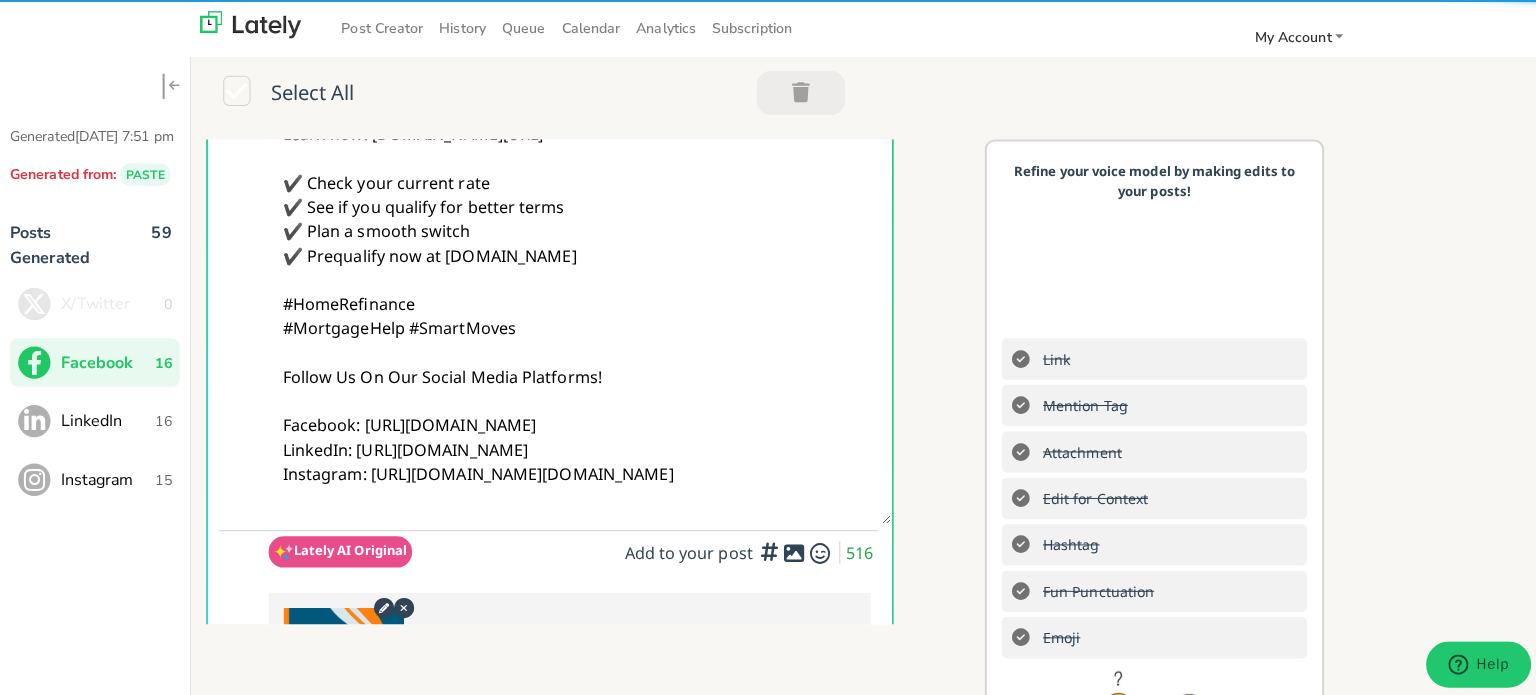 scroll, scrollTop: 0, scrollLeft: 0, axis: both 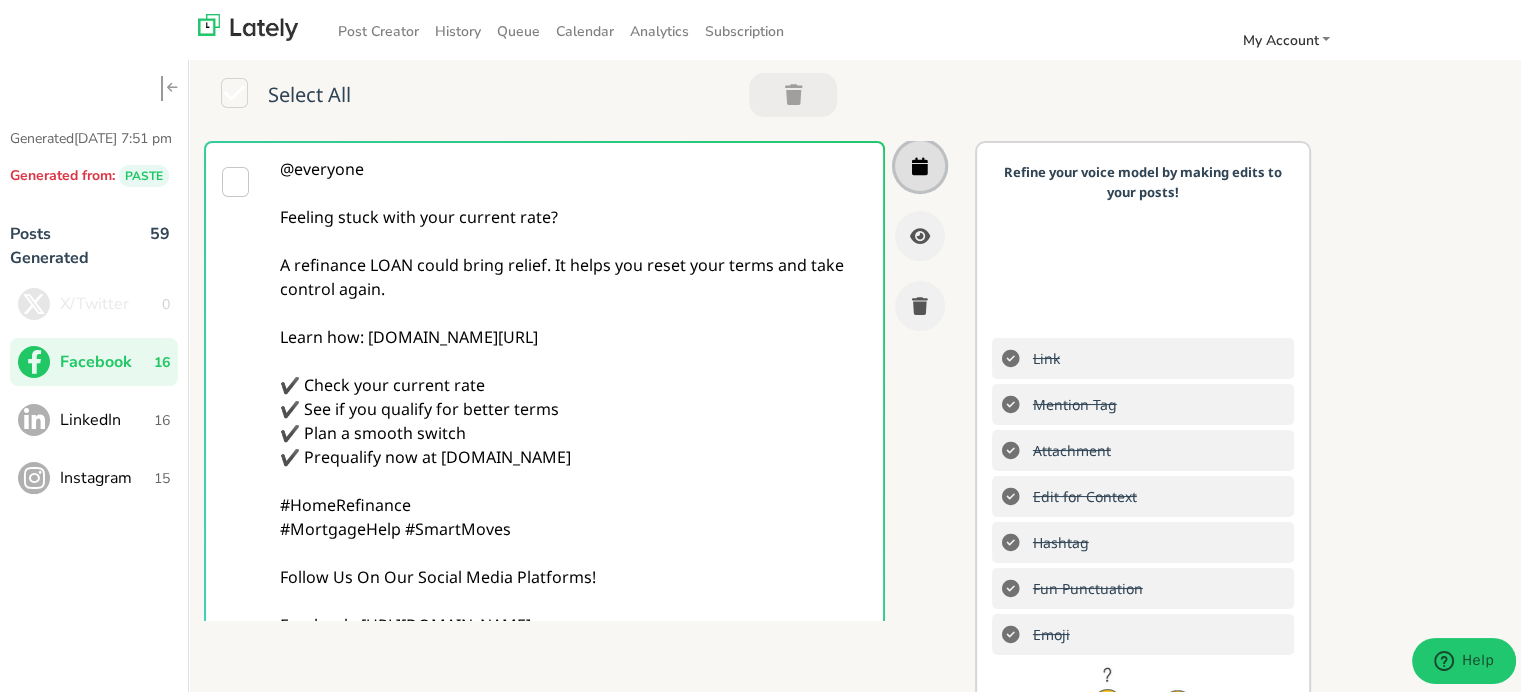 click at bounding box center (920, 163) 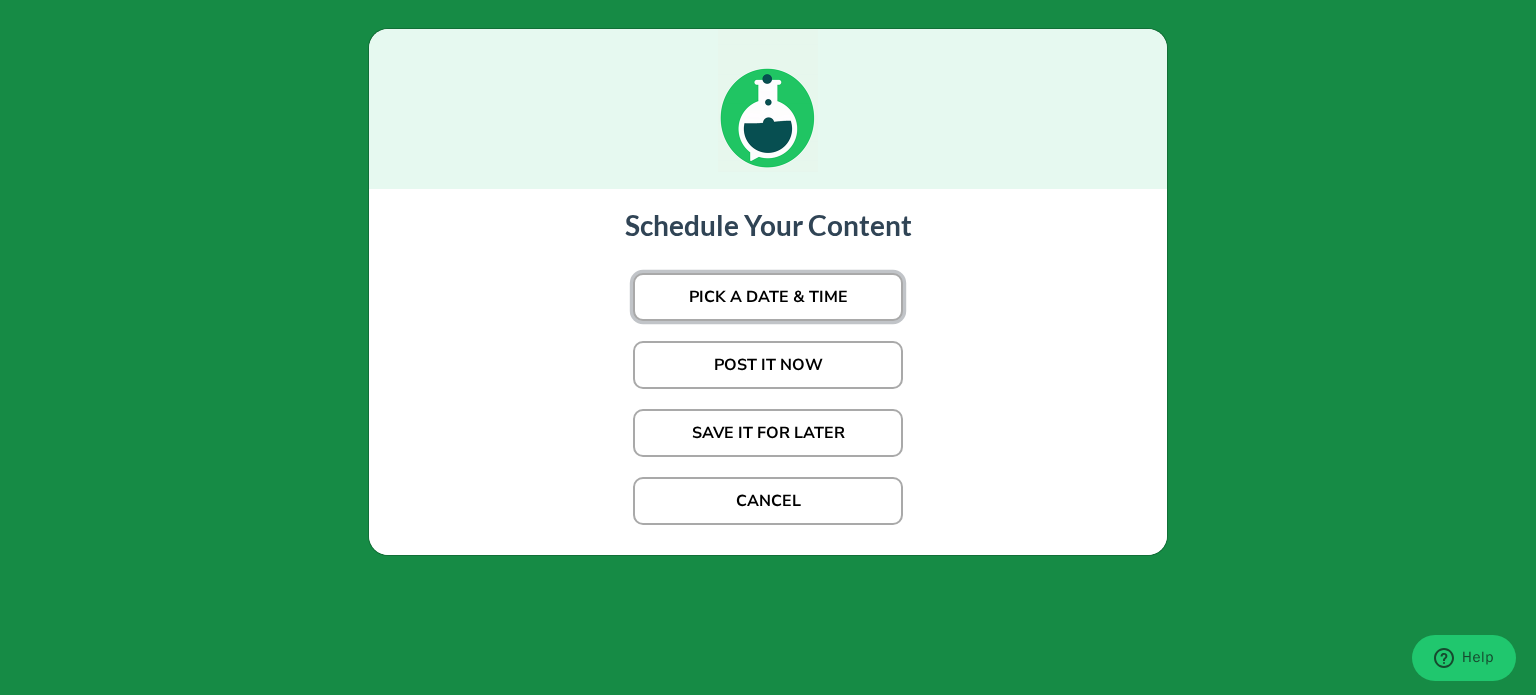 click on "PICK A DATE & TIME" at bounding box center [768, 297] 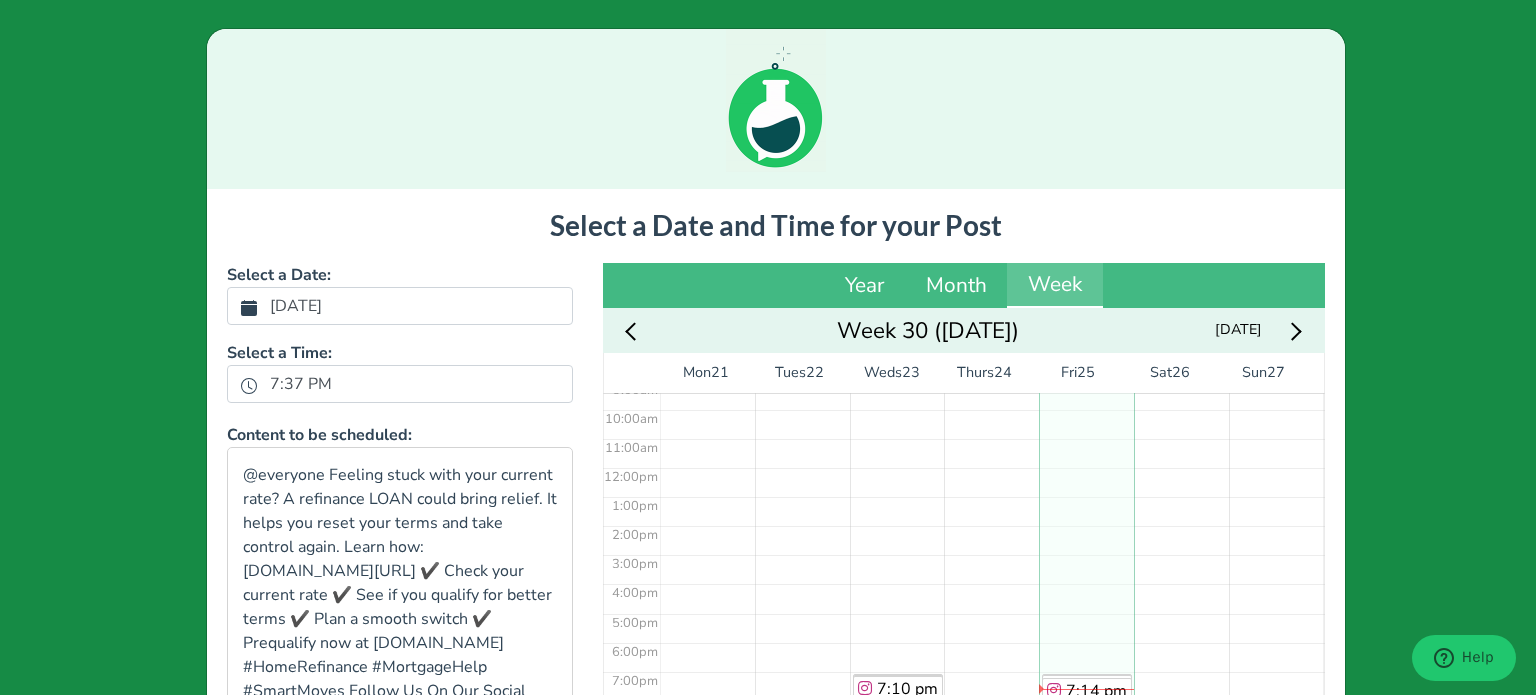 scroll, scrollTop: 278, scrollLeft: 0, axis: vertical 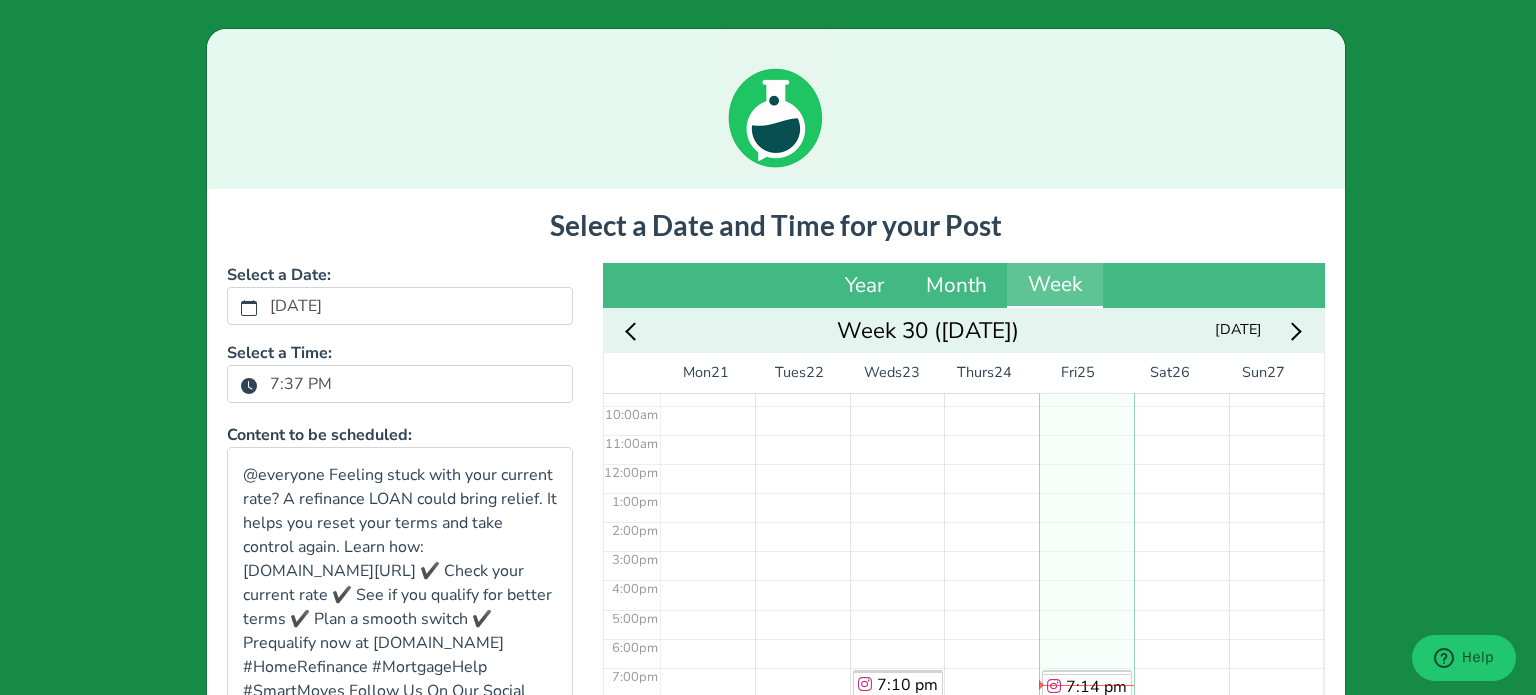 click on "7:37 PM" at bounding box center [301, 384] 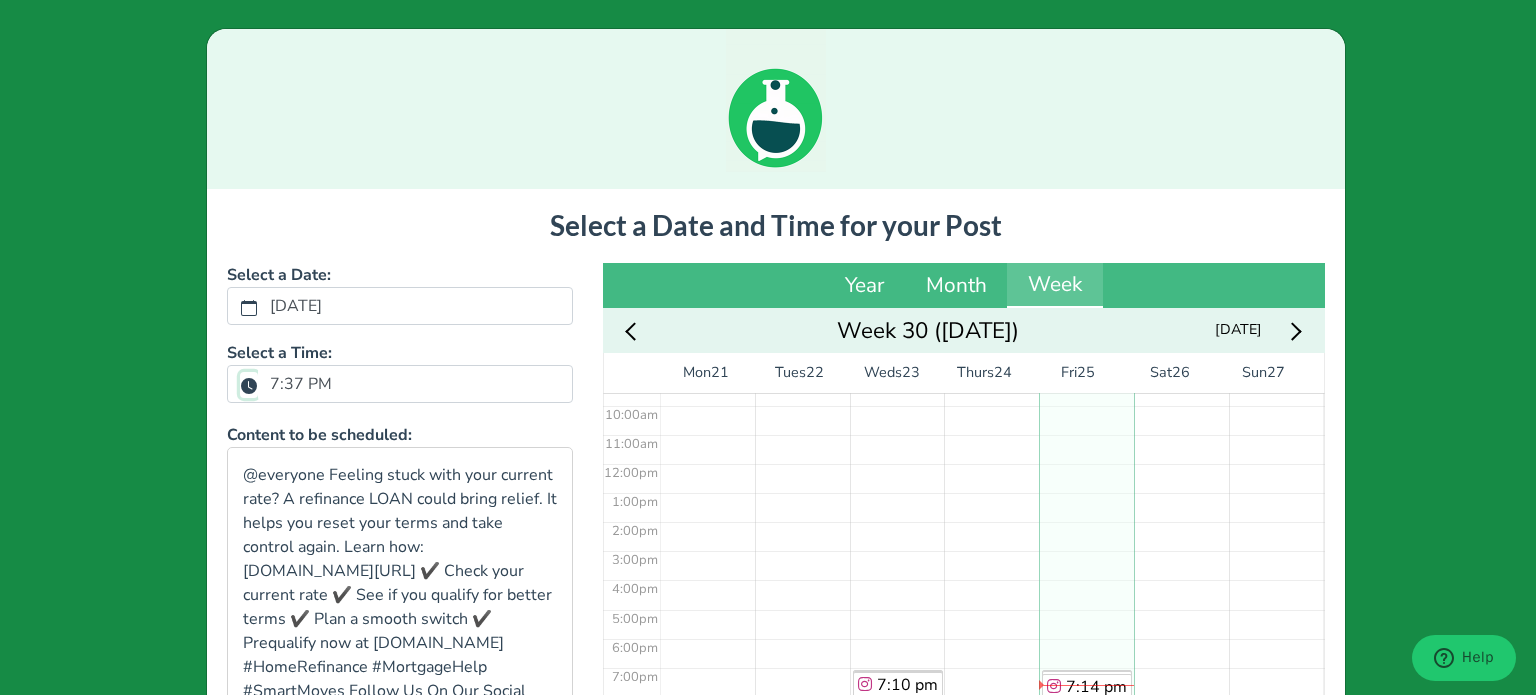 click on "7:37 PM" at bounding box center [249, 385] 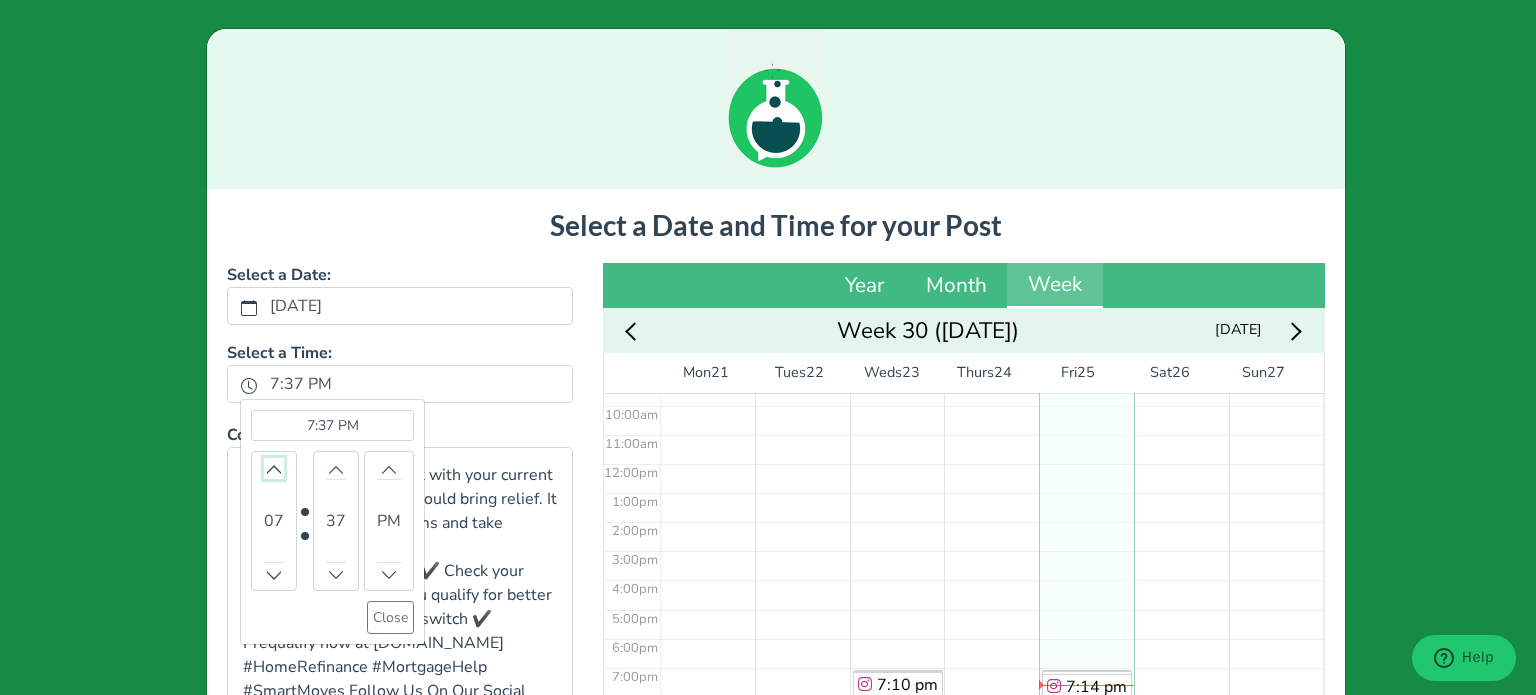 click at bounding box center [274, 468] 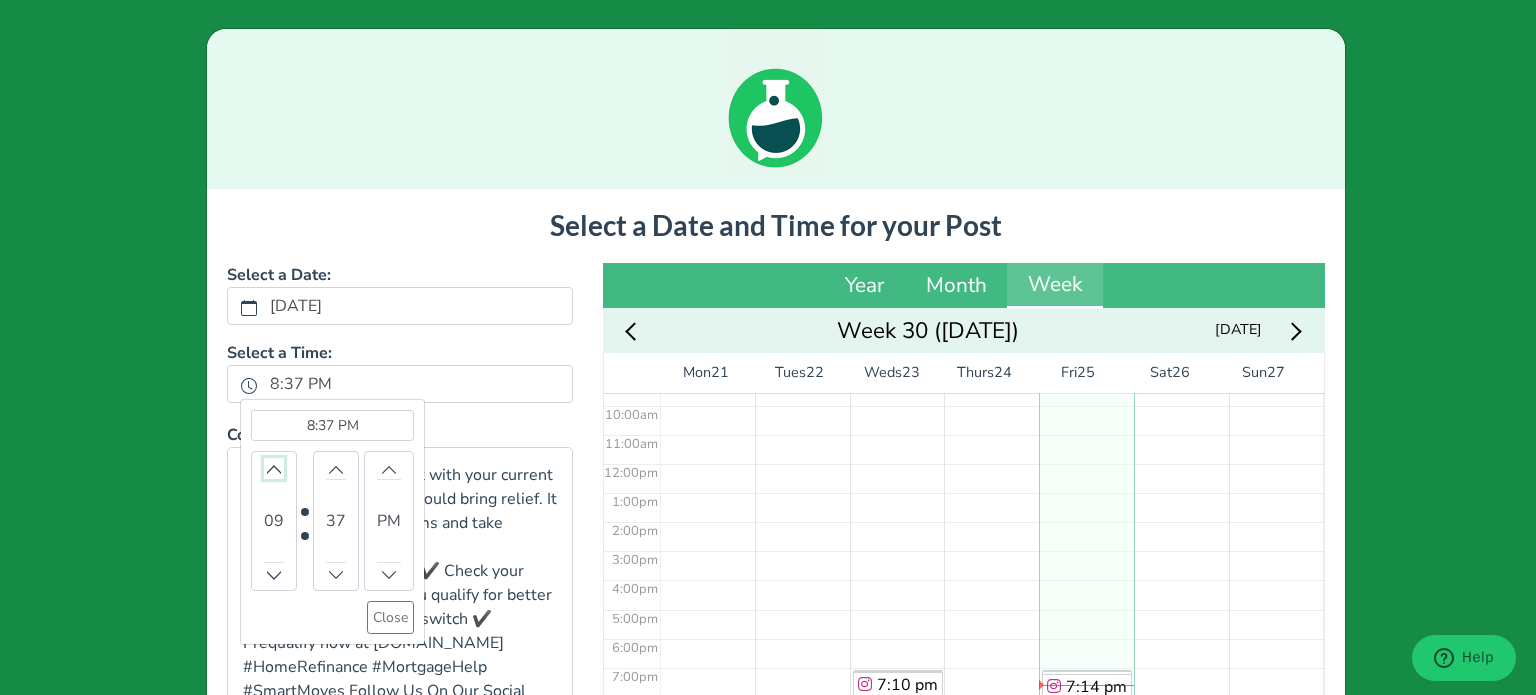 click at bounding box center (274, 468) 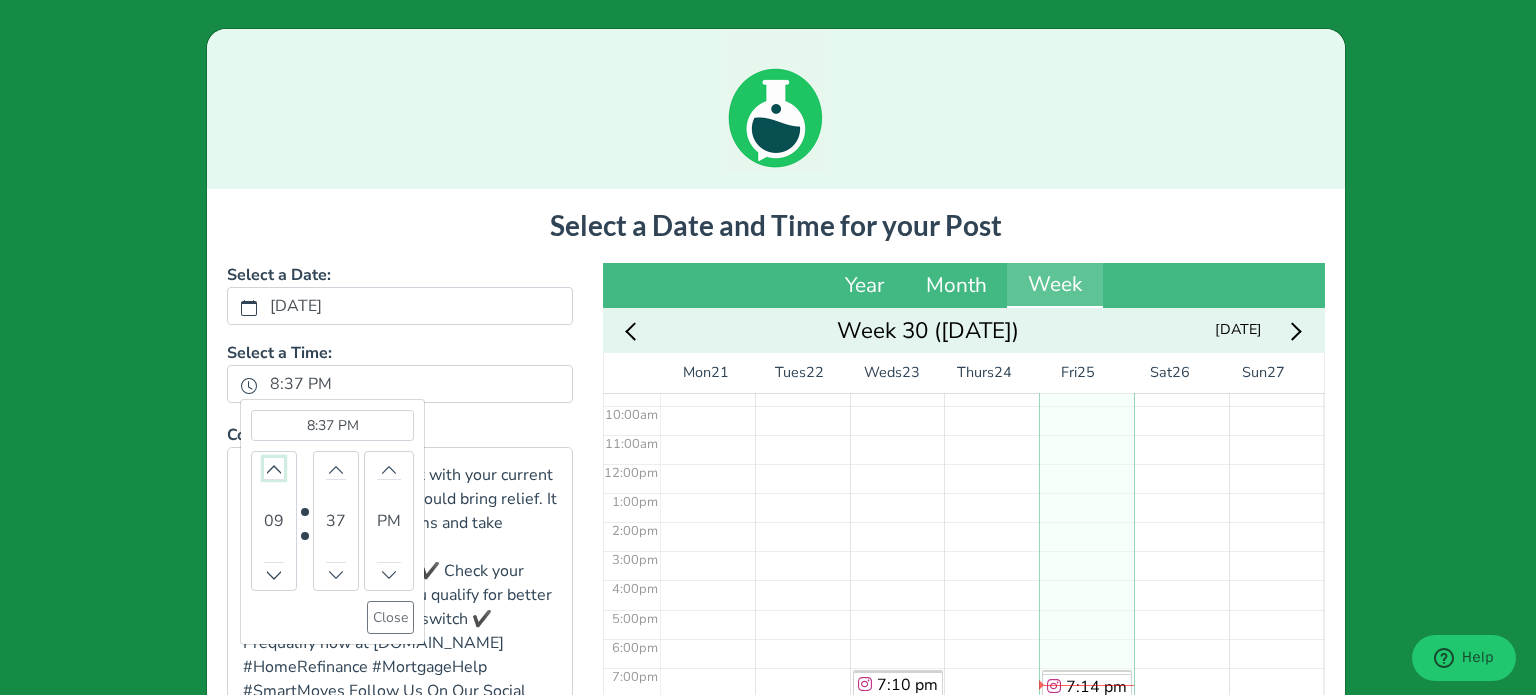 click at bounding box center [274, 468] 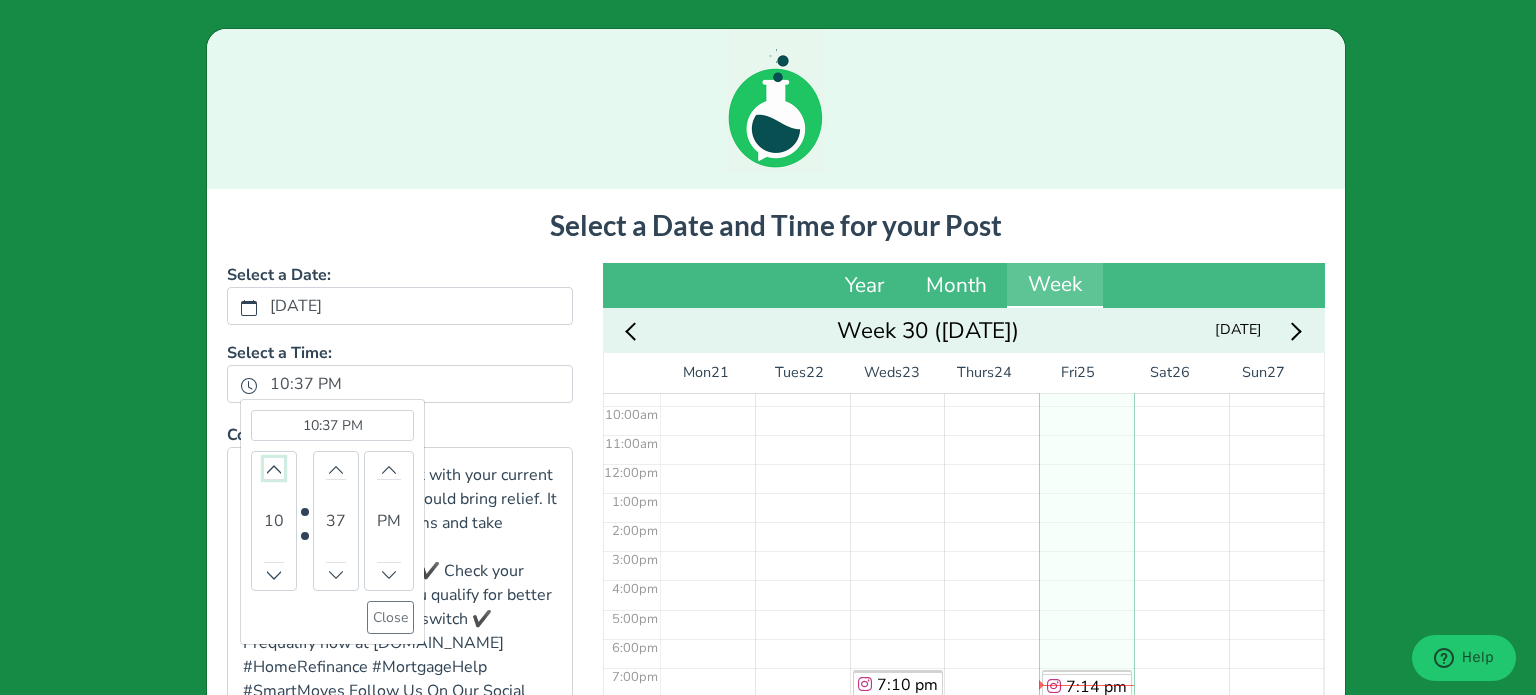 click at bounding box center (274, 468) 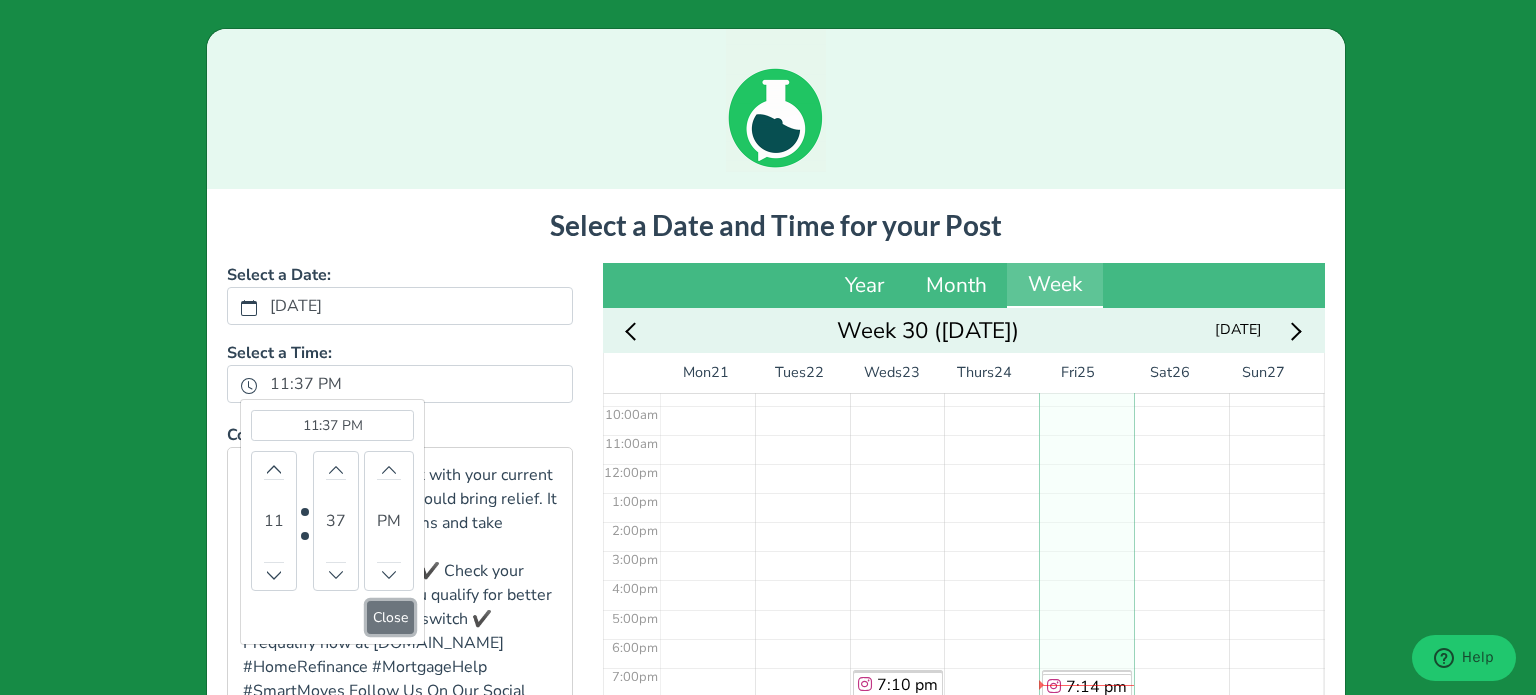 click on "Close" at bounding box center (390, 617) 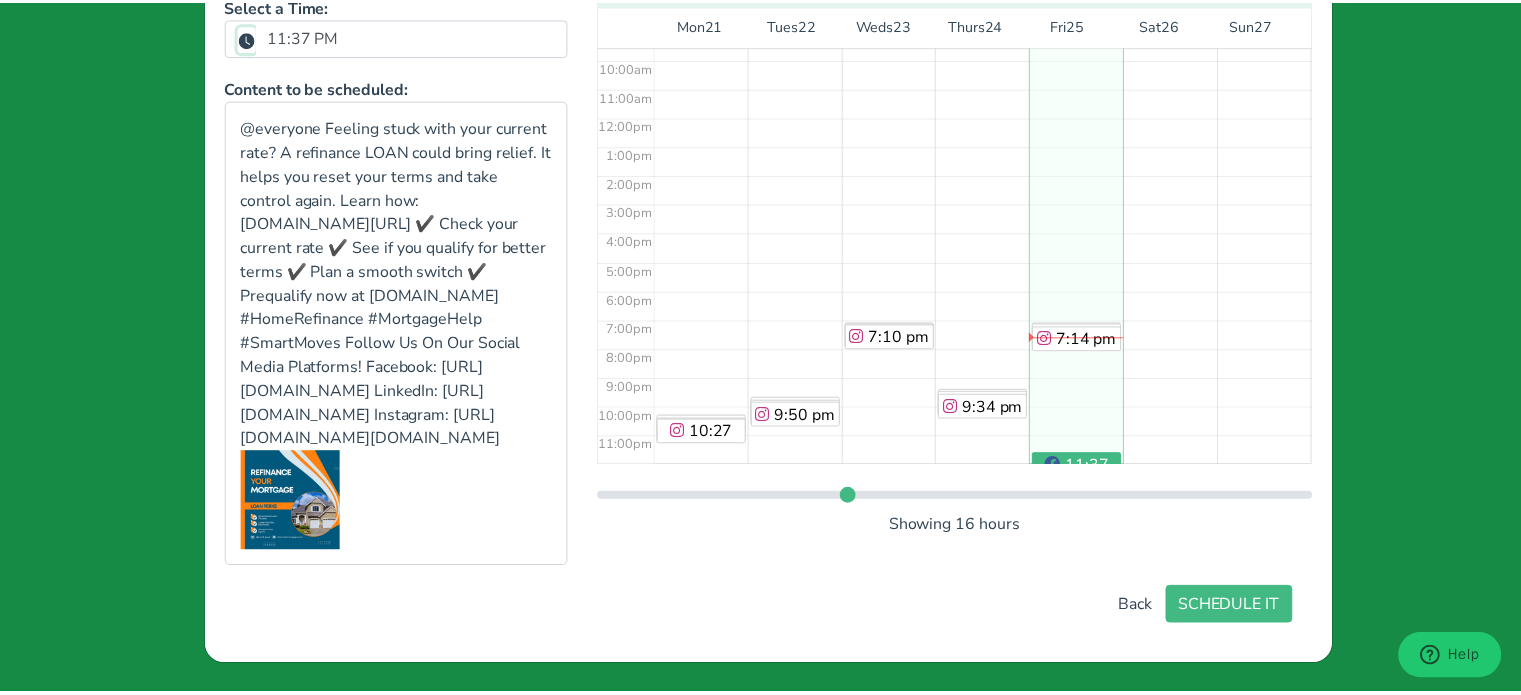 scroll, scrollTop: 417, scrollLeft: 0, axis: vertical 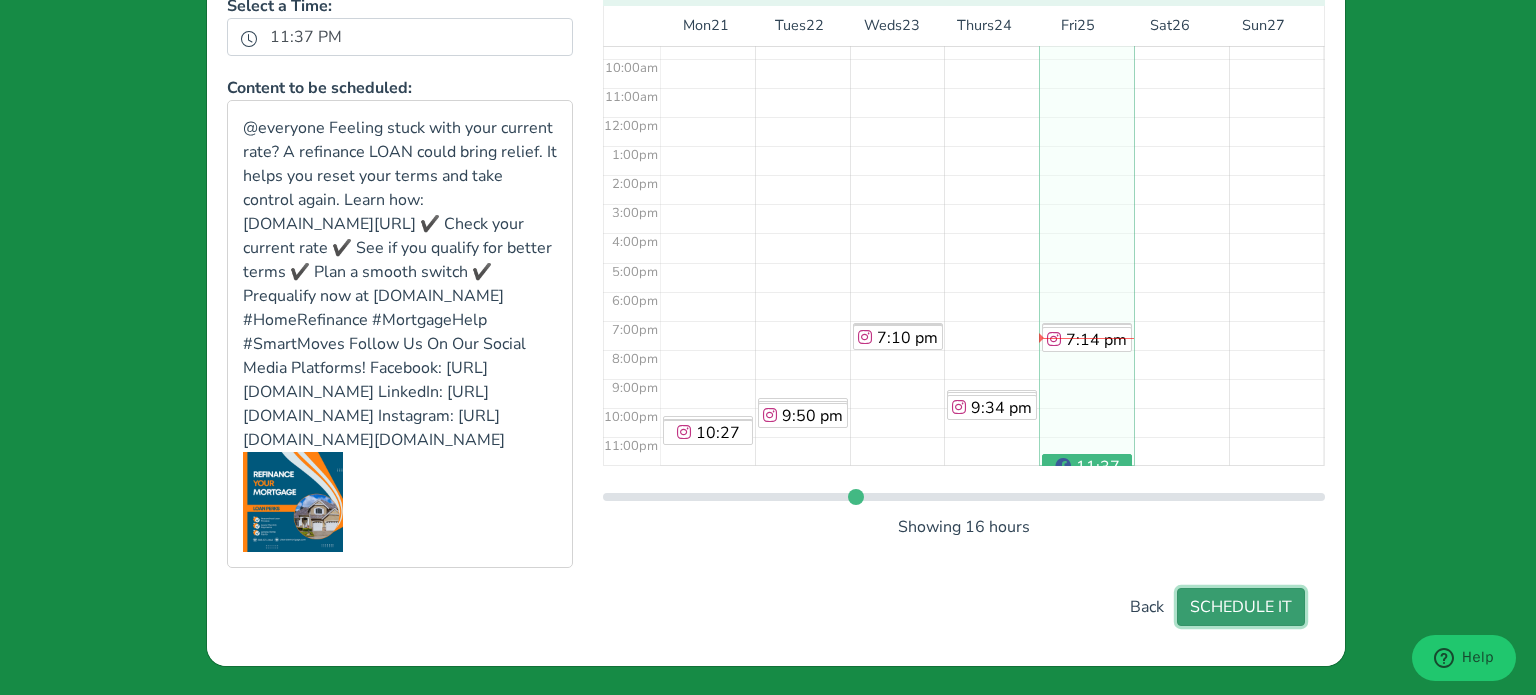 click on "SCHEDULE IT" at bounding box center (1241, 607) 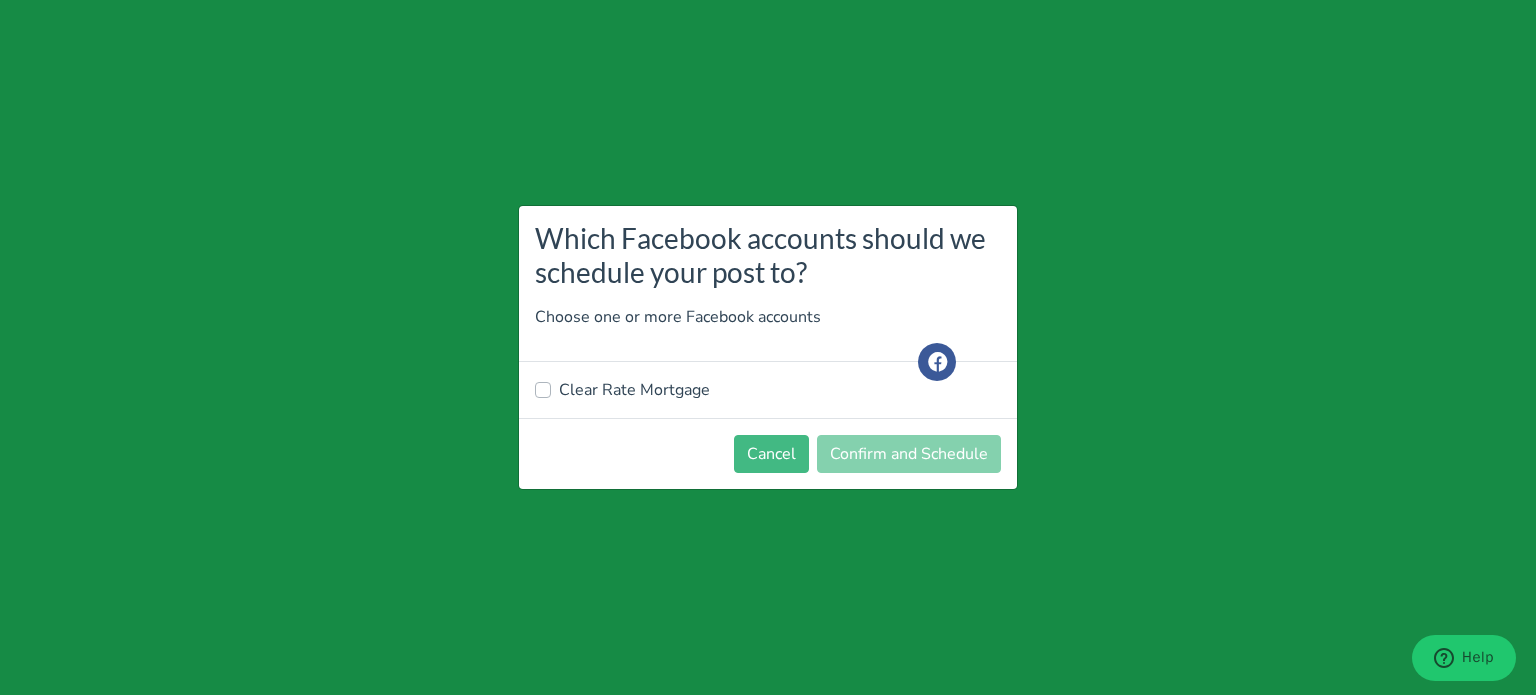 click on "Clear Rate Mortgage" at bounding box center [634, 390] 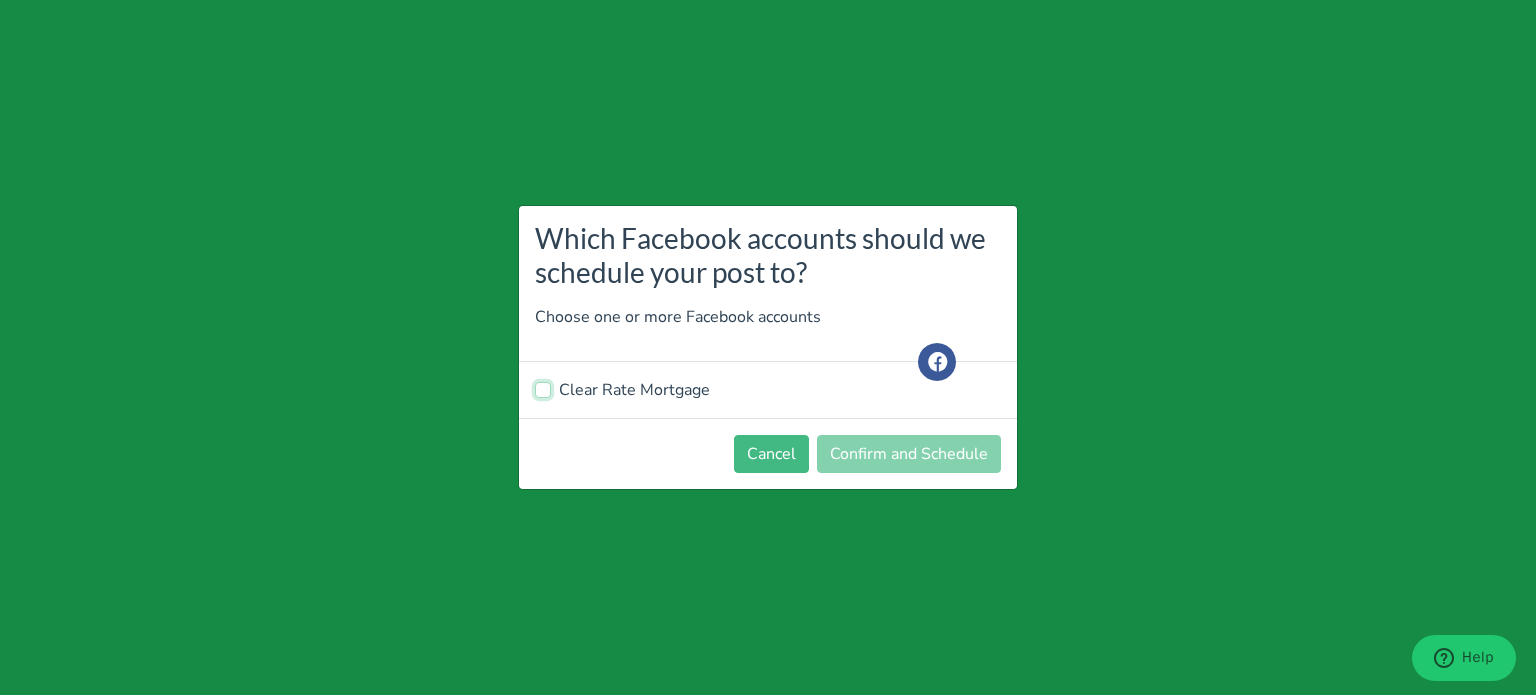 click on "Clear Rate Mortgage" at bounding box center (543, 388) 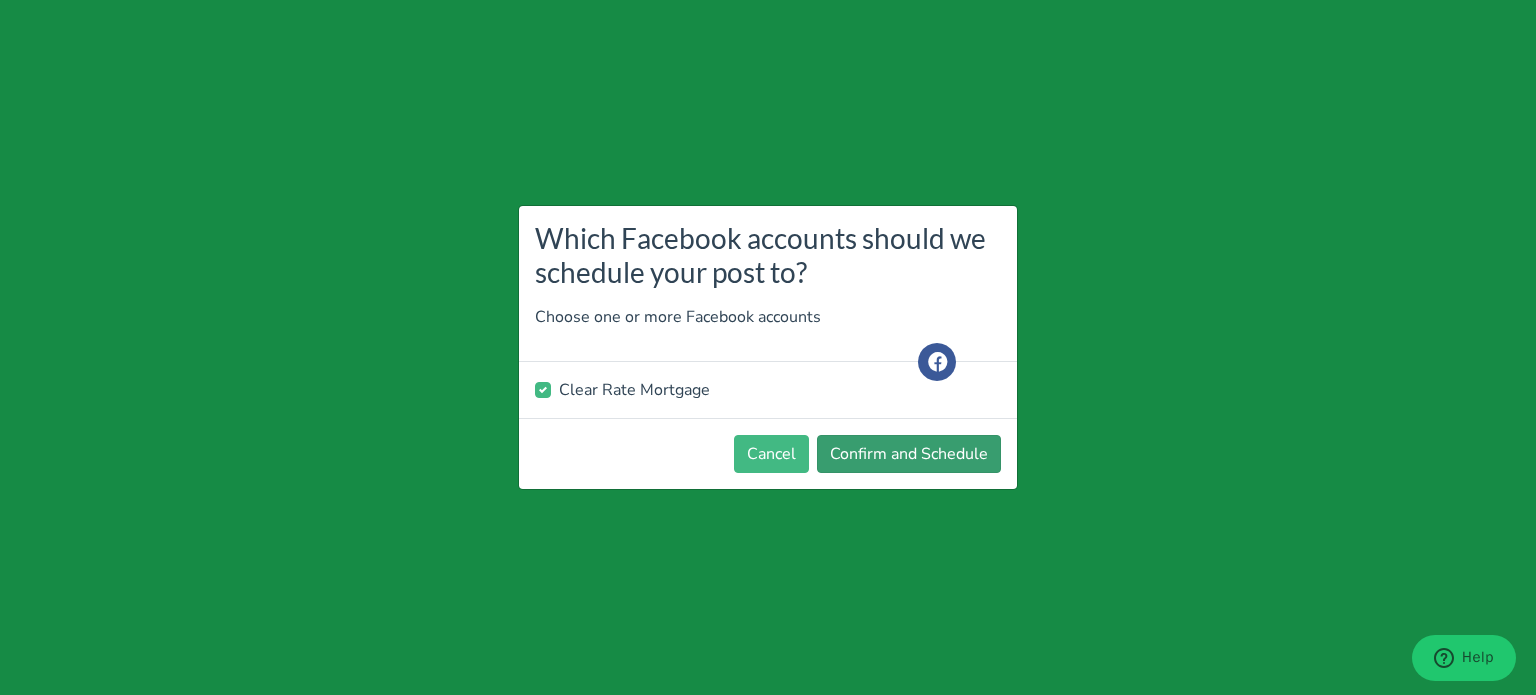 click on "Cancel Confirm and Schedule" at bounding box center [768, 453] 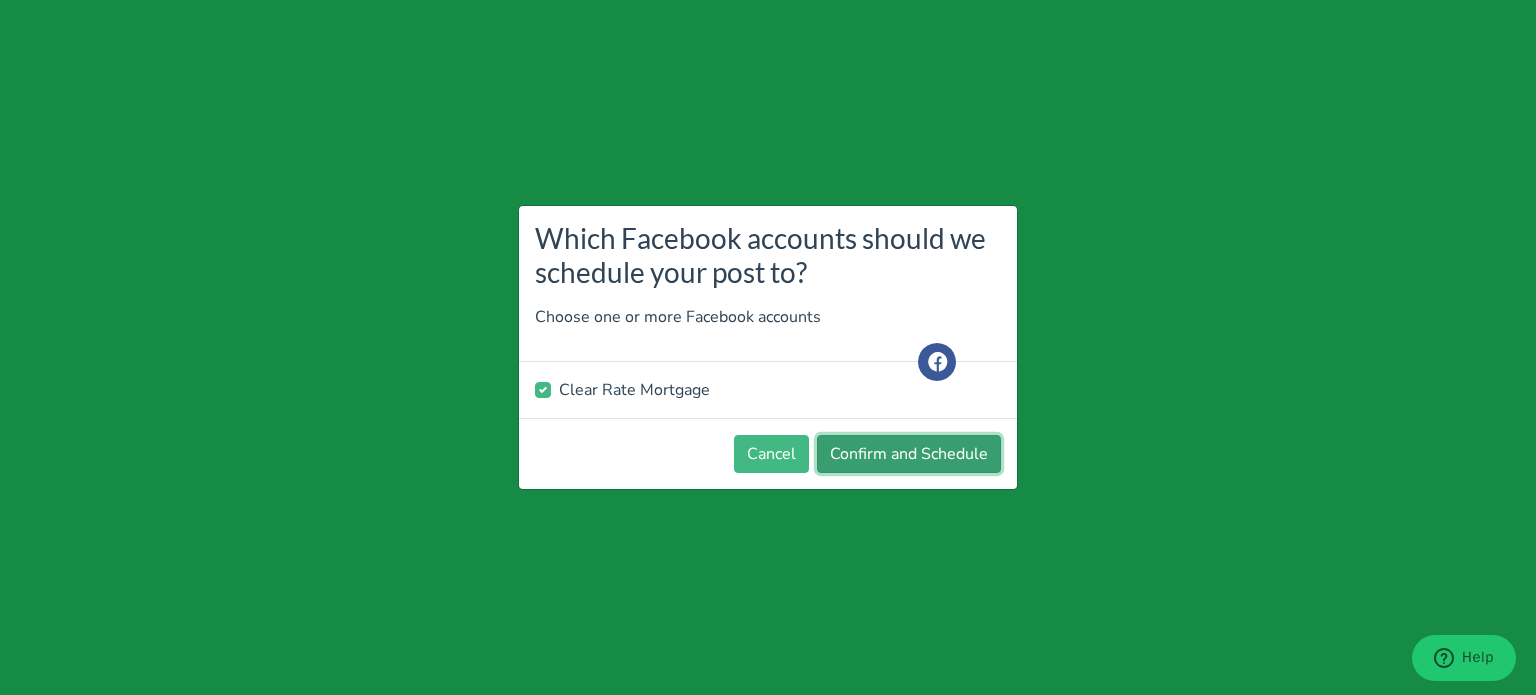 click on "Confirm and Schedule" at bounding box center [909, 454] 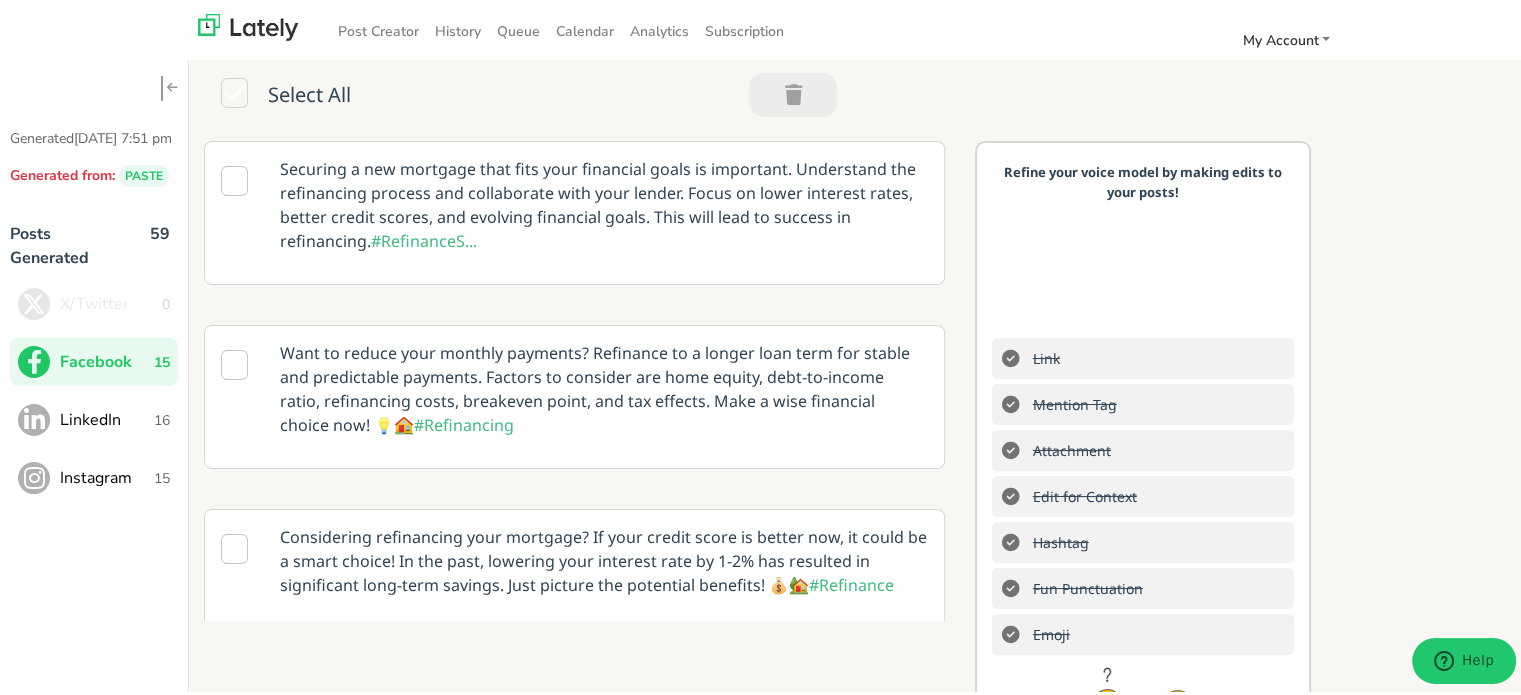click on "LinkedIn" at bounding box center [107, 417] 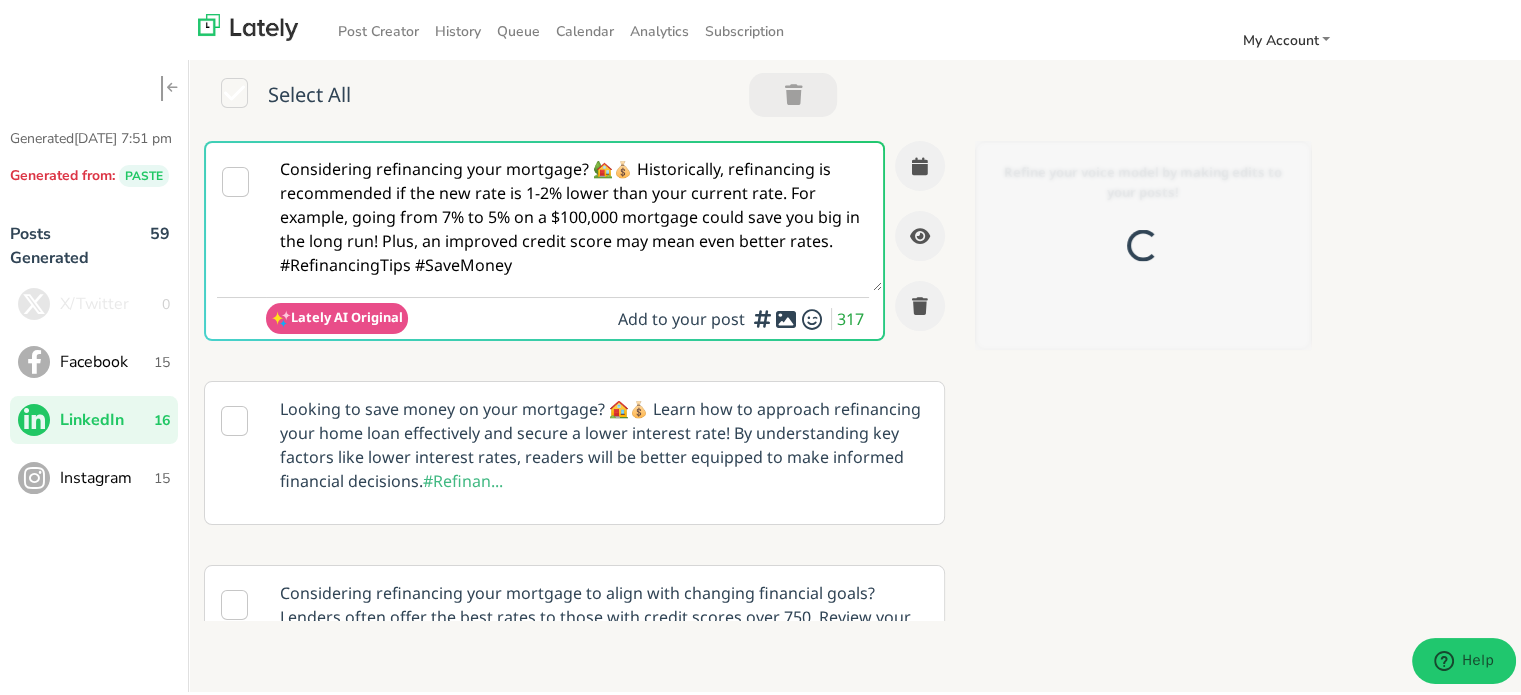 scroll, scrollTop: 0, scrollLeft: 0, axis: both 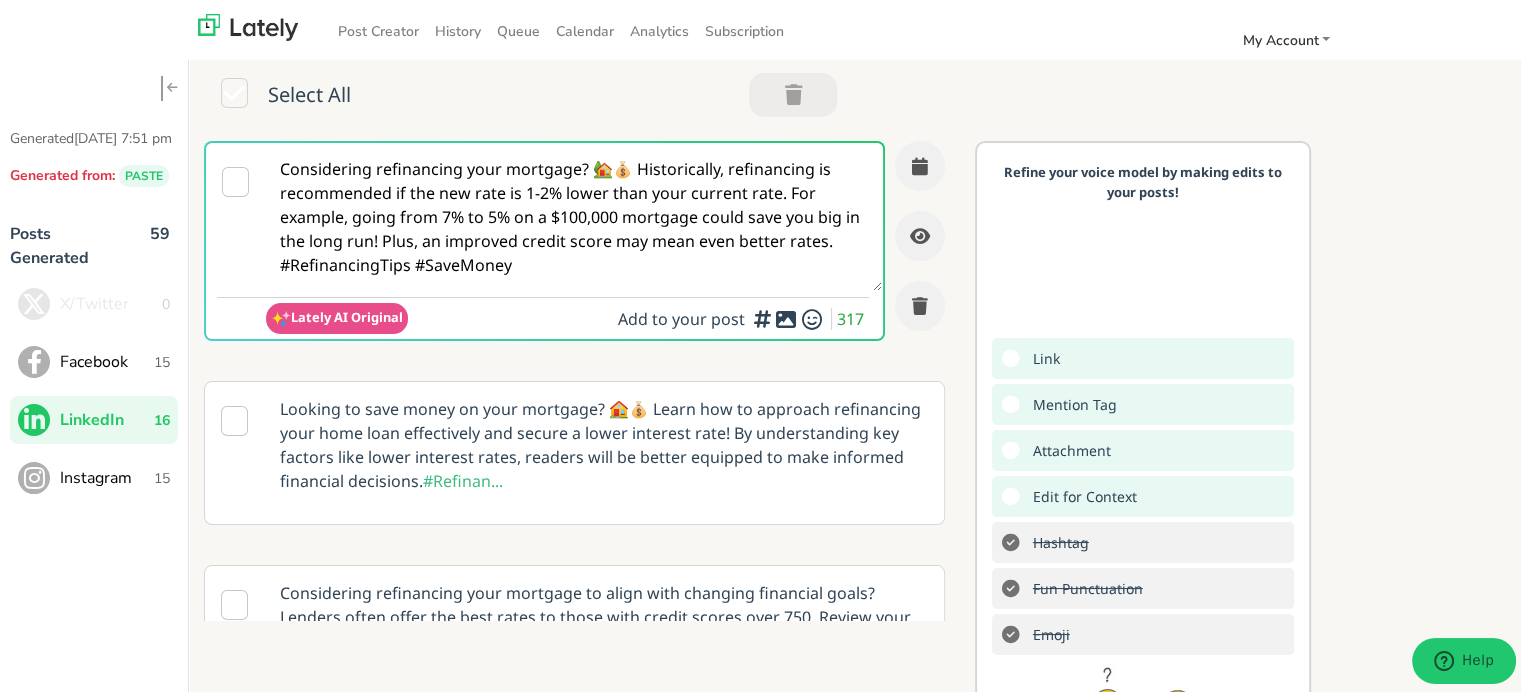 click on "Considering refinancing your mortgage? 🏡💰 Historically, refinancing is recommended if the new rate is 1-2% lower than your current rate. For example, going from 7% to 5% on a $100,000 mortgage could save you big in the long run! Plus, an improved credit score may mean even better rates. #RefinancingTips #SaveMoney" at bounding box center [574, 214] 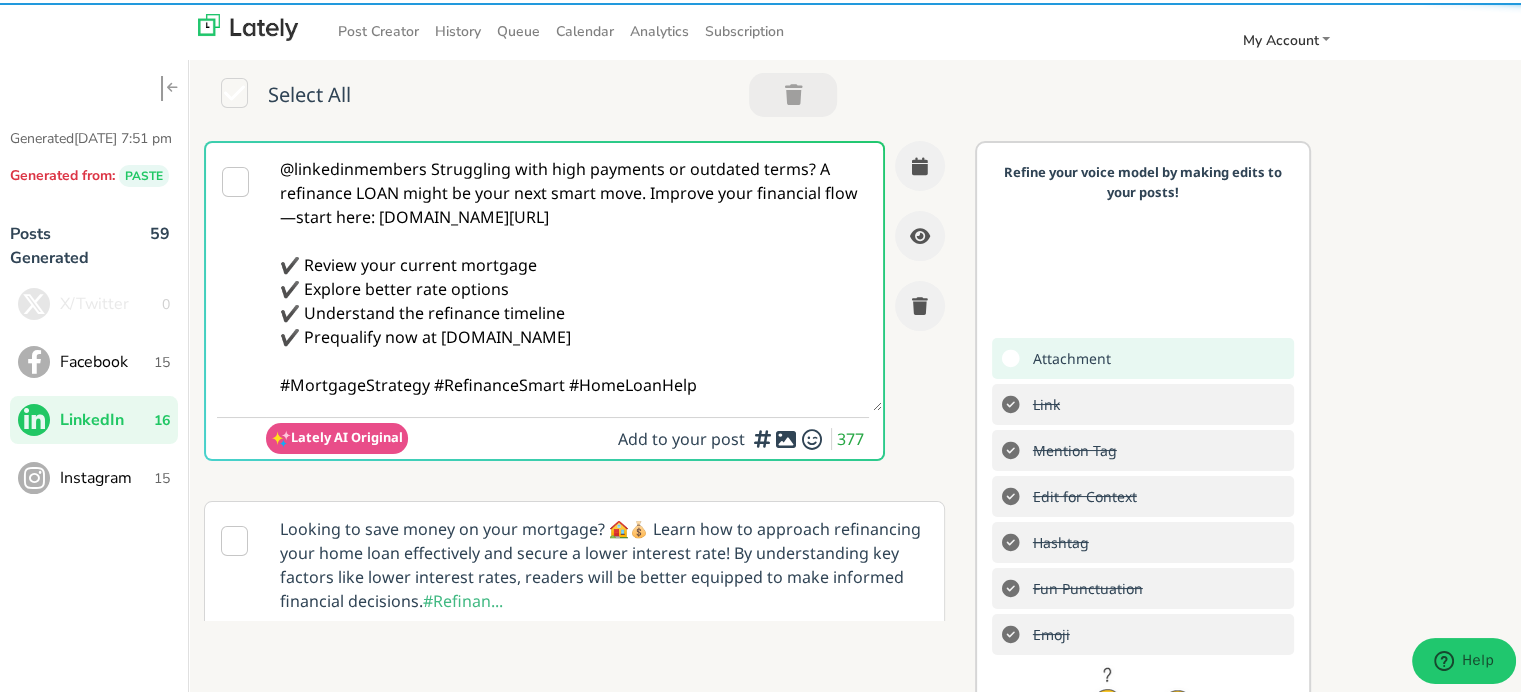 click on "@linkedinmembers Struggling with high payments or outdated terms? A refinance LOAN might be your next smart move. Improve your financial flow—start here: [DOMAIN_NAME][URL]
✔️ Review your current mortgage
✔️ Explore better rate options
✔️ Understand the refinance timeline
✔️ Prequalify now at [DOMAIN_NAME]
#MortgageStrategy #RefinanceSmart #HomeLoanHelp" at bounding box center (574, 274) 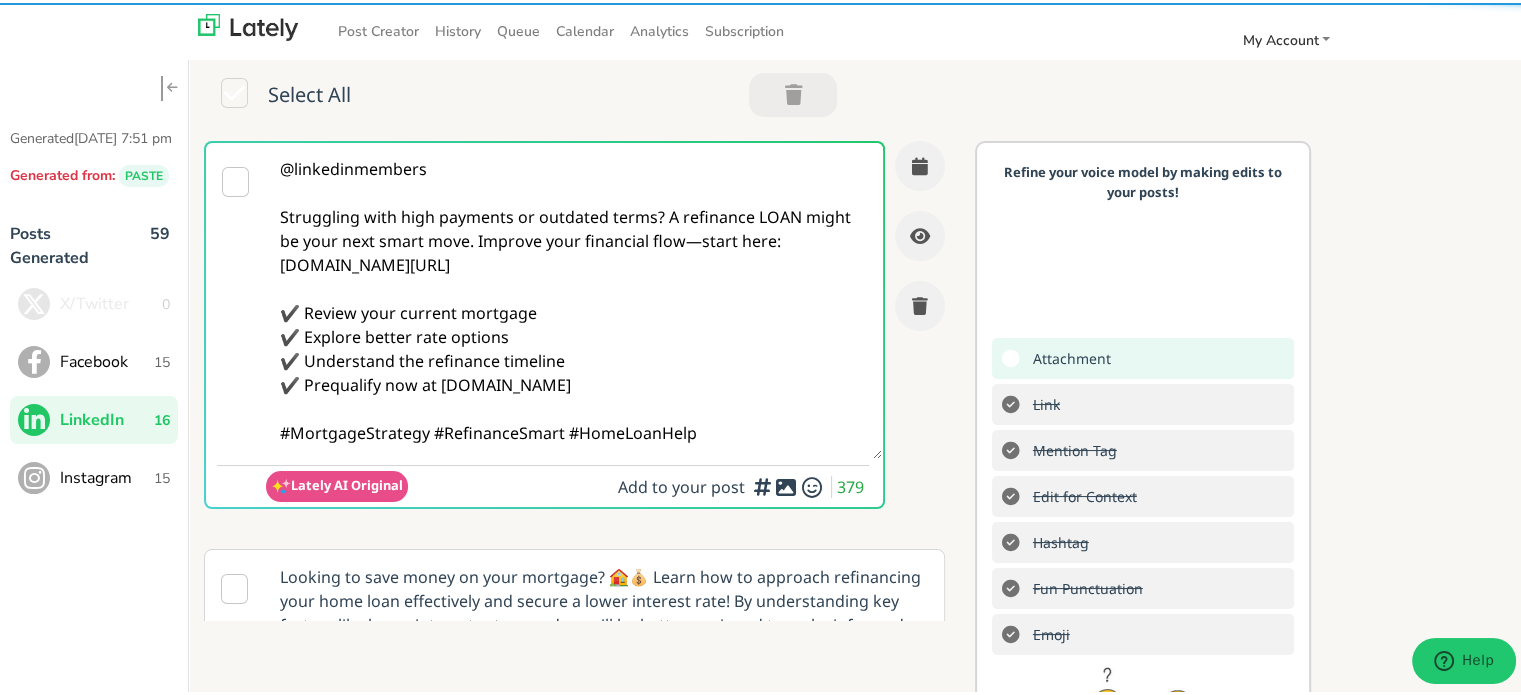 click on "@linkedinmembers
Struggling with high payments or outdated terms? A refinance LOAN might be your next smart move. Improve your financial flow—start here: [DOMAIN_NAME][URL]
✔️ Review your current mortgage
✔️ Explore better rate options
✔️ Understand the refinance timeline
✔️ Prequalify now at [DOMAIN_NAME]
#MortgageStrategy #RefinanceSmart #HomeLoanHelp" at bounding box center (574, 298) 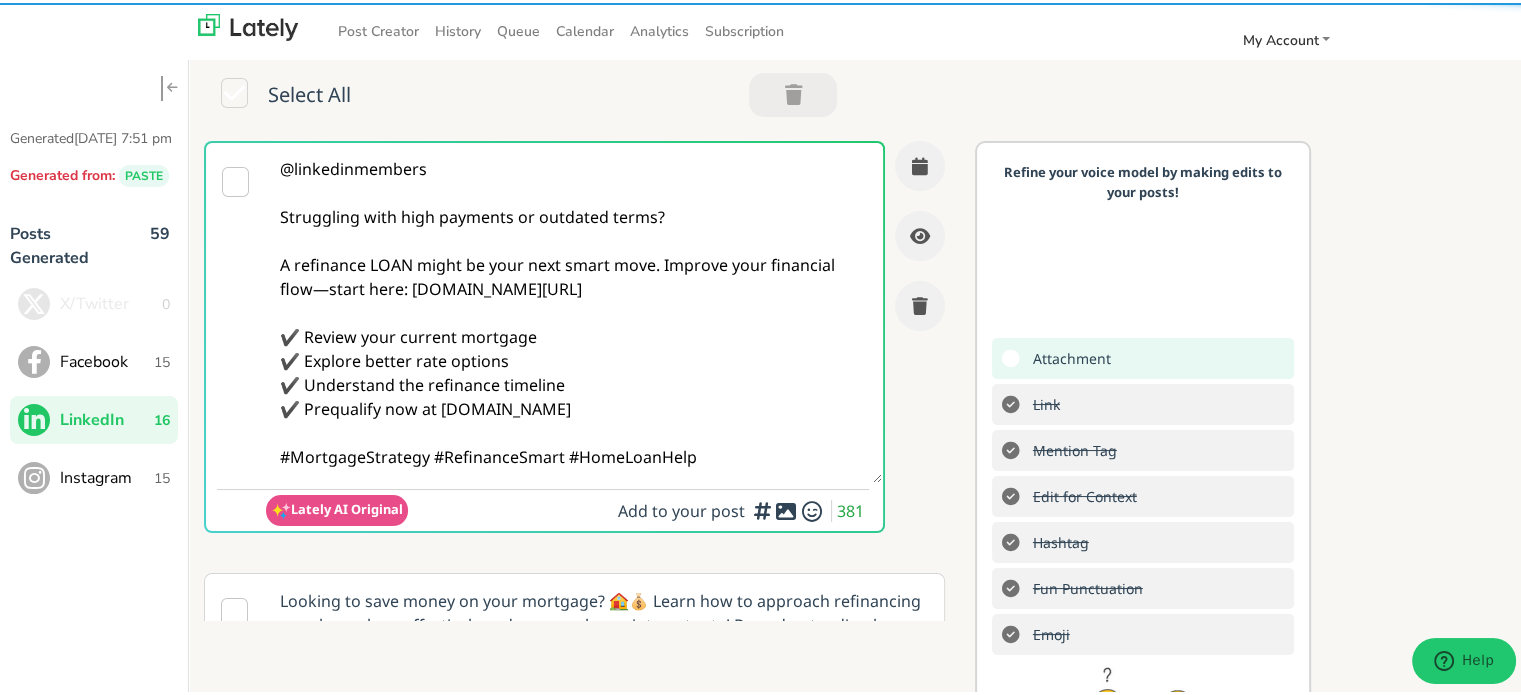click on "@linkedinmembers
Struggling with high payments or outdated terms?
A refinance LOAN might be your next smart move. Improve your financial flow—start here: [DOMAIN_NAME][URL]
✔️ Review your current mortgage
✔️ Explore better rate options
✔️ Understand the refinance timeline
✔️ Prequalify now at [DOMAIN_NAME]
#MortgageStrategy #RefinanceSmart #HomeLoanHelp" at bounding box center (574, 310) 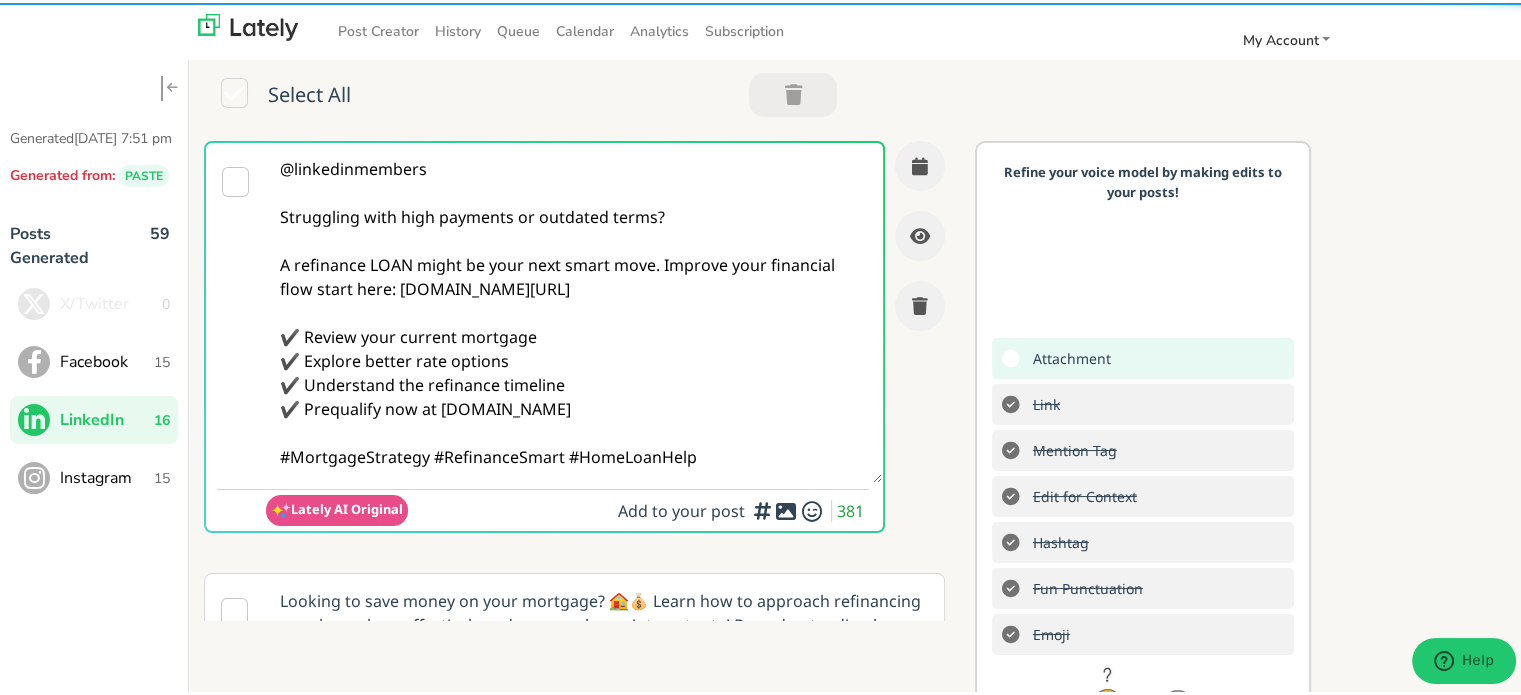 click on "@linkedinmembers
Struggling with high payments or outdated terms?
A refinance LOAN might be your next smart move. Improve your financial flow start here: [DOMAIN_NAME][URL]
✔️ Review your current mortgage
✔️ Explore better rate options
✔️ Understand the refinance timeline
✔️ Prequalify now at [DOMAIN_NAME]
#MortgageStrategy #RefinanceSmart #HomeLoanHelp" at bounding box center (574, 310) 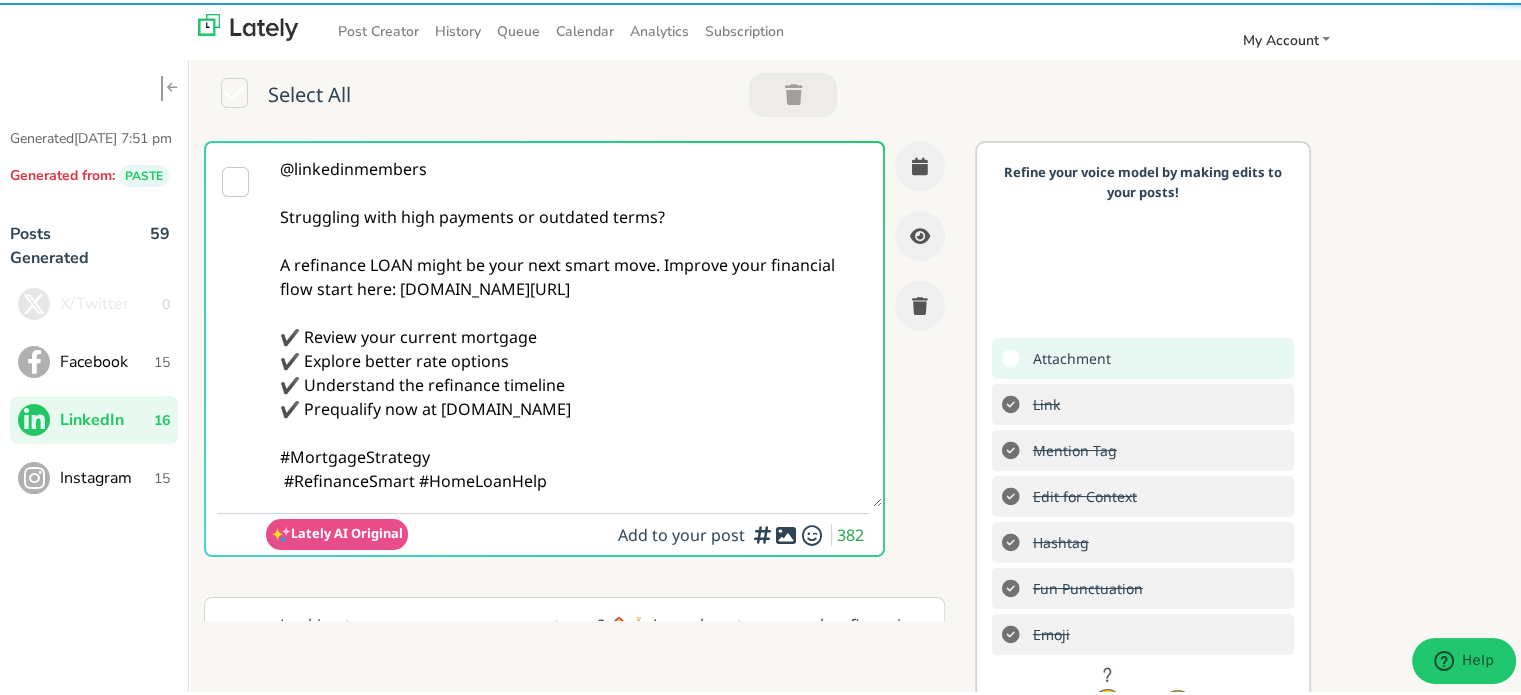 click on "@linkedinmembers
Struggling with high payments or outdated terms?
A refinance LOAN might be your next smart move. Improve your financial flow start here: [DOMAIN_NAME][URL]
✔️ Review your current mortgage
✔️ Explore better rate options
✔️ Understand the refinance timeline
✔️ Prequalify now at [DOMAIN_NAME]
#MortgageStrategy
#RefinanceSmart #HomeLoanHelp" at bounding box center (574, 322) 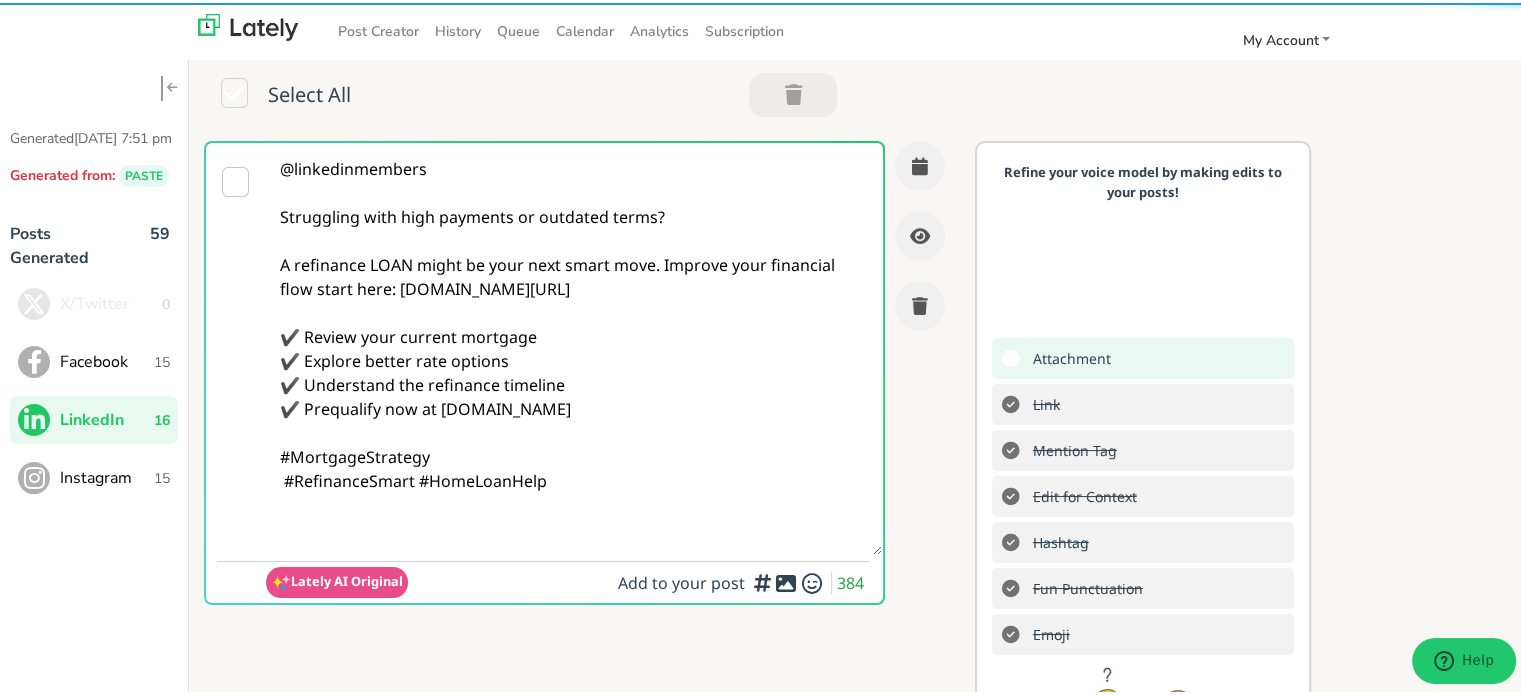 paste on "Follow Us On Our Social Media Platforms!
Facebook: [URL][DOMAIN_NAME]
LinkedIn: [URL][DOMAIN_NAME]
Instagram: [URL][DOMAIN_NAME][DOMAIN_NAME]" 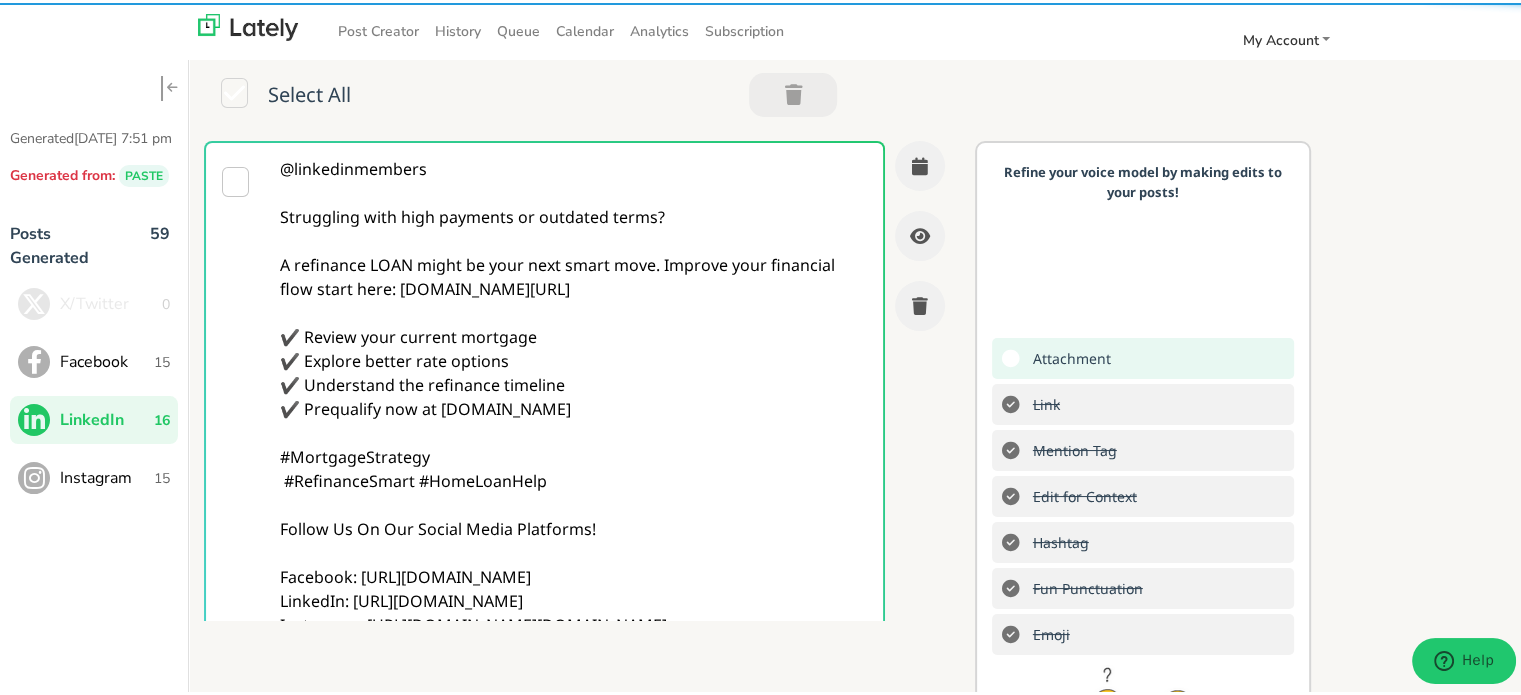 scroll, scrollTop: 37, scrollLeft: 0, axis: vertical 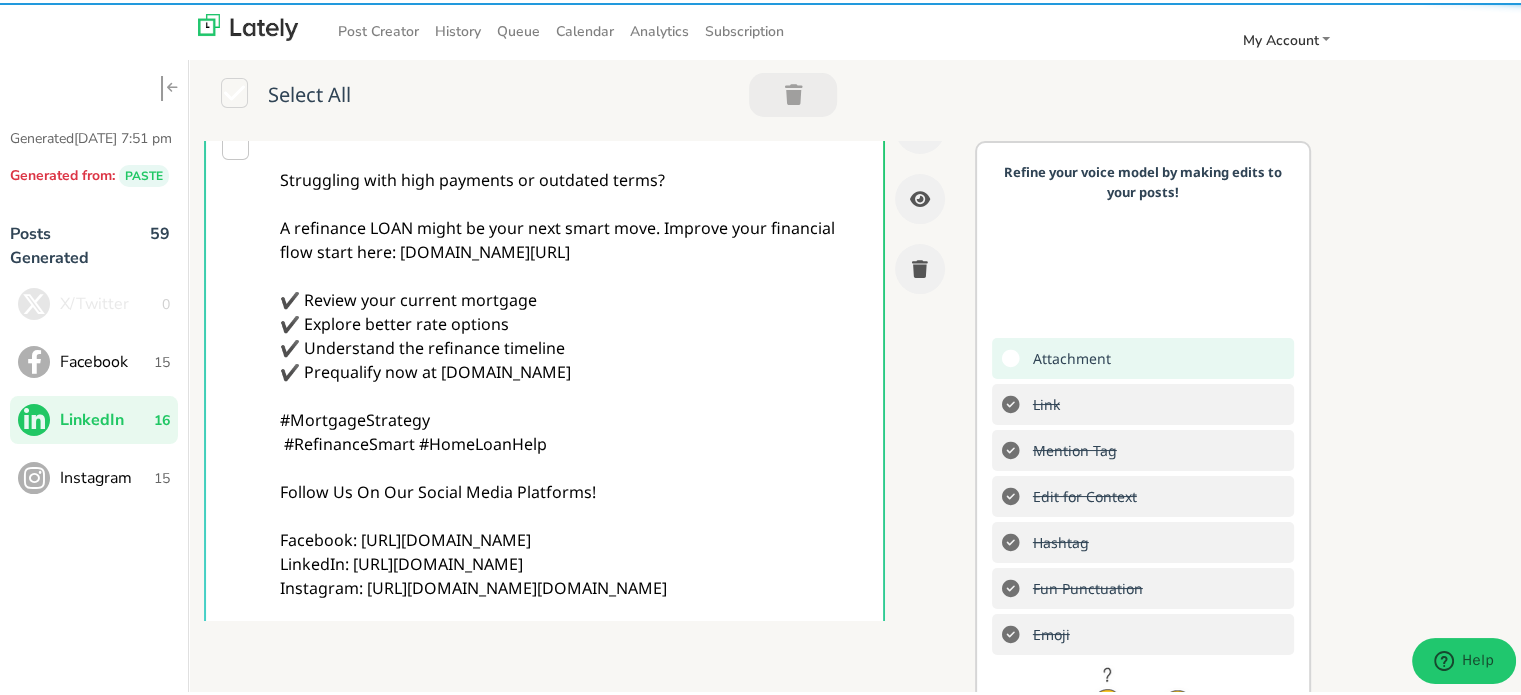 type on "@linkedinmembers
Struggling with high payments or outdated terms?
A refinance LOAN might be your next smart move. Improve your financial flow start here: [DOMAIN_NAME][URL]
✔️ Review your current mortgage
✔️ Explore better rate options
✔️ Understand the refinance timeline
✔️ Prequalify now at [DOMAIN_NAME]
#MortgageStrategy
#RefinanceSmart #HomeLoanHelp
Follow Us On Our Social Media Platforms!
Facebook: [URL][DOMAIN_NAME]
LinkedIn: [URL][DOMAIN_NAME]
Instagram: [URL][DOMAIN_NAME][DOMAIN_NAME]" 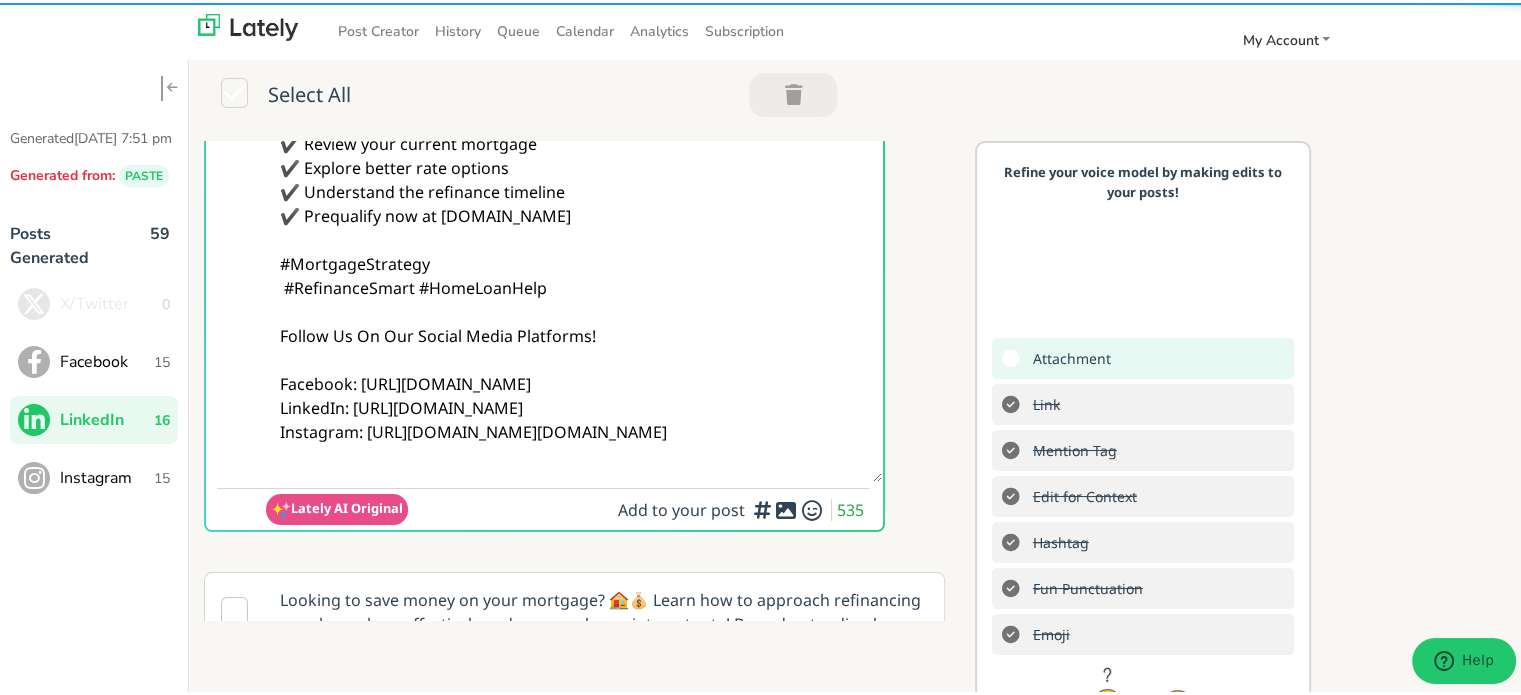 scroll, scrollTop: 337, scrollLeft: 0, axis: vertical 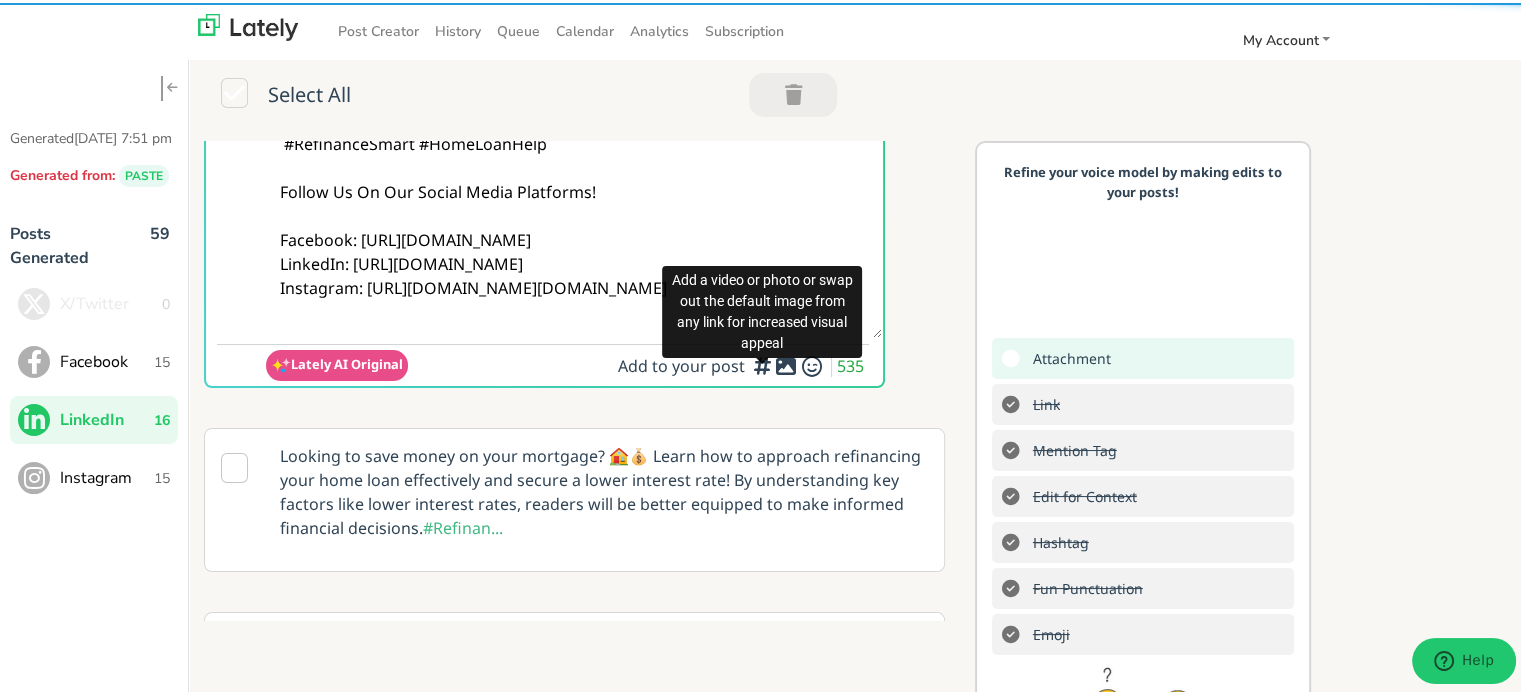 click at bounding box center [786, 363] 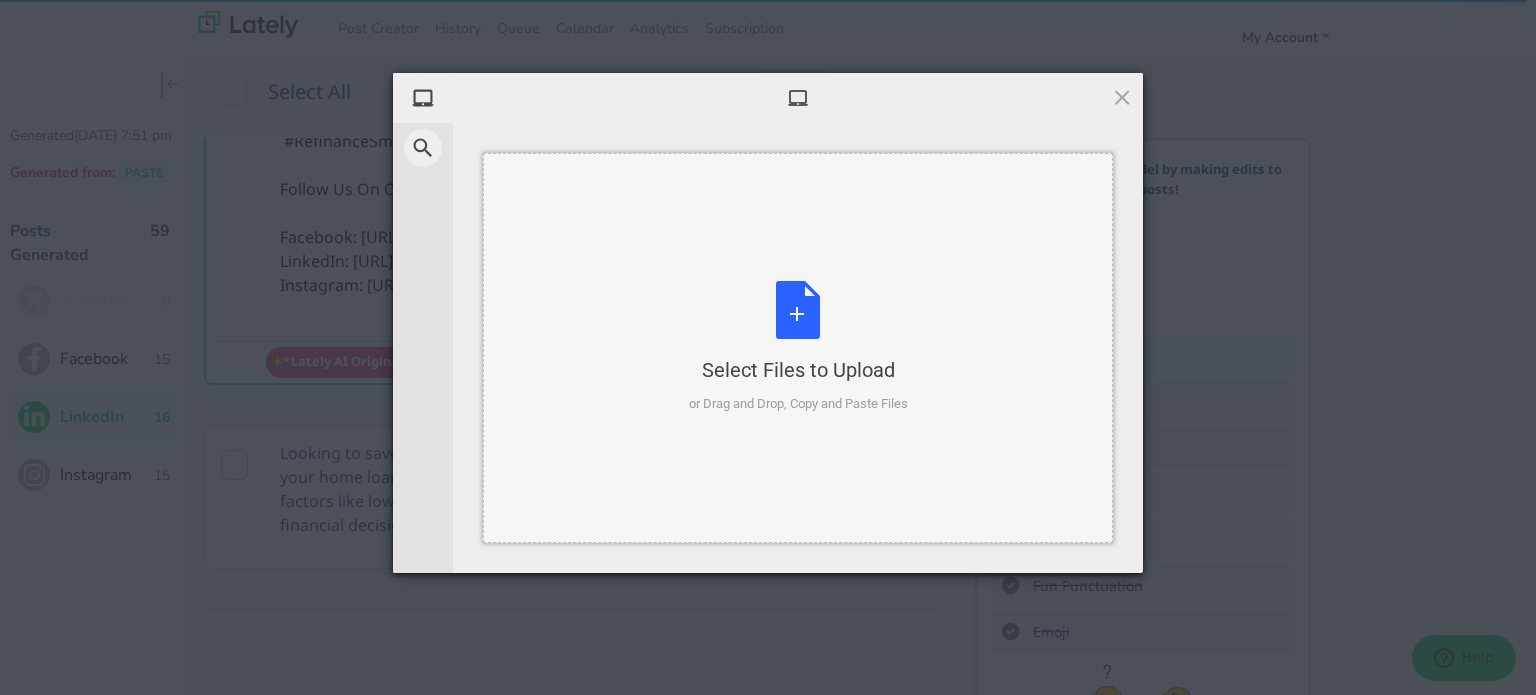 click on "Select Files to Upload
or Drag and Drop, Copy and Paste Files" at bounding box center (798, 347) 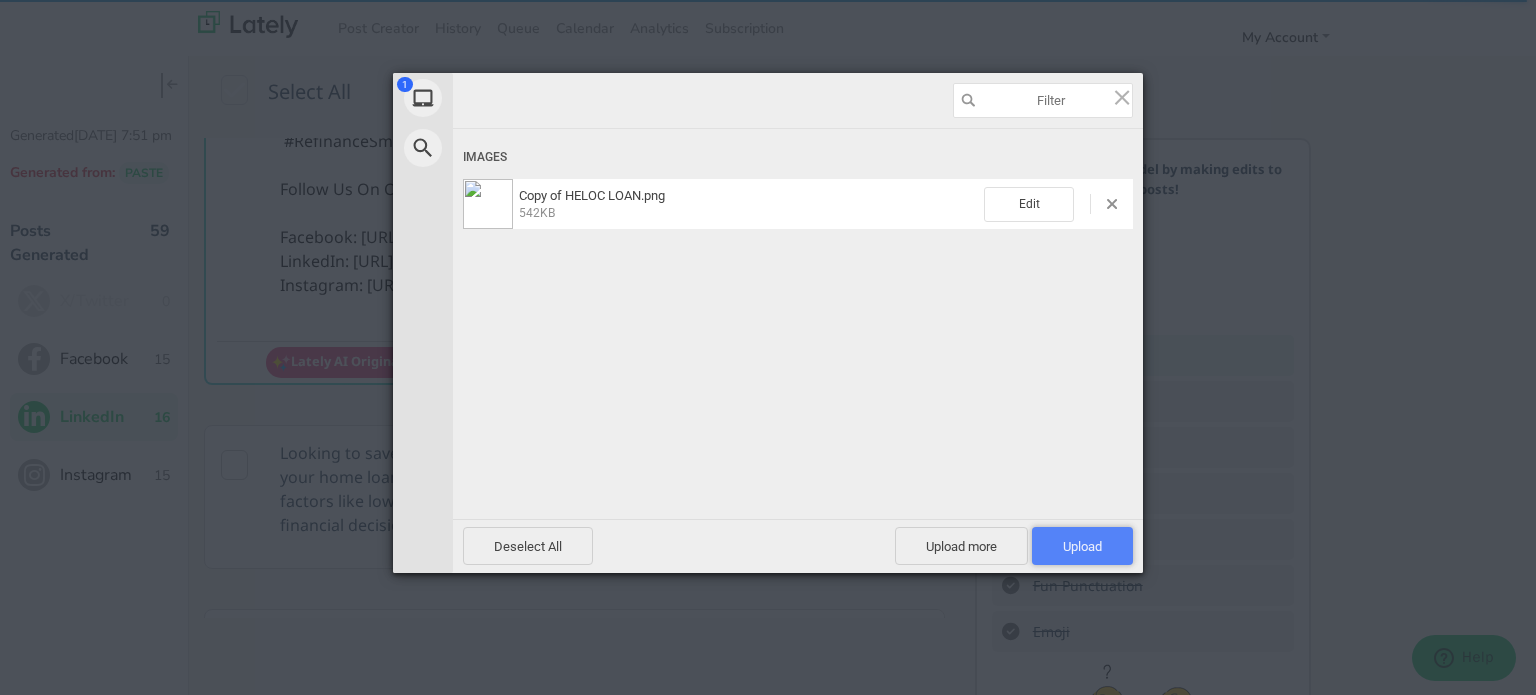 click on "Upload
1" at bounding box center (1082, 546) 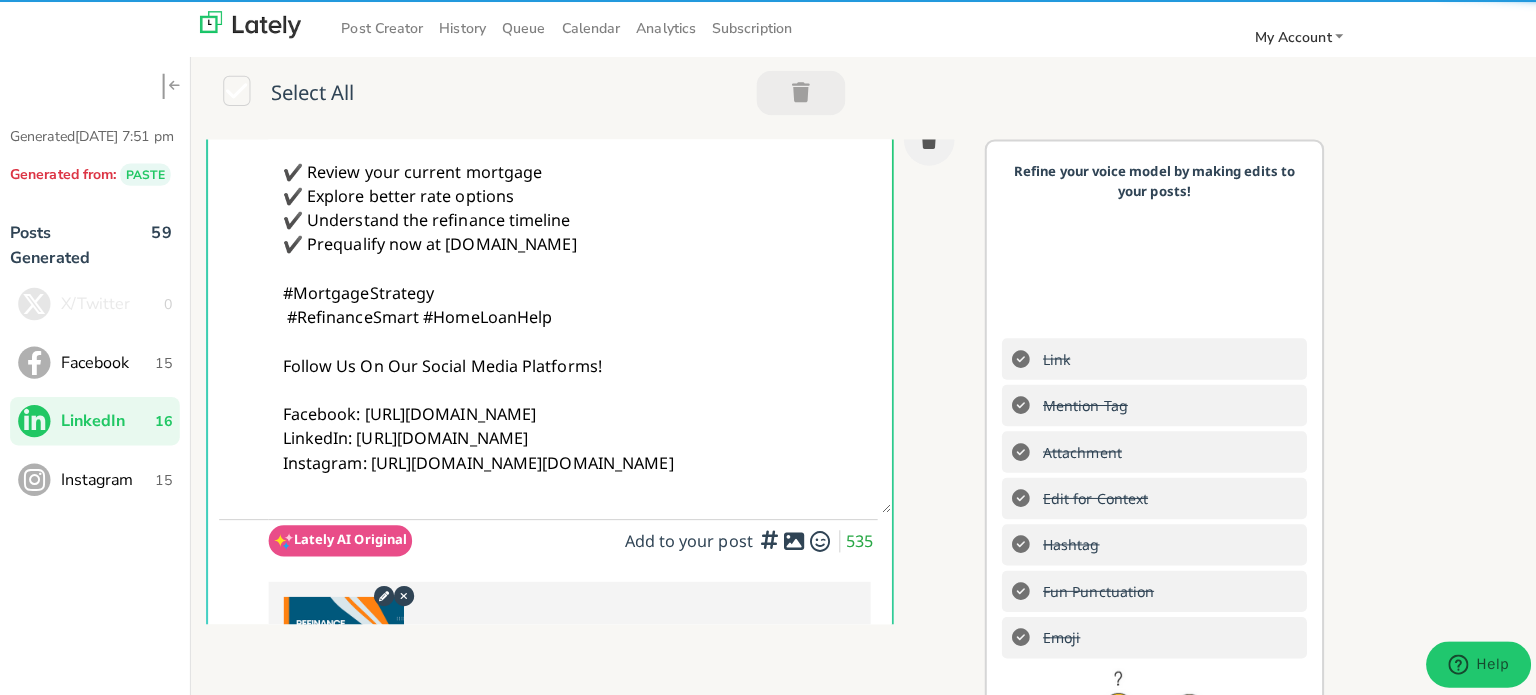 scroll, scrollTop: 0, scrollLeft: 0, axis: both 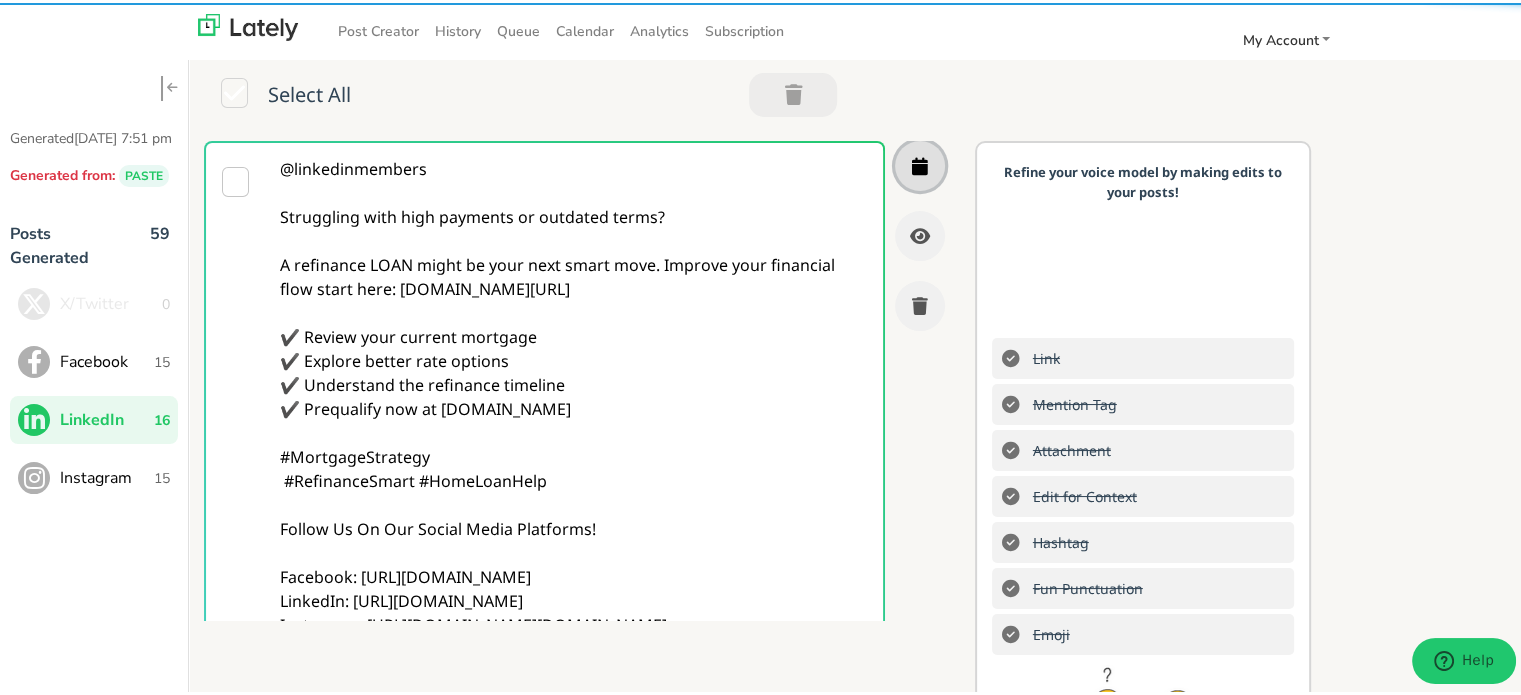 click at bounding box center (920, 163) 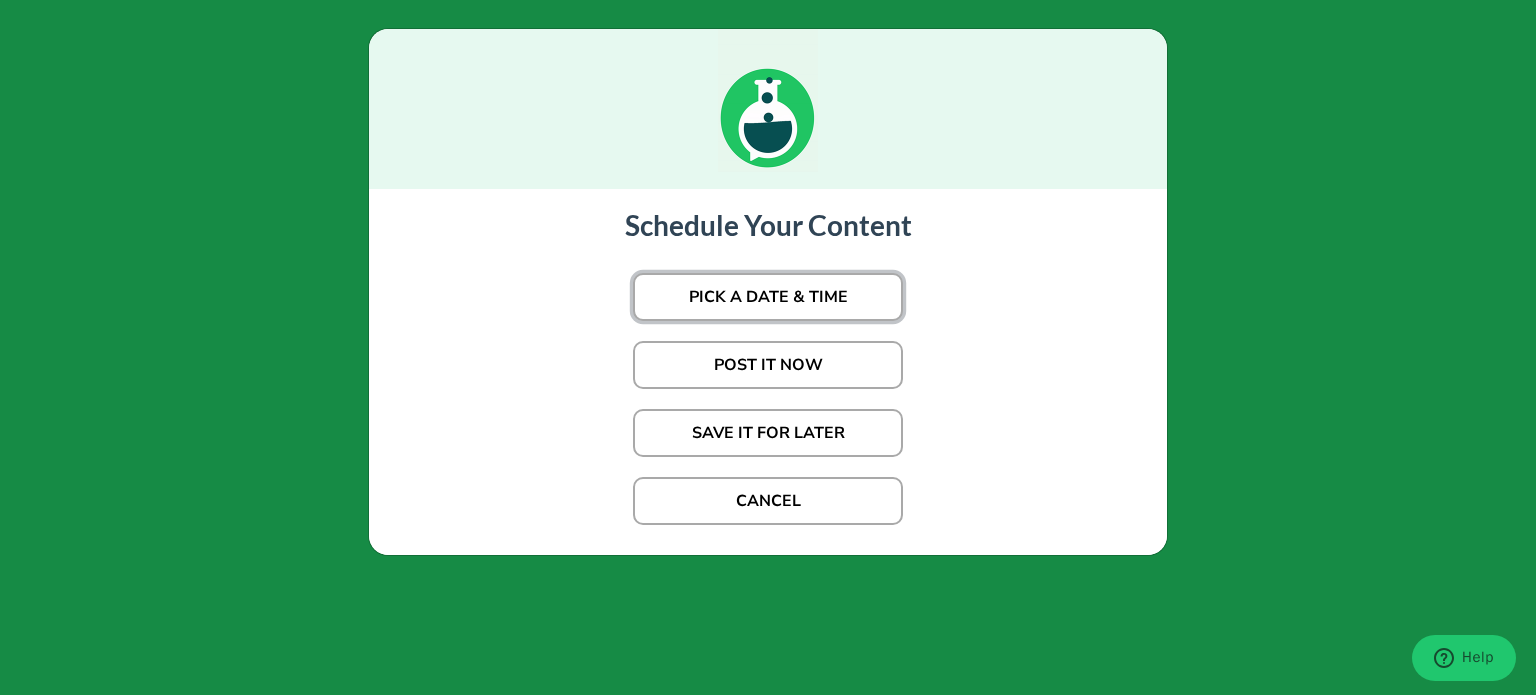 click on "PICK A DATE & TIME" at bounding box center [768, 297] 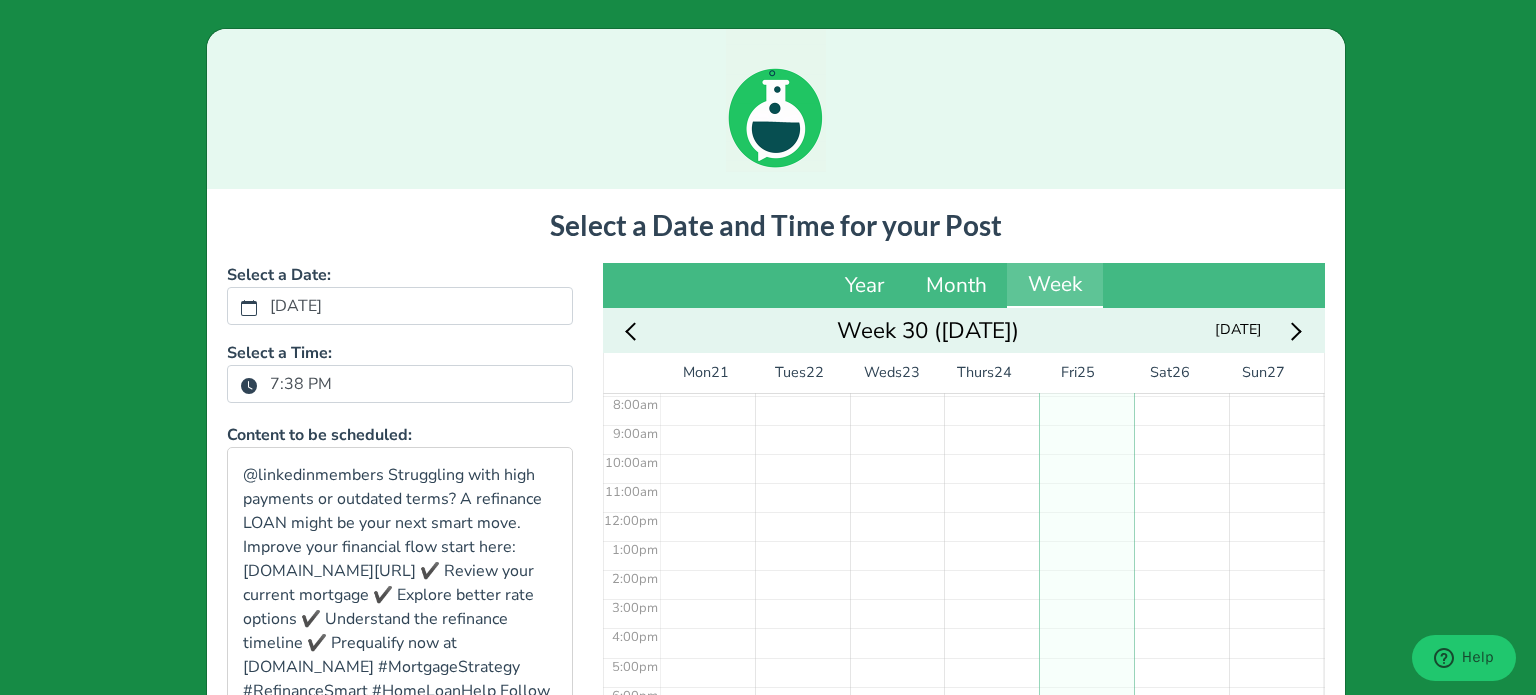 scroll, scrollTop: 292, scrollLeft: 0, axis: vertical 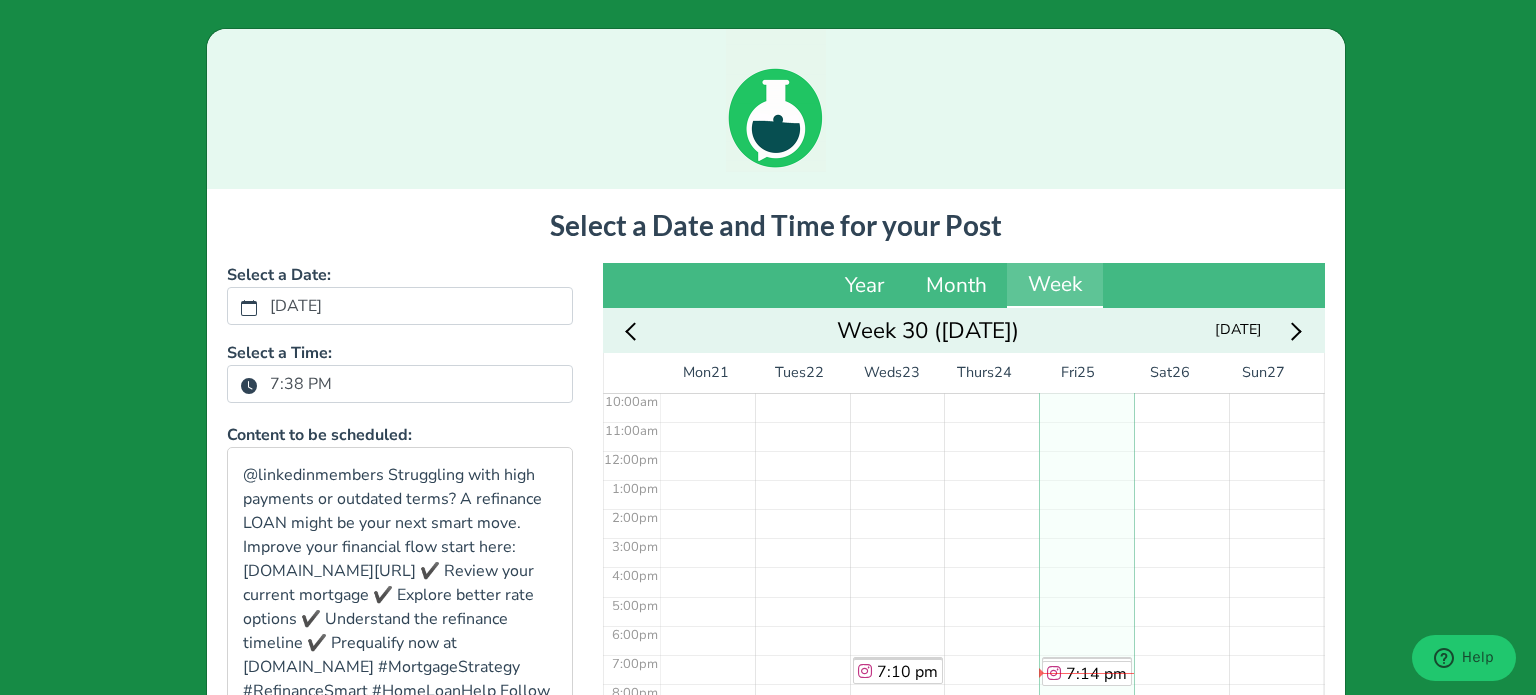 click on "7:38 PM" at bounding box center (301, 384) 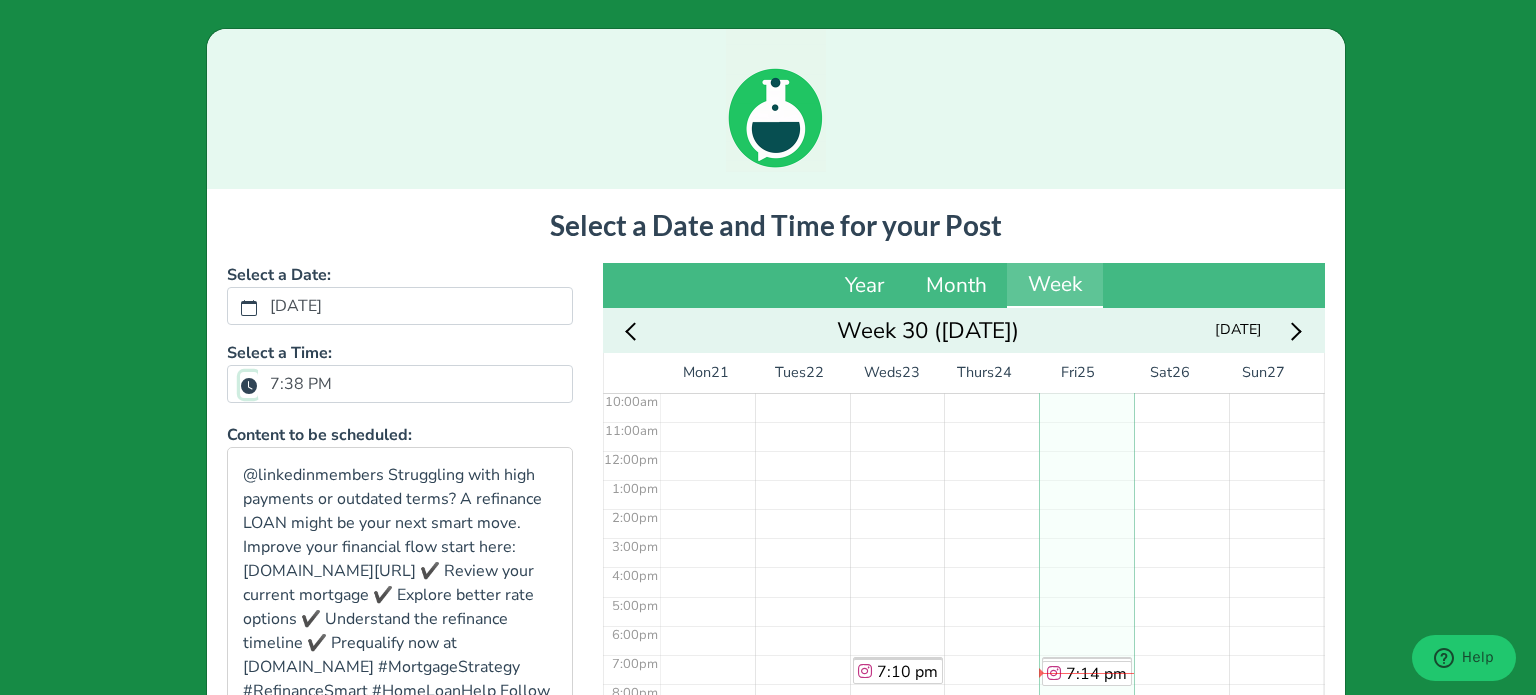 click on "7:38 PM" at bounding box center (249, 385) 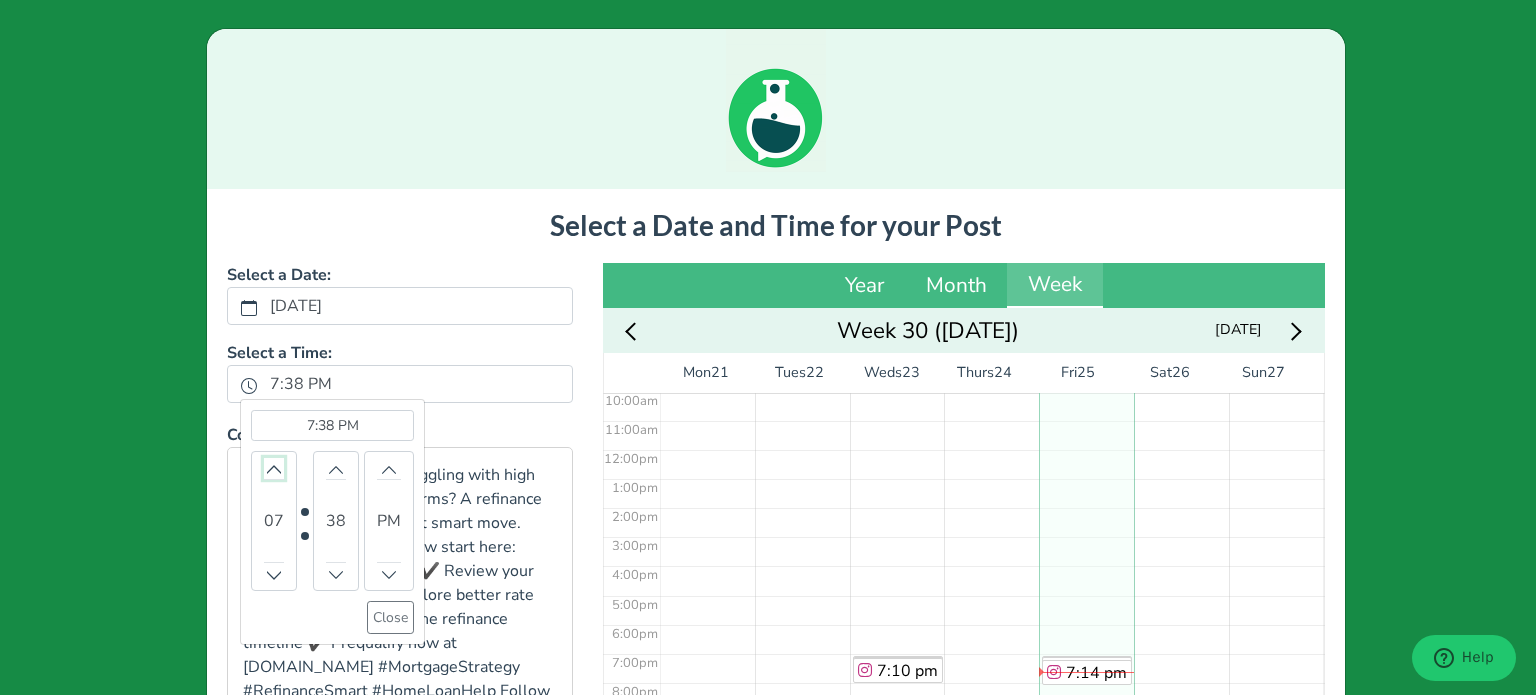 click 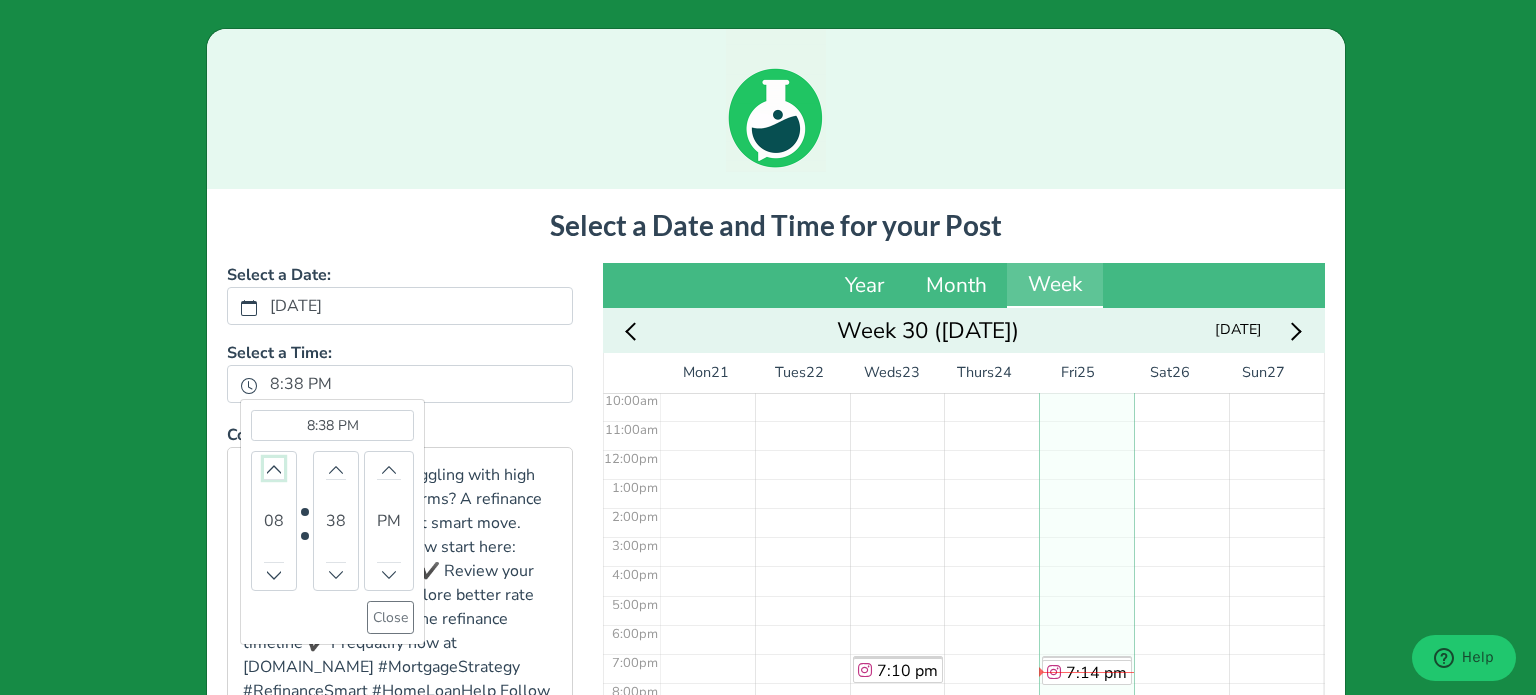 click 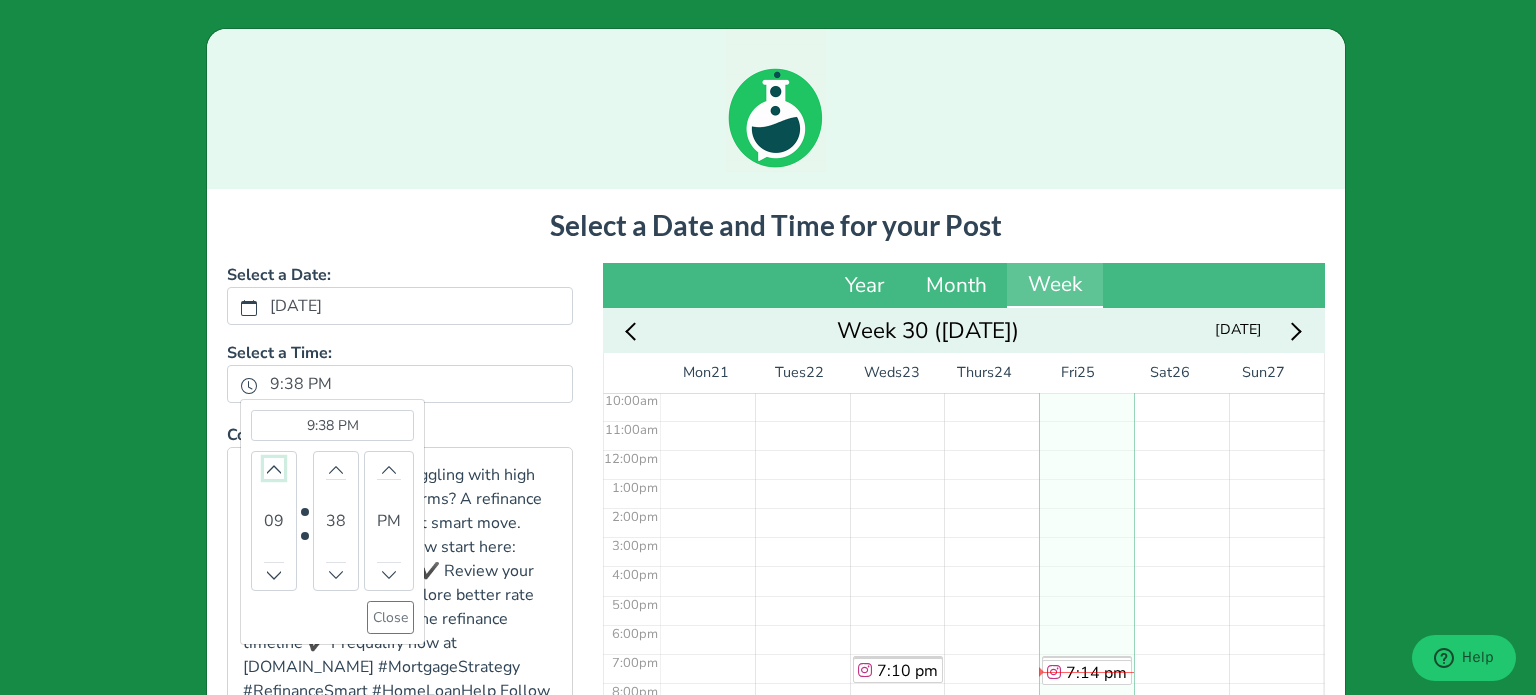 click 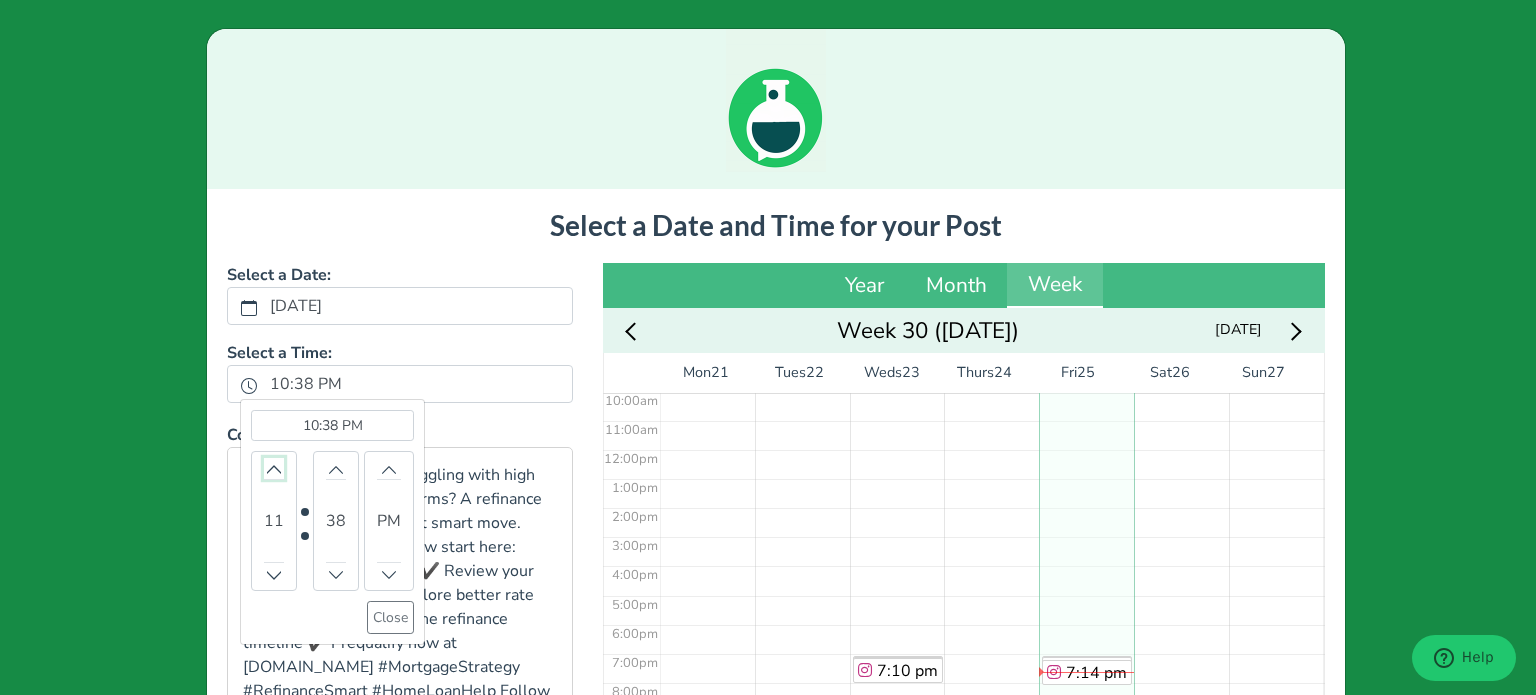 click 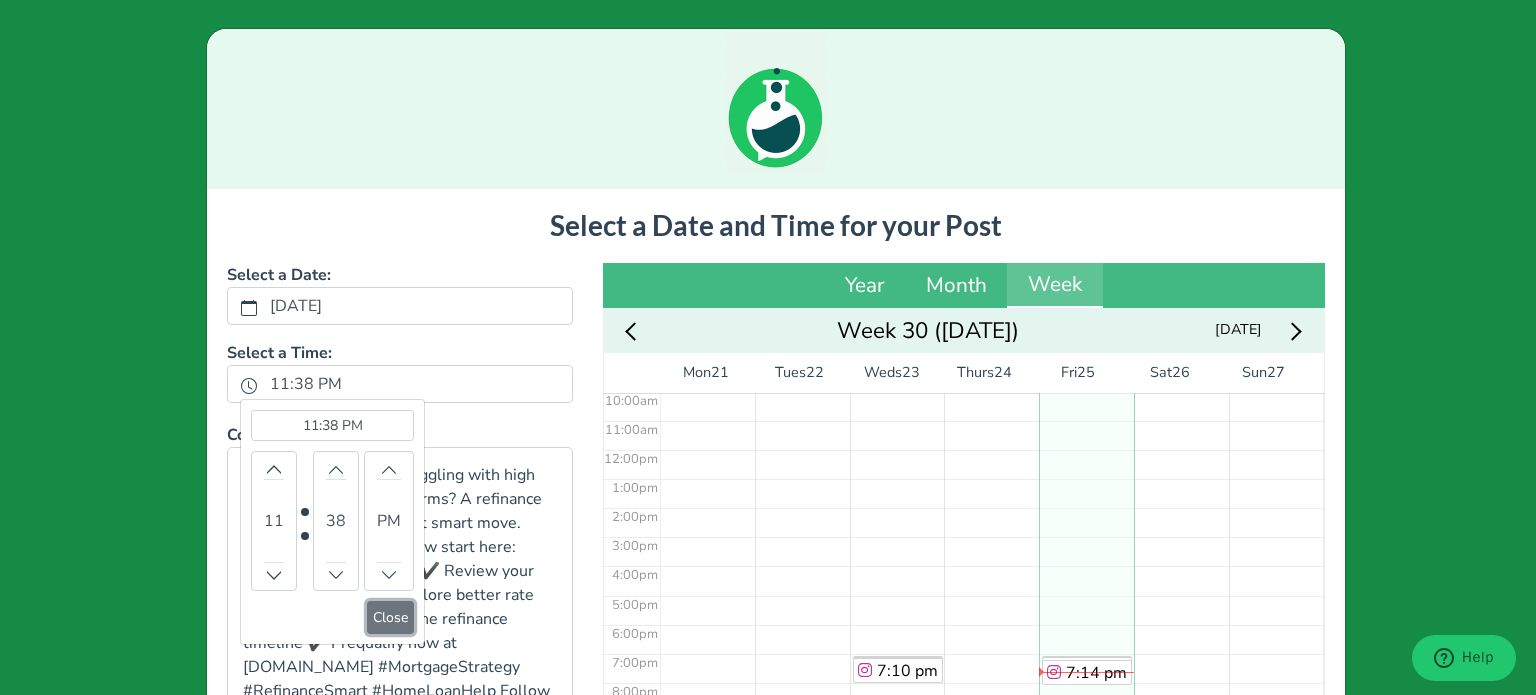 click on "Close" at bounding box center [390, 617] 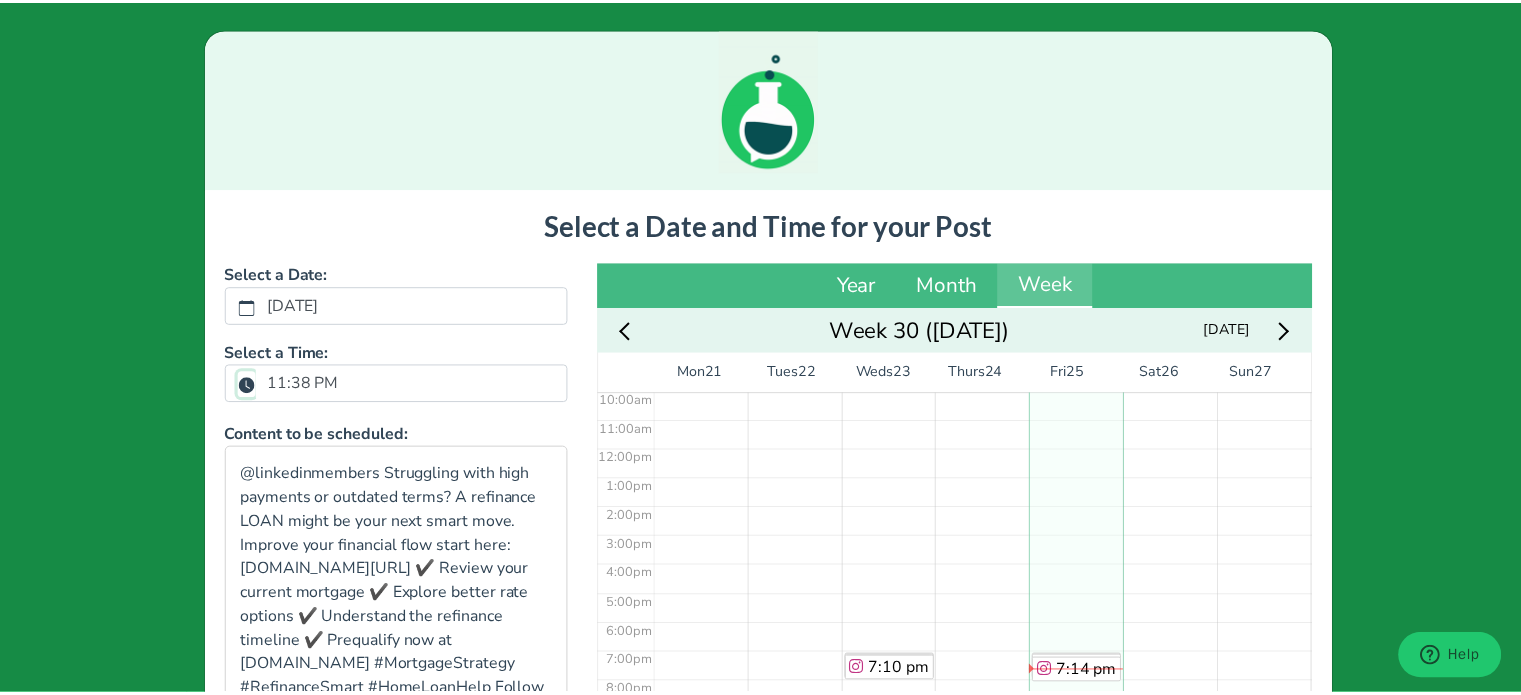 scroll, scrollTop: 441, scrollLeft: 0, axis: vertical 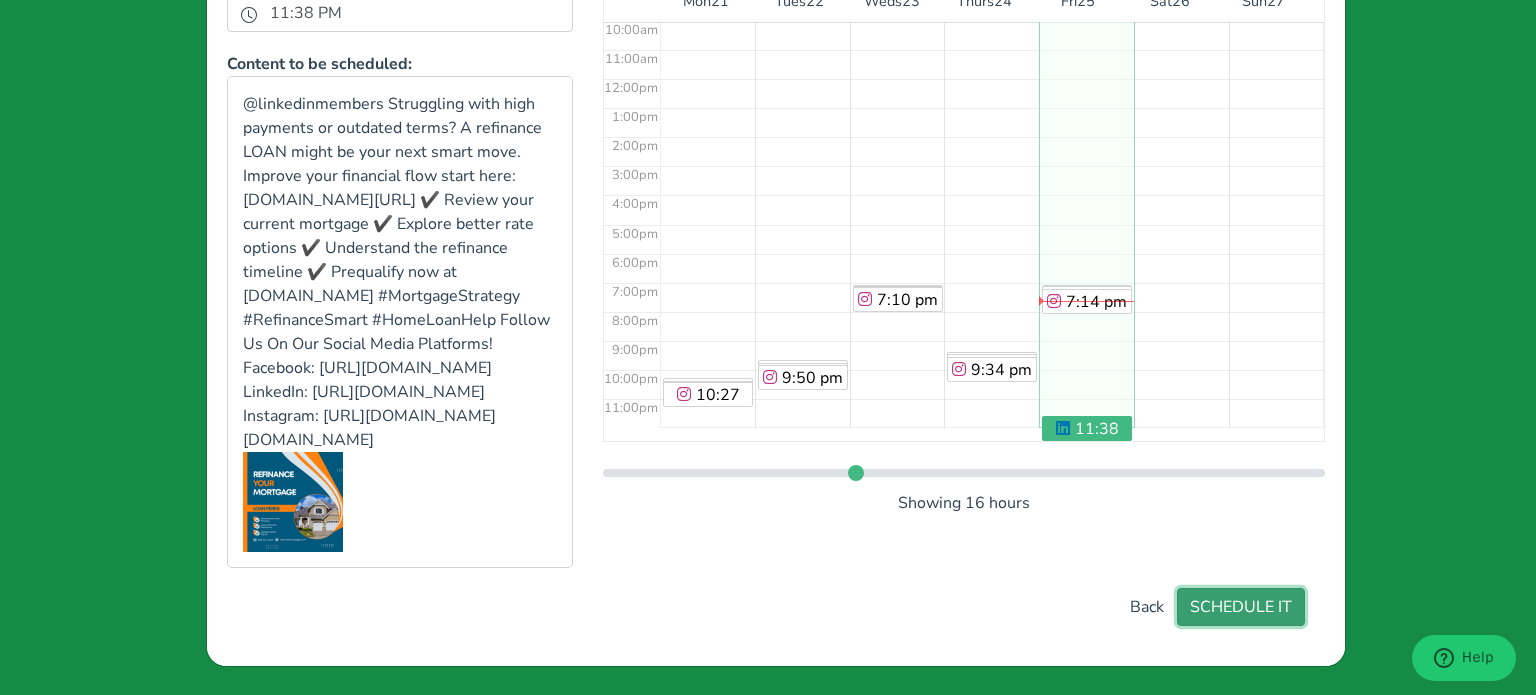 click on "SCHEDULE IT" at bounding box center (1241, 607) 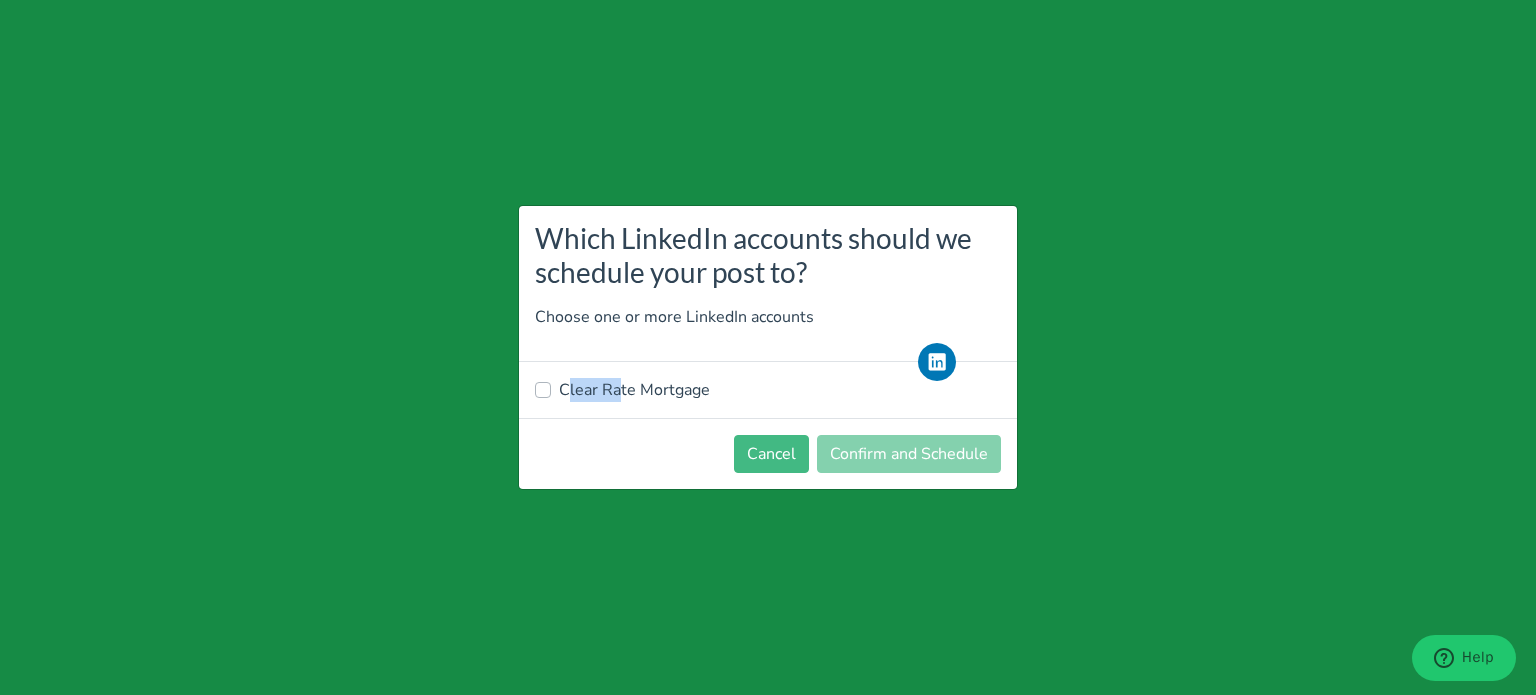 click on "Clear Rate Mortgage" at bounding box center (634, 390) 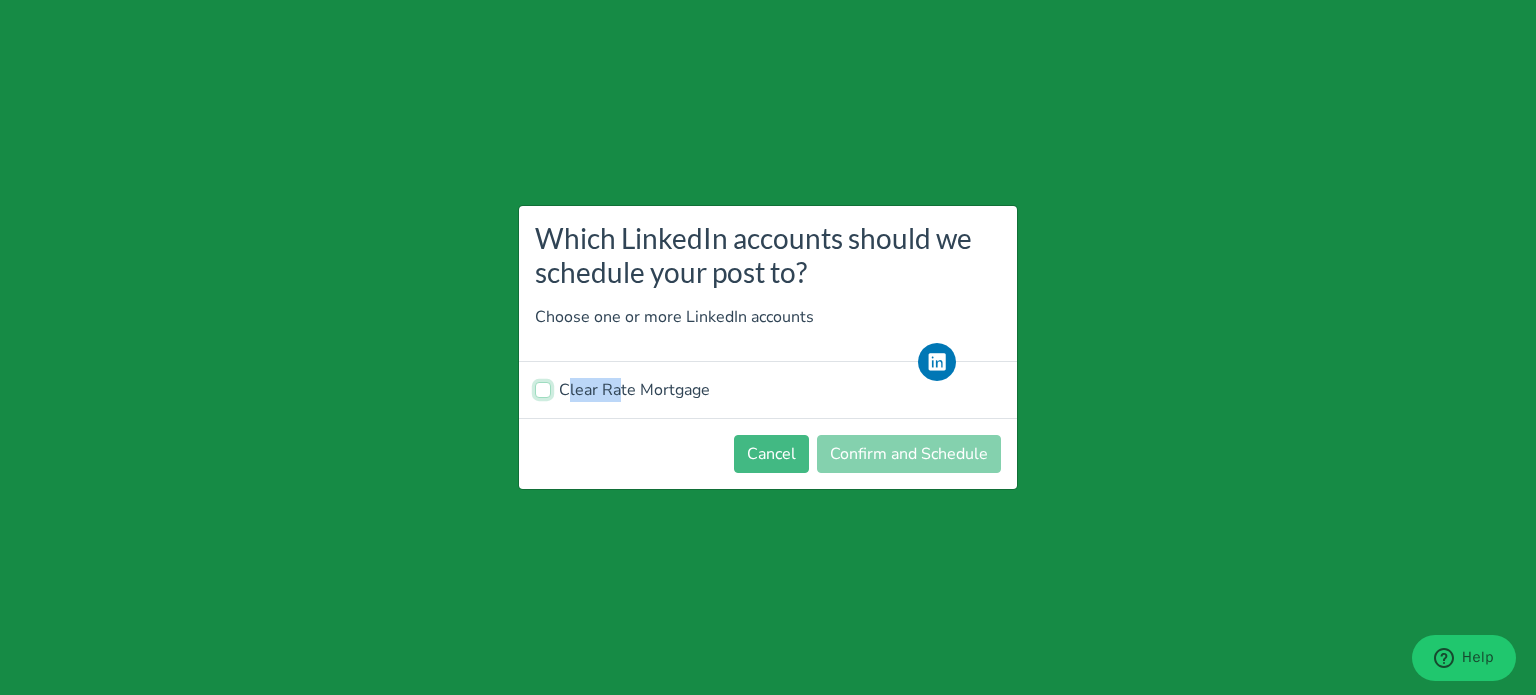 click on "Clear Rate Mortgage" at bounding box center [543, 388] 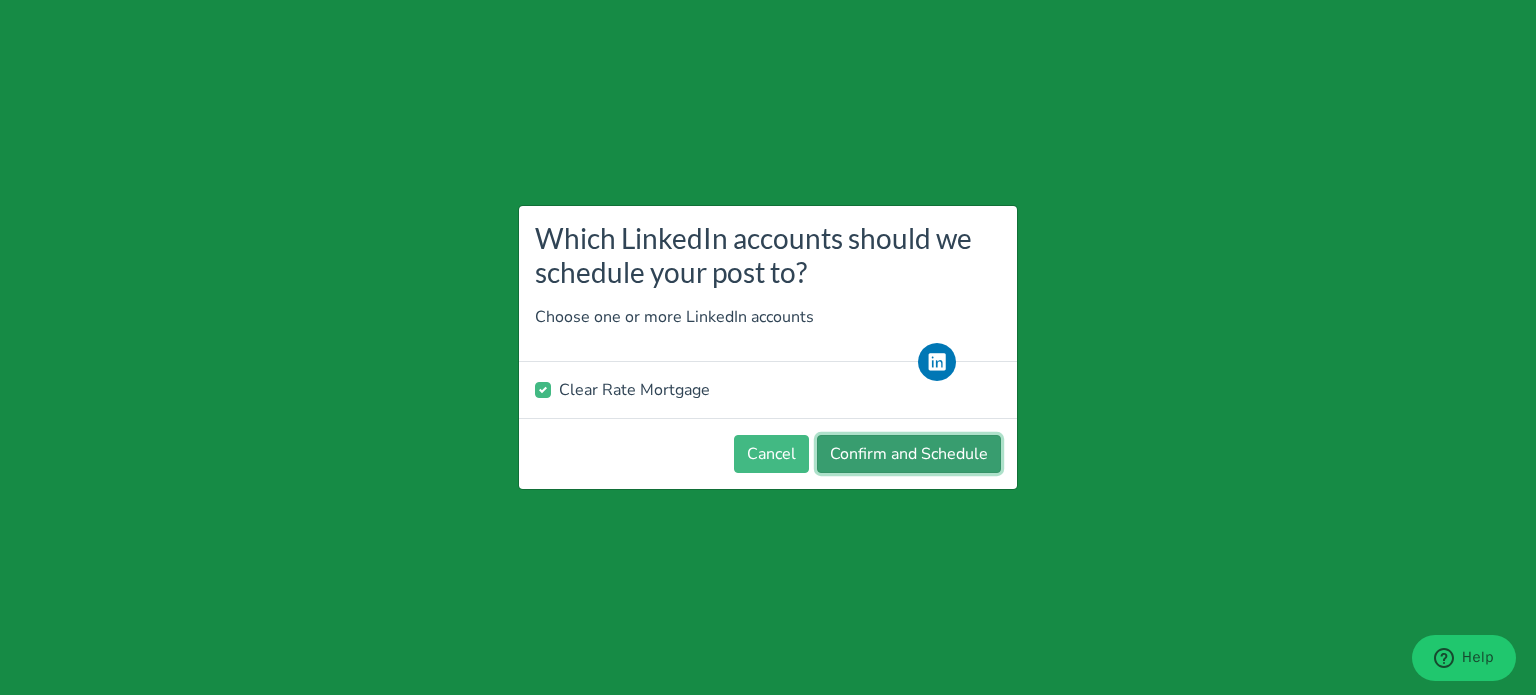 click on "Confirm and Schedule" at bounding box center (909, 454) 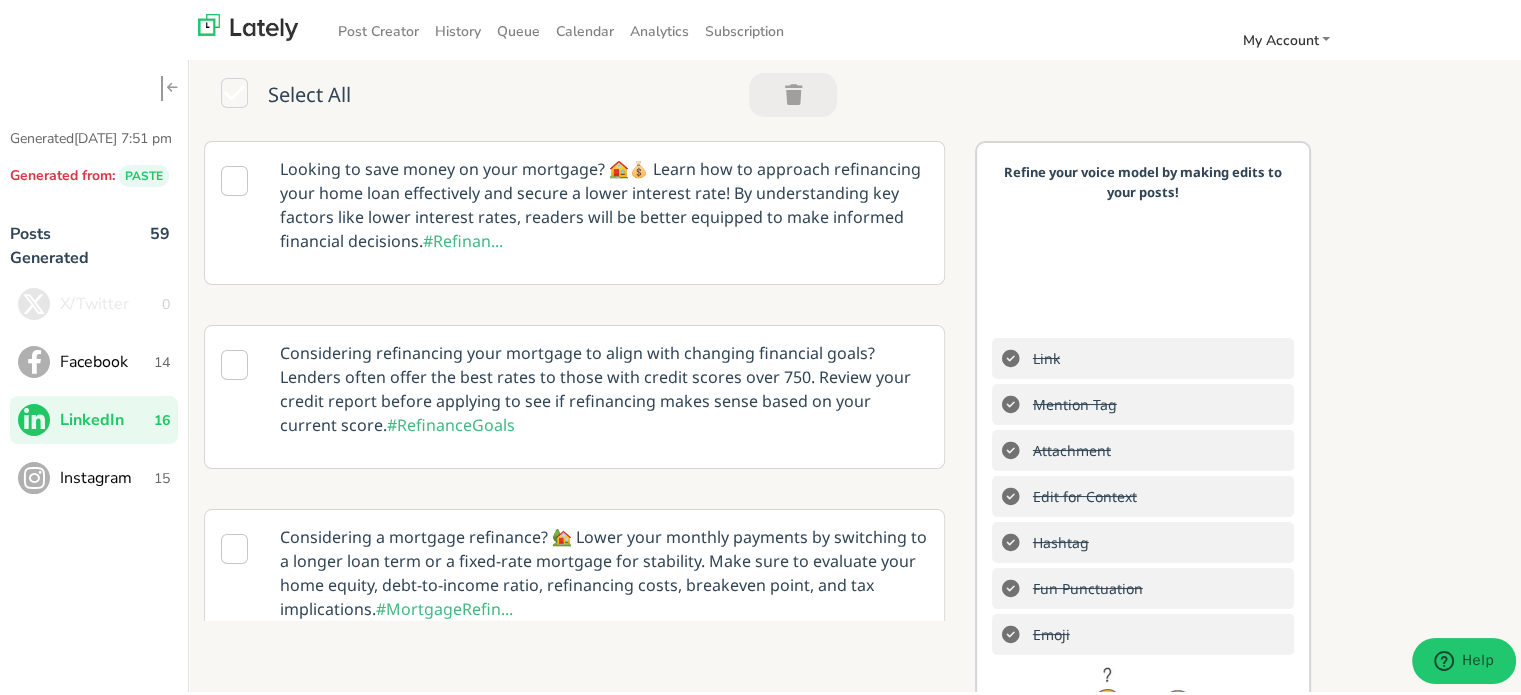 click on "Instagram" at bounding box center (107, 475) 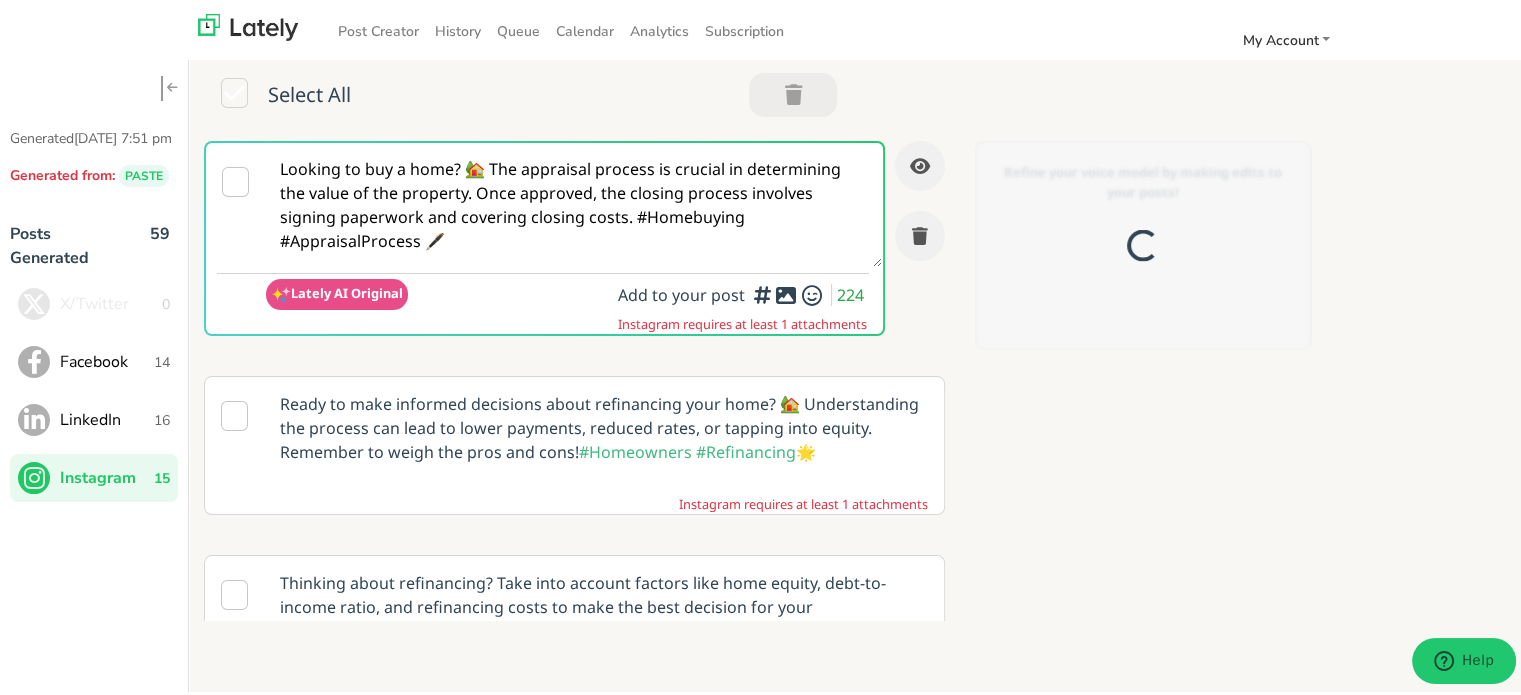 scroll, scrollTop: 0, scrollLeft: 0, axis: both 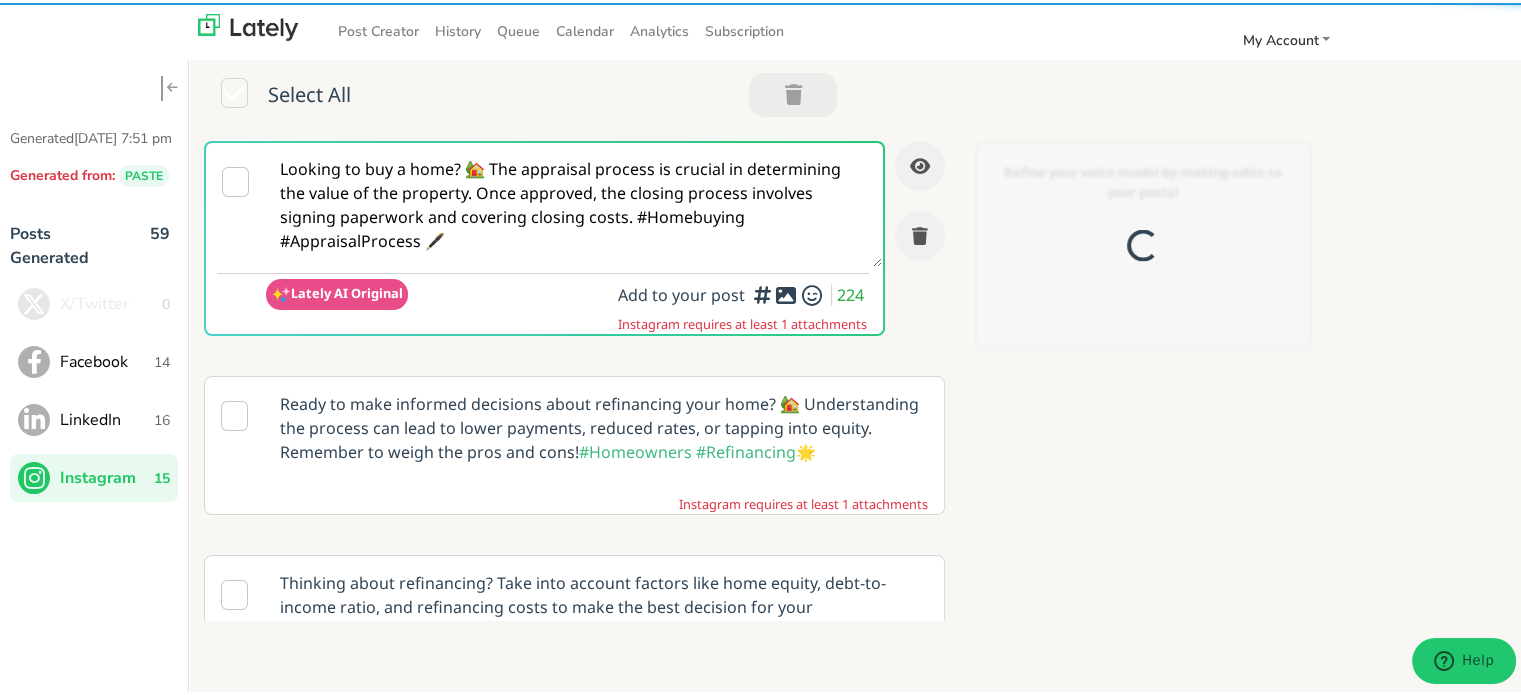 click on "Looking to buy a home? 🏡 The appraisal process is crucial in determining the value of the property. Once approved, the closing process involves signing paperwork and covering closing costs. #Homebuying #AppraisalProcess 🖋️" at bounding box center (574, 202) 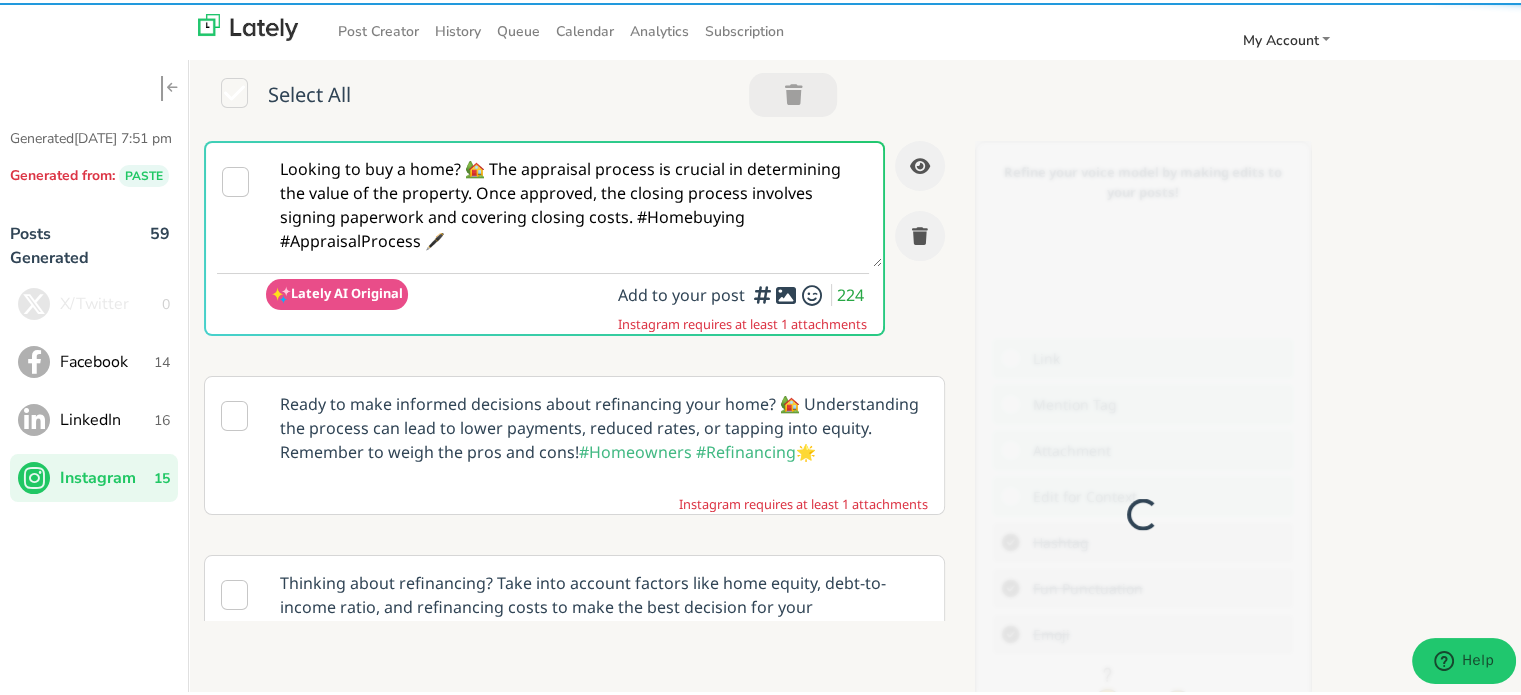 click on "Looking to buy a home? 🏡 The appraisal process is crucial in determining the value of the property. Once approved, the closing process involves signing paperwork and covering closing costs. #Homebuying #AppraisalProcess 🖋️" at bounding box center (574, 202) 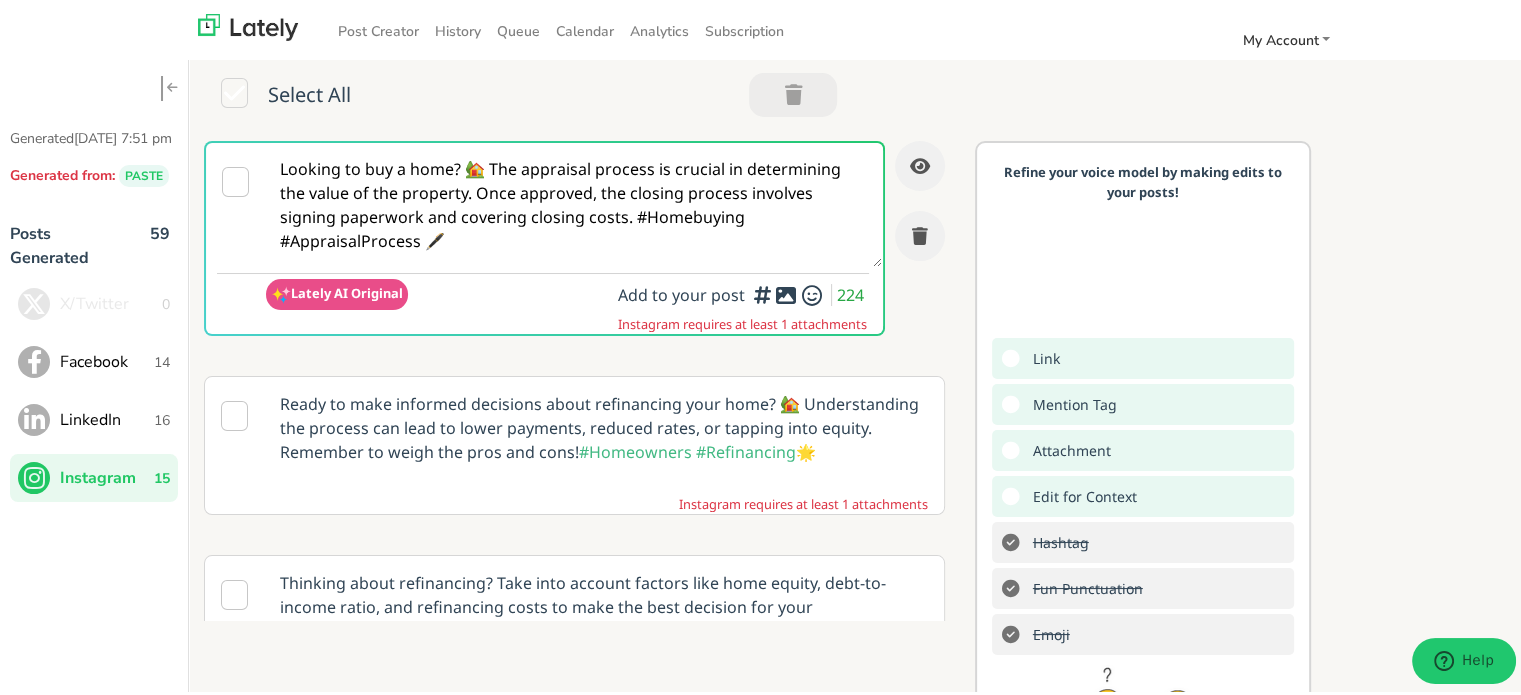 paste on "@homeowners 📉 Tired of paying too much on your current mortgage? A refinance LOAN could help you reset and breathe easier. Start your steps now ➡️ [DOMAIN_NAME][URL]
✅ Compare your rate
✅ See if you can save
✅ Learn the timeline
✅ Prequalify now at [DOMAIN_NAME]
#RefinanceRelief #HomeGoals #MortgageReset" 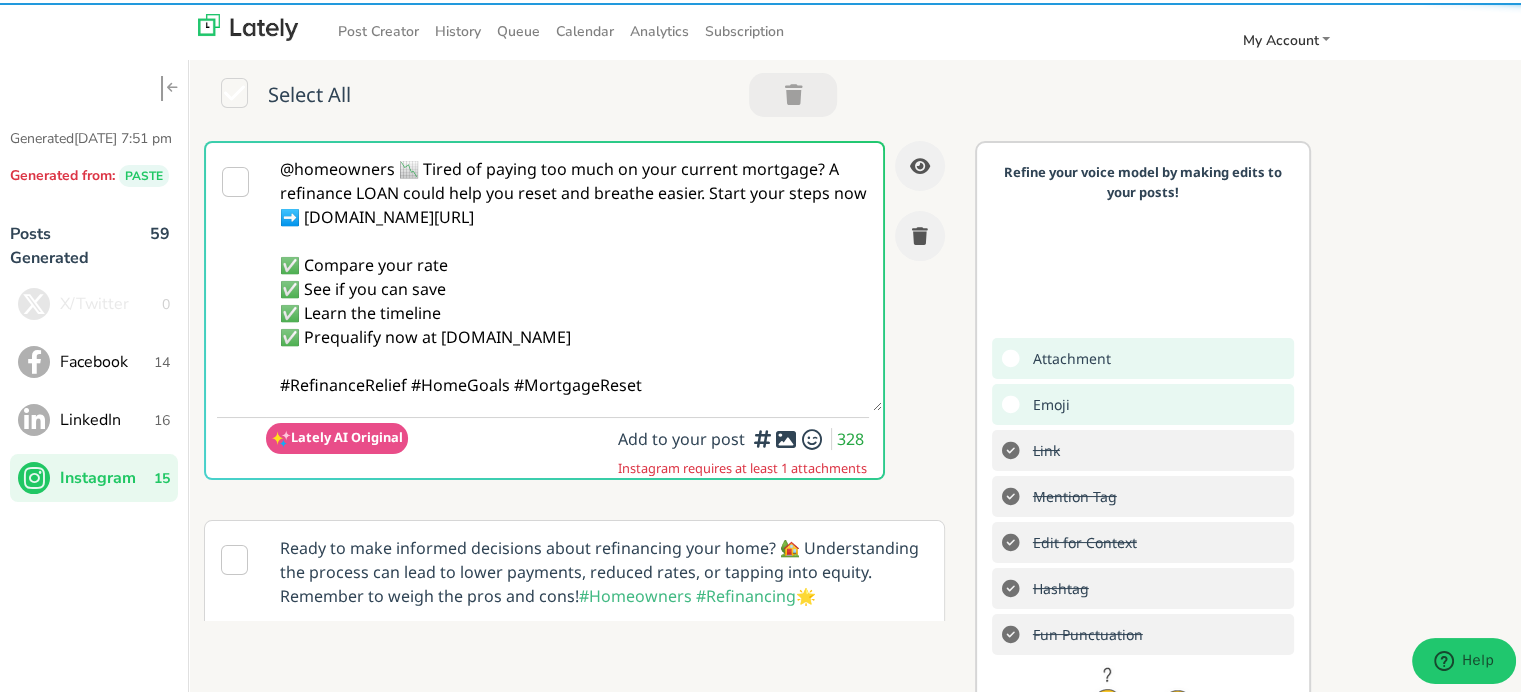 click on "@homeowners 📉 Tired of paying too much on your current mortgage? A refinance LOAN could help you reset and breathe easier. Start your steps now ➡️ [DOMAIN_NAME][URL]
✅ Compare your rate
✅ See if you can save
✅ Learn the timeline
✅ Prequalify now at [DOMAIN_NAME]
#RefinanceRelief #HomeGoals #MortgageReset" at bounding box center (574, 274) 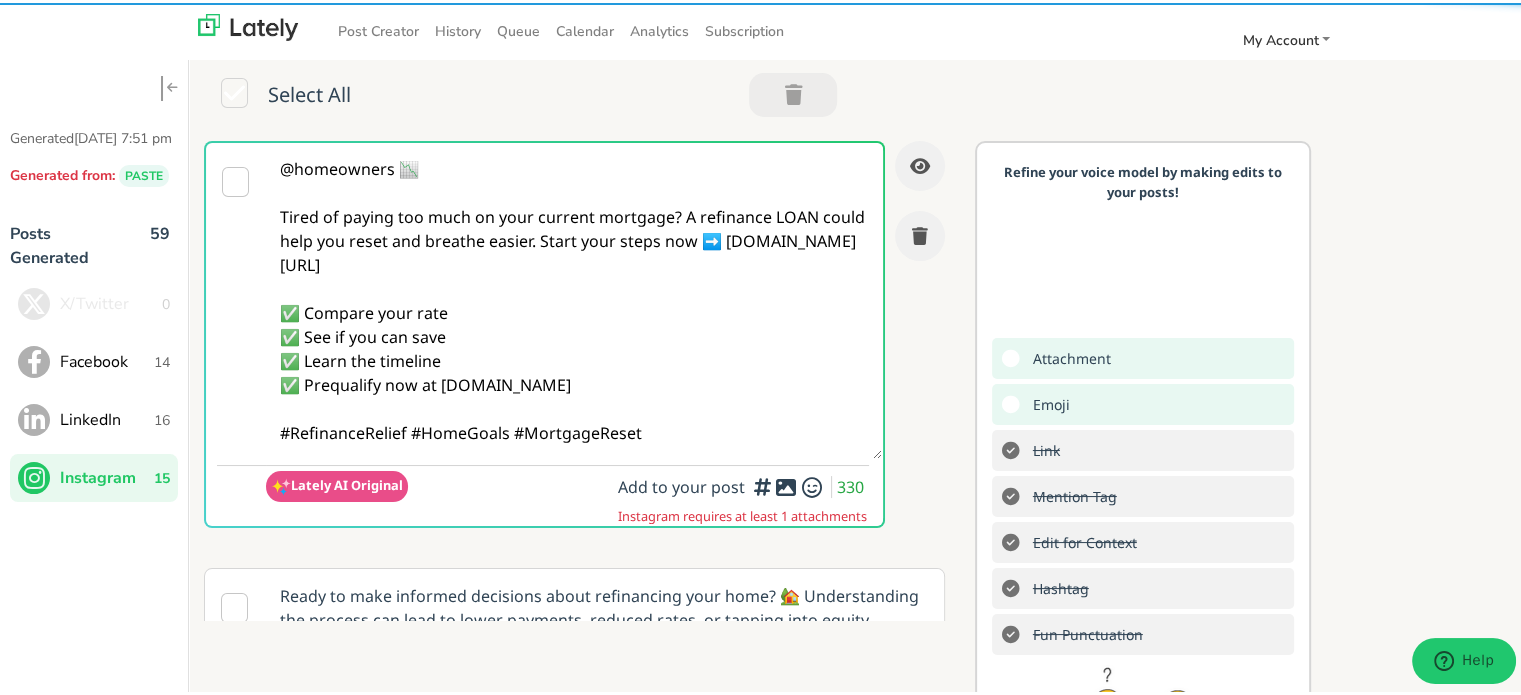click on "@homeowners 📉
Tired of paying too much on your current mortgage? A refinance LOAN could help you reset and breathe easier. Start your steps now ➡️ [DOMAIN_NAME][URL]
✅ Compare your rate
✅ See if you can save
✅ Learn the timeline
✅ Prequalify now at [DOMAIN_NAME]
#RefinanceRelief #HomeGoals #MortgageReset" at bounding box center (574, 298) 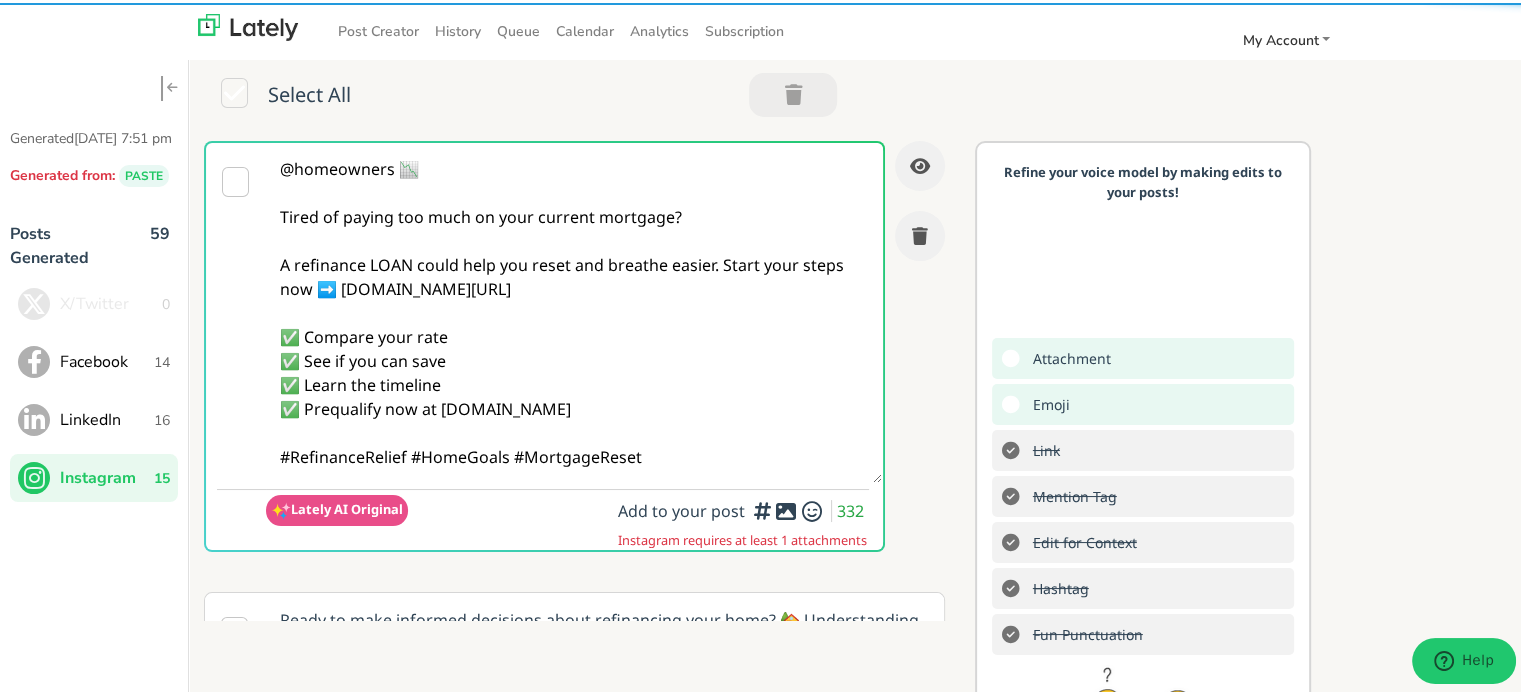 click on "@homeowners 📉
Tired of paying too much on your current mortgage?
A refinance LOAN could help you reset and breathe easier. Start your steps now ➡️ [DOMAIN_NAME][URL]
✅ Compare your rate
✅ See if you can save
✅ Learn the timeline
✅ Prequalify now at [DOMAIN_NAME]
#RefinanceRelief #HomeGoals #MortgageReset" at bounding box center [574, 310] 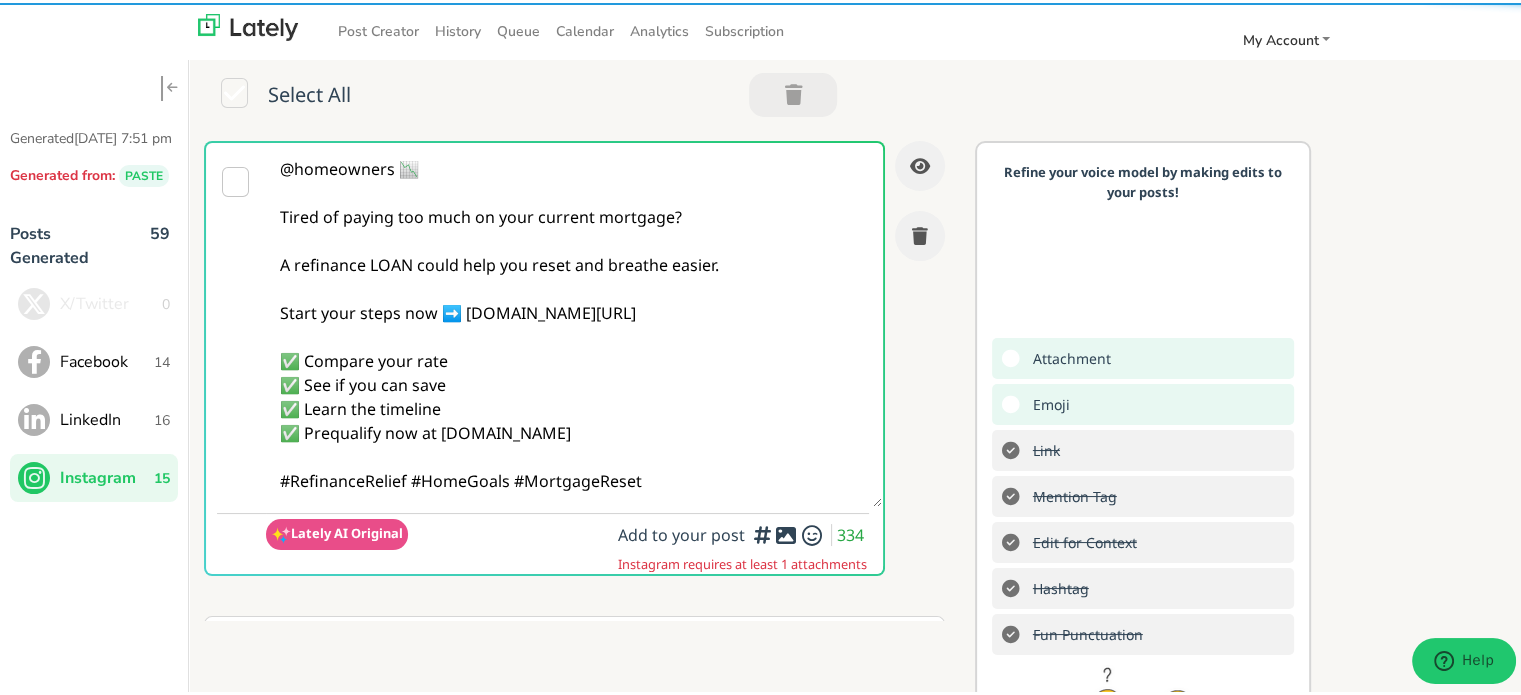 click on "@homeowners 📉
Tired of paying too much on your current mortgage?
A refinance LOAN could help you reset and breathe easier.
Start your steps now ➡️ [DOMAIN_NAME][URL]
✅ Compare your rate
✅ See if you can save
✅ Learn the timeline
✅ Prequalify now at [DOMAIN_NAME]
#RefinanceRelief #HomeGoals #MortgageReset" at bounding box center [574, 322] 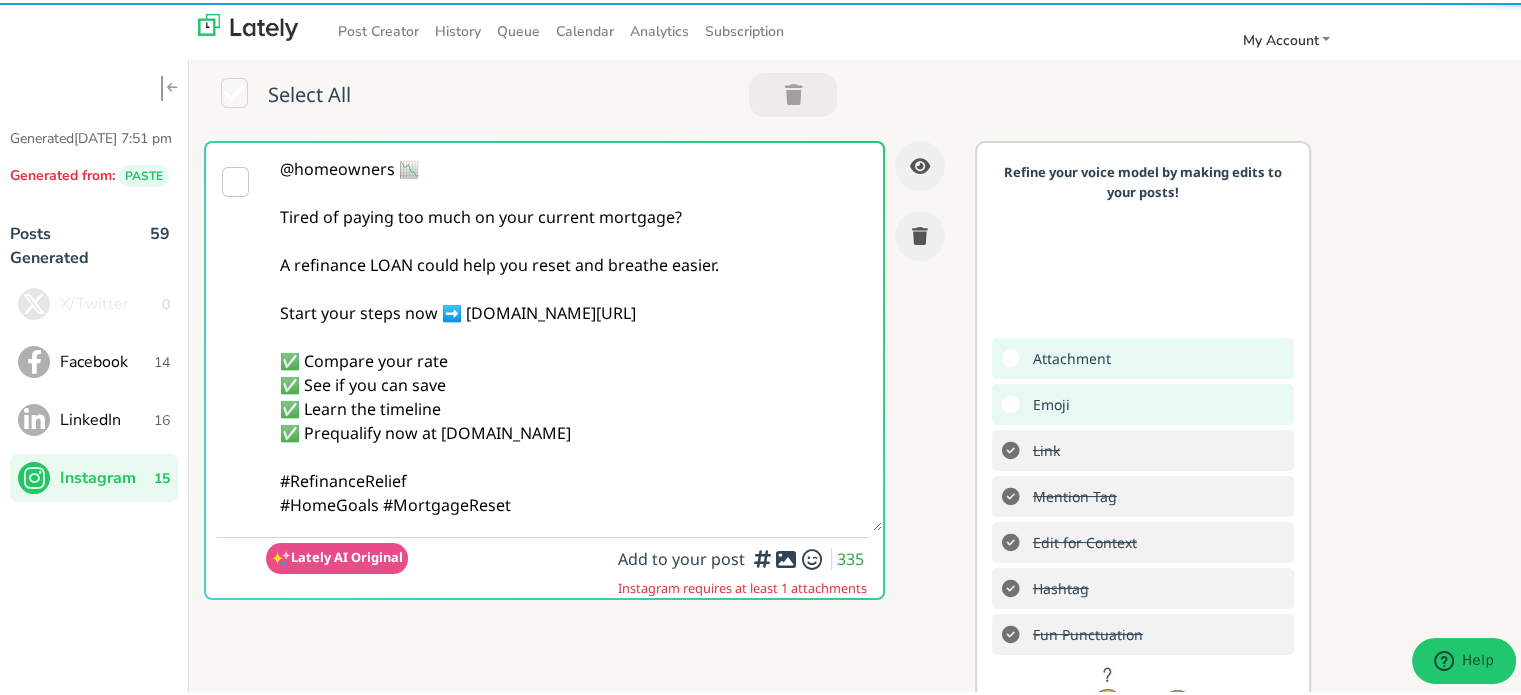click on "@homeowners 📉
Tired of paying too much on your current mortgage?
A refinance LOAN could help you reset and breathe easier.
Start your steps now ➡️ [DOMAIN_NAME][URL]
✅ Compare your rate
✅ See if you can save
✅ Learn the timeline
✅ Prequalify now at [DOMAIN_NAME]
#RefinanceRelief
#HomeGoals #MortgageReset" at bounding box center (574, 334) 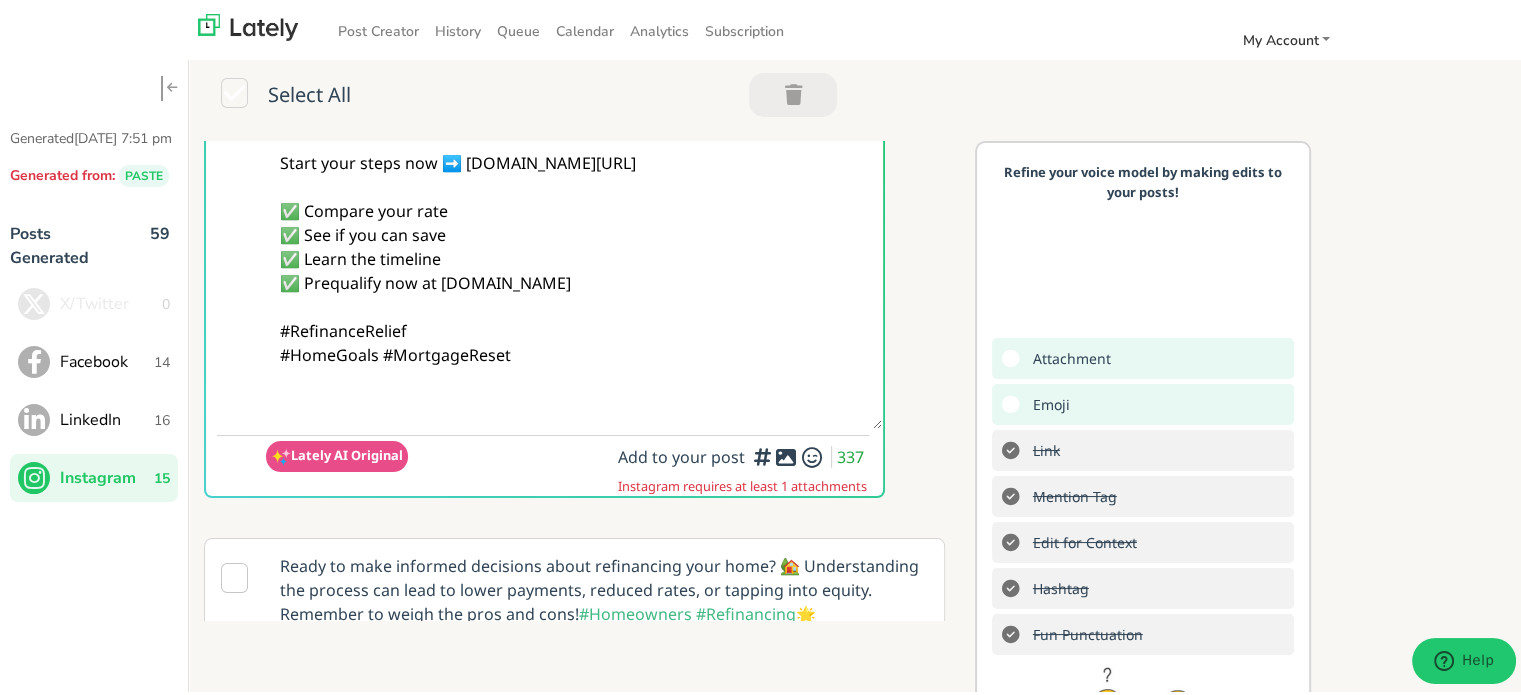 scroll, scrollTop: 200, scrollLeft: 0, axis: vertical 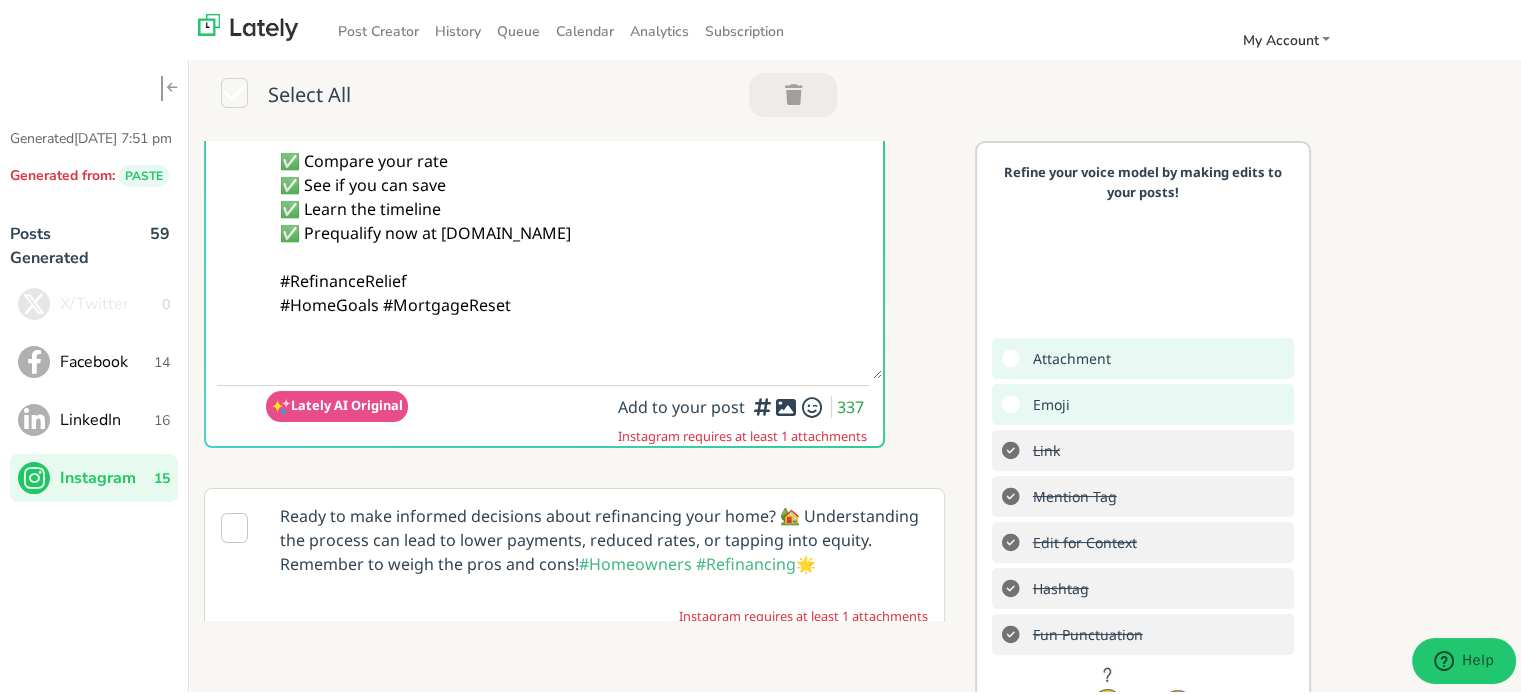paste on "Follow Us On Our Social Media Platforms!
Facebook: [URL][DOMAIN_NAME]
LinkedIn: [URL][DOMAIN_NAME]
Instagram: [URL][DOMAIN_NAME][DOMAIN_NAME]" 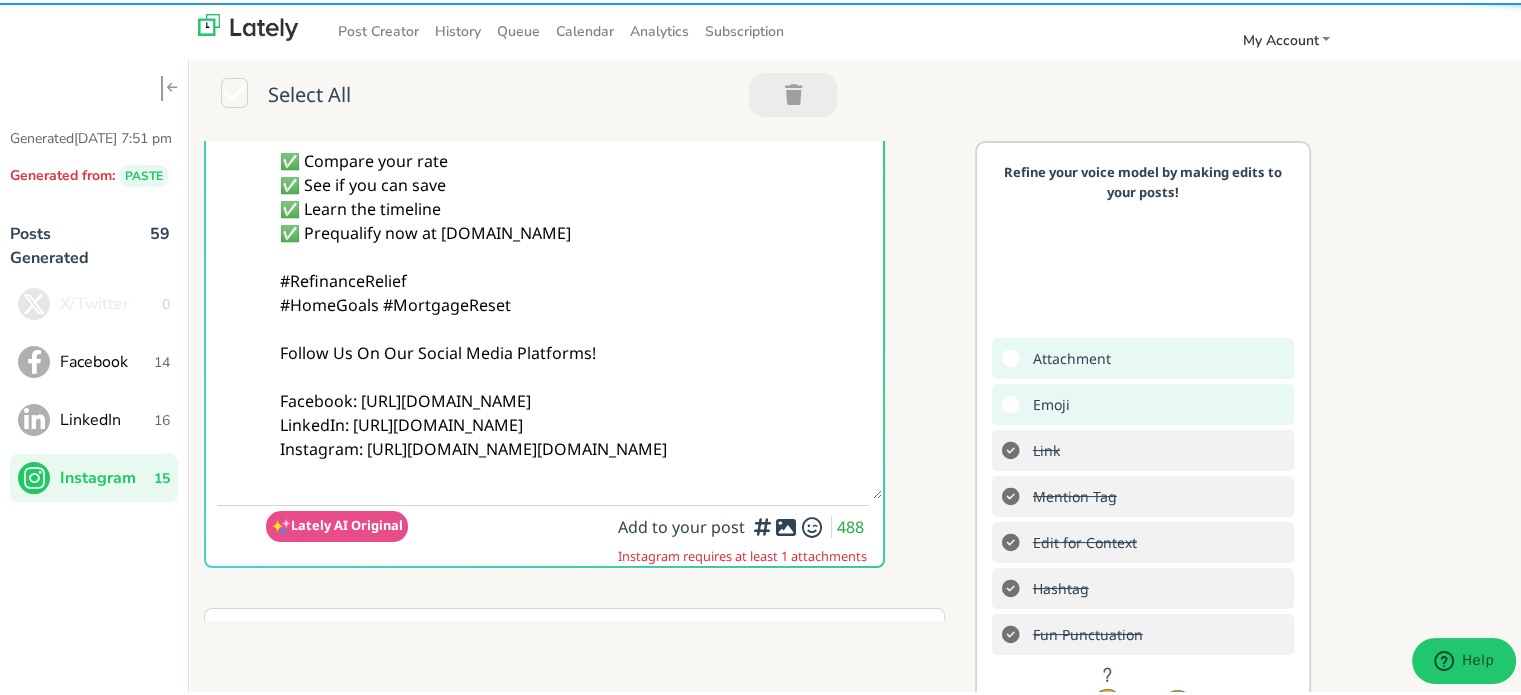 type on "@homeowners 📉
Tired of paying too much on your current mortgage?
A refinance LOAN could help you reset and breathe easier.
Start your steps now ➡️ [DOMAIN_NAME][URL]
✅ Compare your rate
✅ See if you can save
✅ Learn the timeline
✅ Prequalify now at [DOMAIN_NAME]
#RefinanceRelief
#HomeGoals #MortgageReset
Follow Us On Our Social Media Platforms!
Facebook: [URL][DOMAIN_NAME]
LinkedIn: [URL][DOMAIN_NAME]
Instagram: [URL][DOMAIN_NAME][DOMAIN_NAME]" 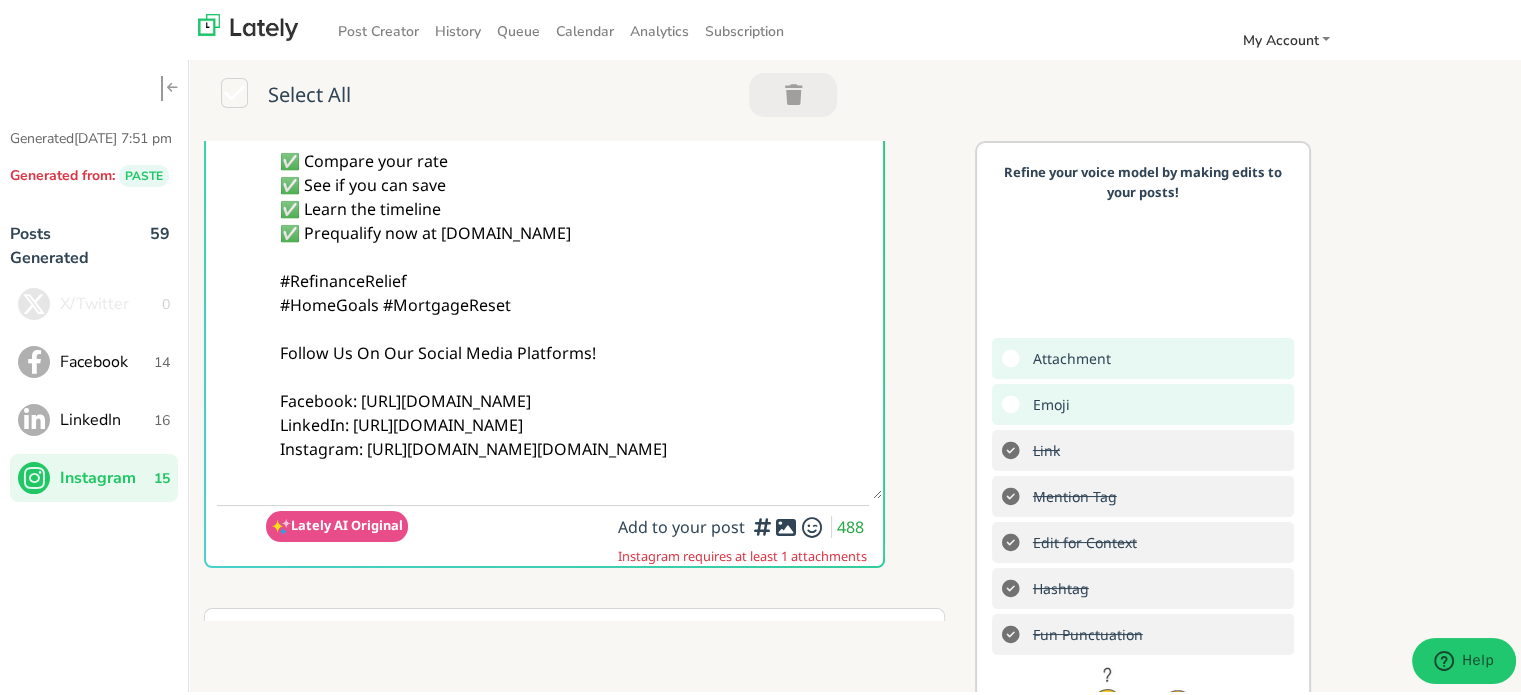 click at bounding box center [786, 524] 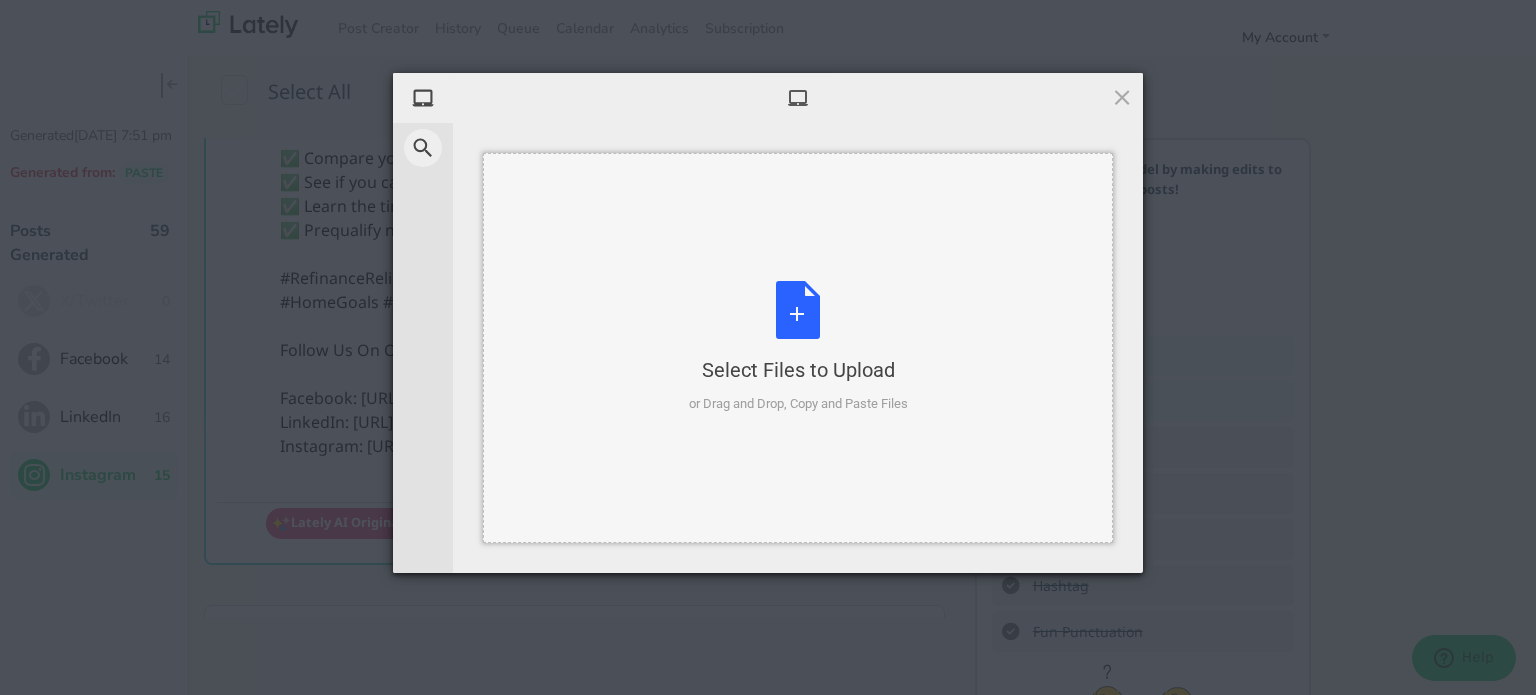 click on "Select Files to Upload
or Drag and Drop, Copy and Paste Files" at bounding box center [798, 347] 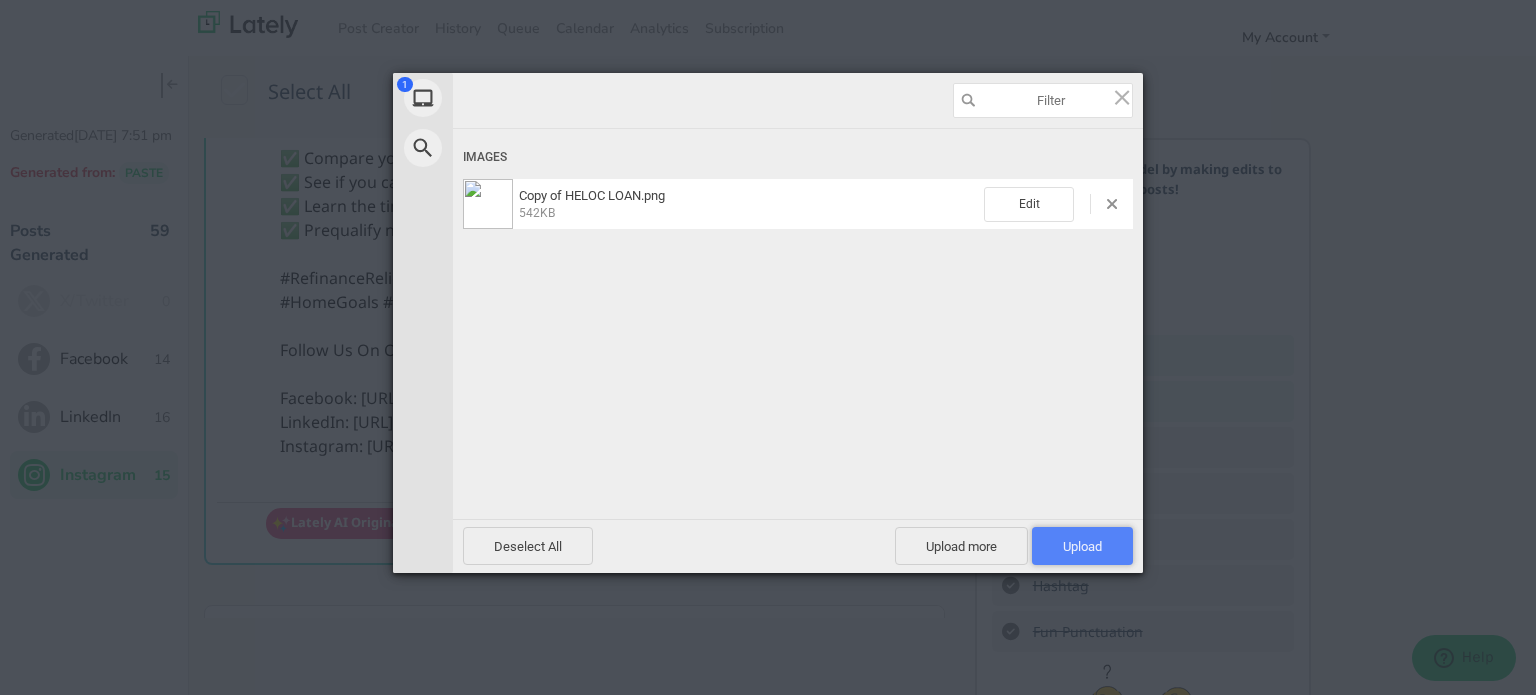 click on "Upload
1" at bounding box center (1082, 546) 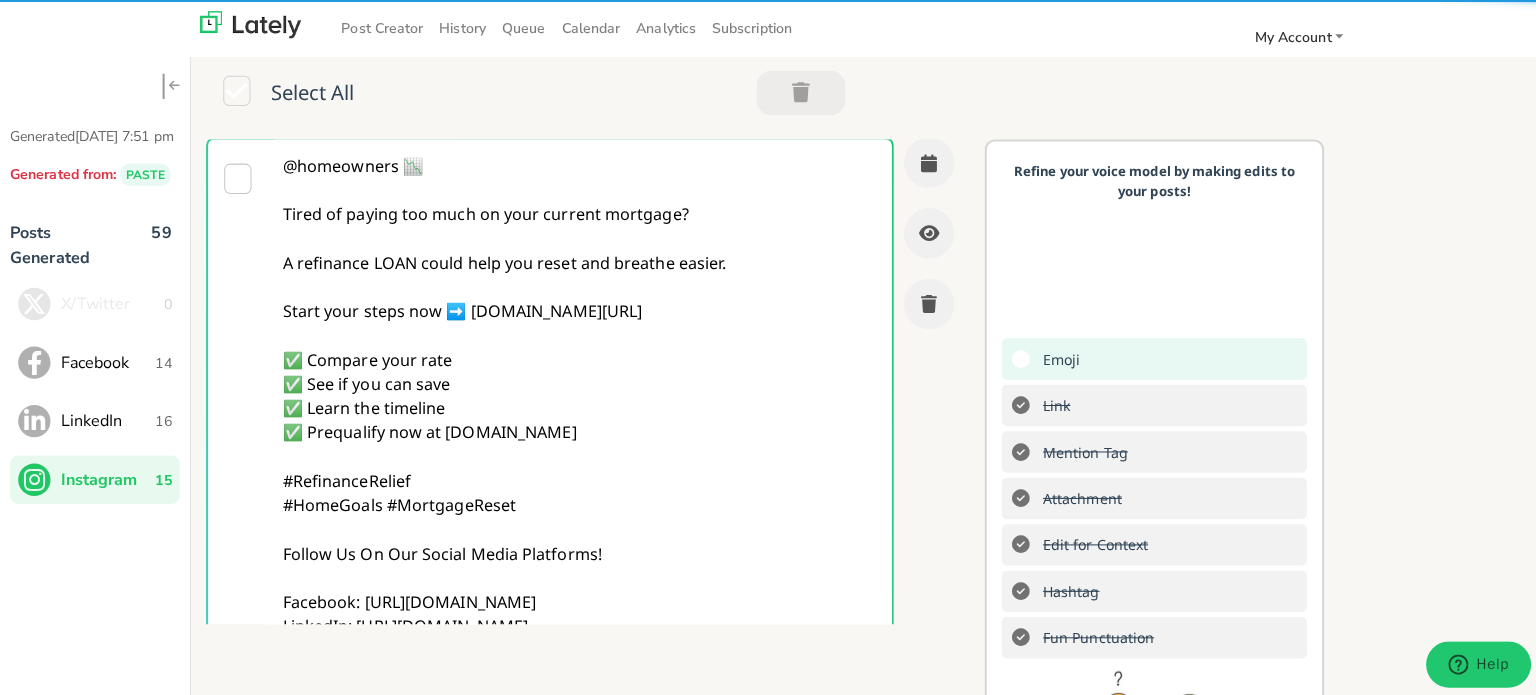 scroll, scrollTop: 0, scrollLeft: 0, axis: both 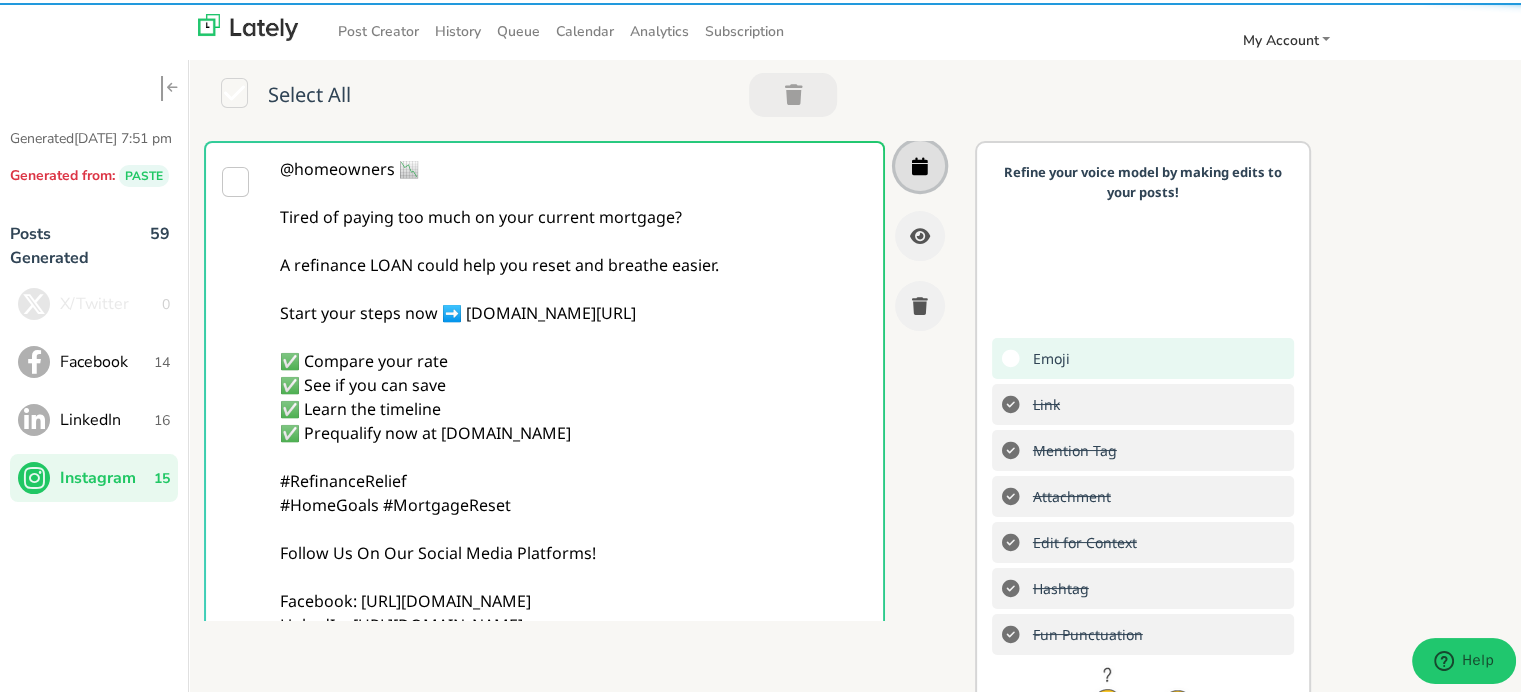 click at bounding box center [920, 163] 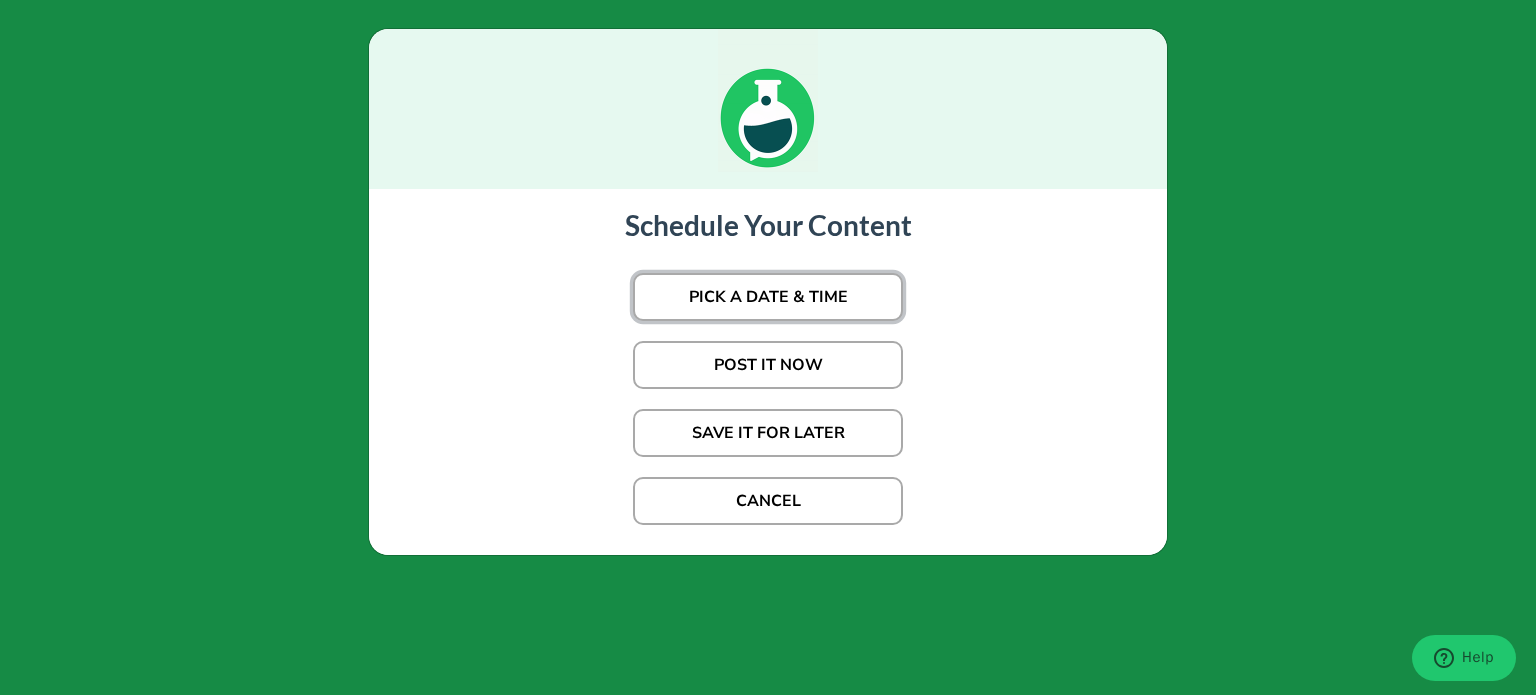 click on "PICK A DATE & TIME" at bounding box center (768, 297) 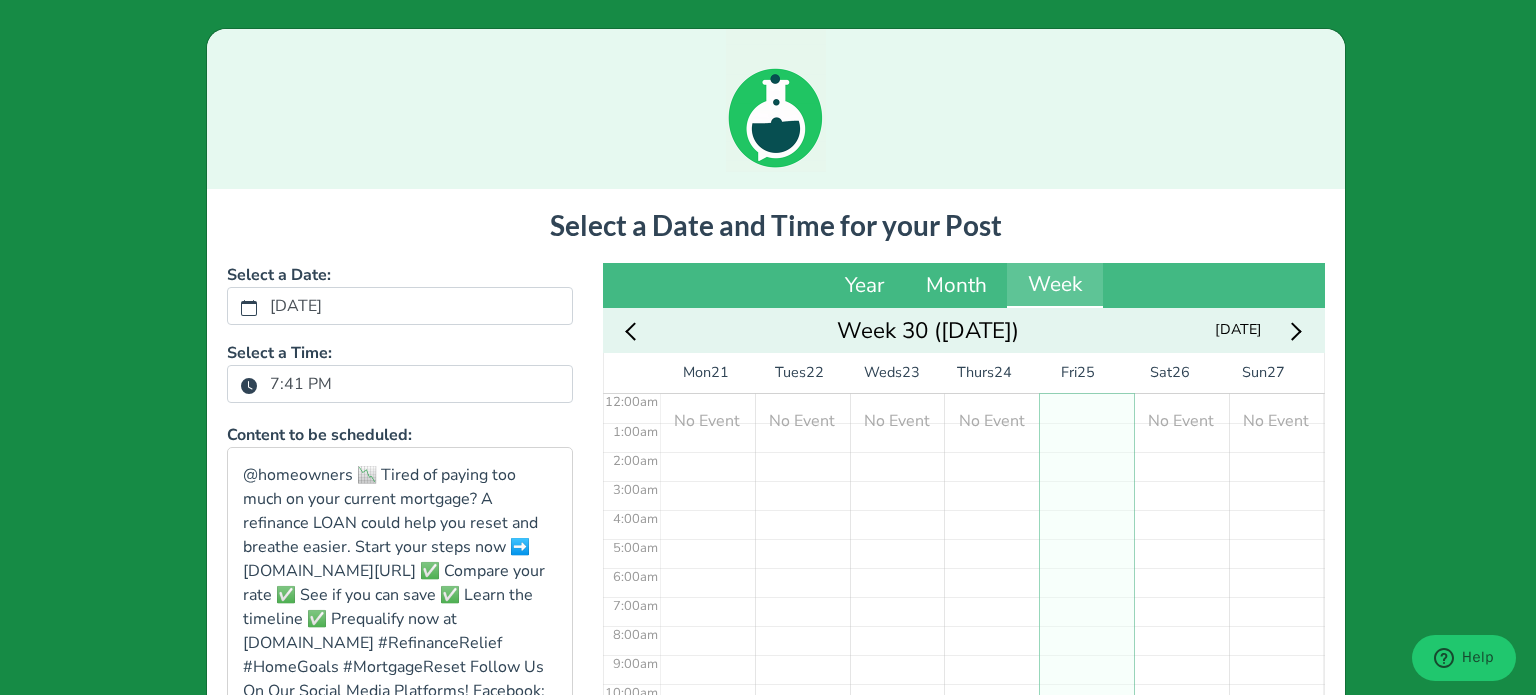 click on "7:41 PM" at bounding box center [301, 384] 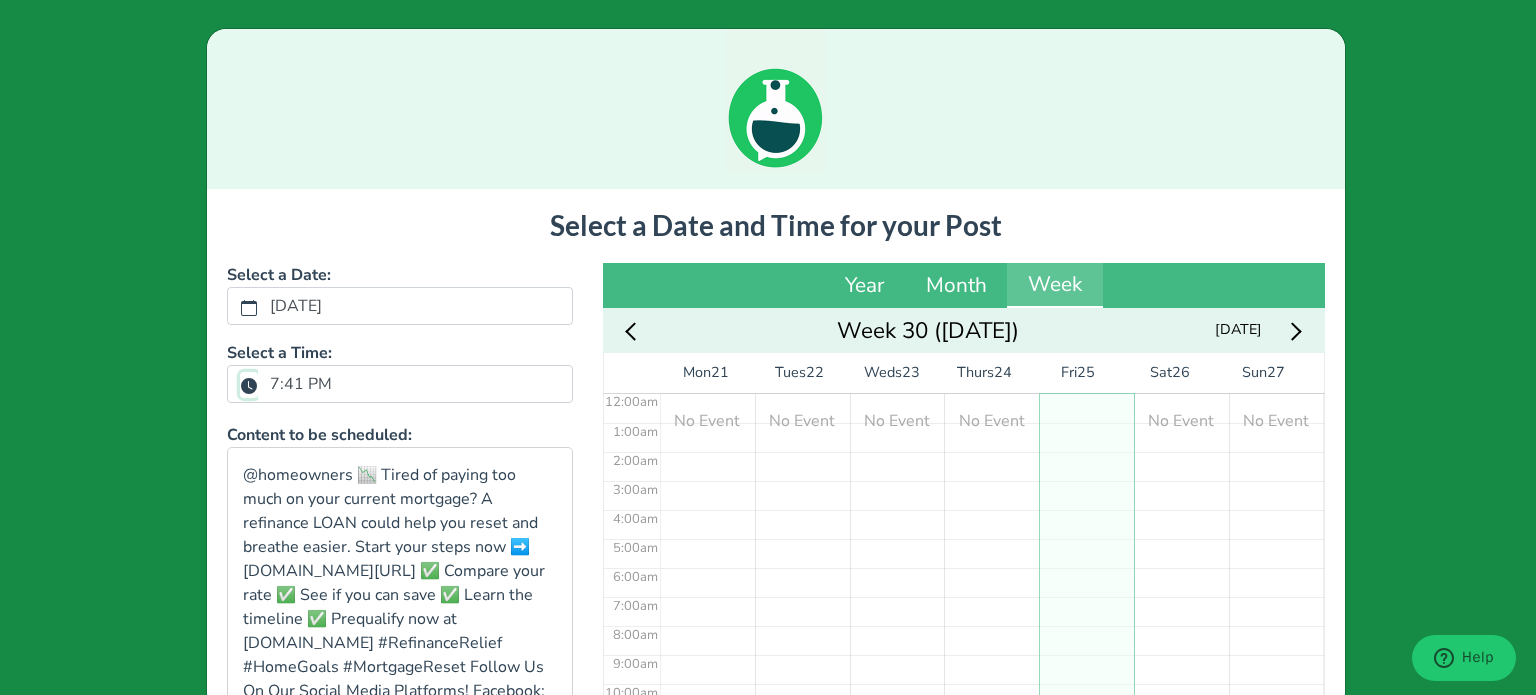 click on "7:41 PM" at bounding box center (249, 385) 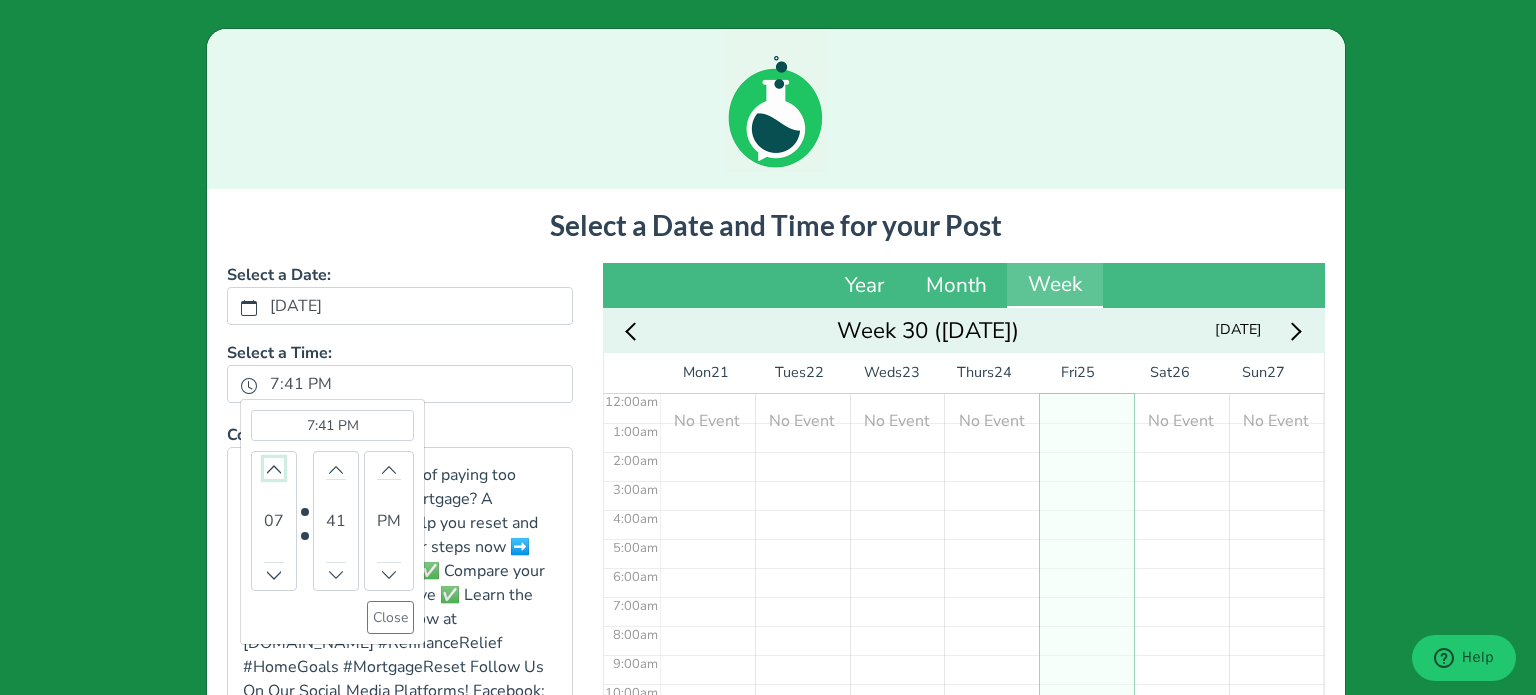 click 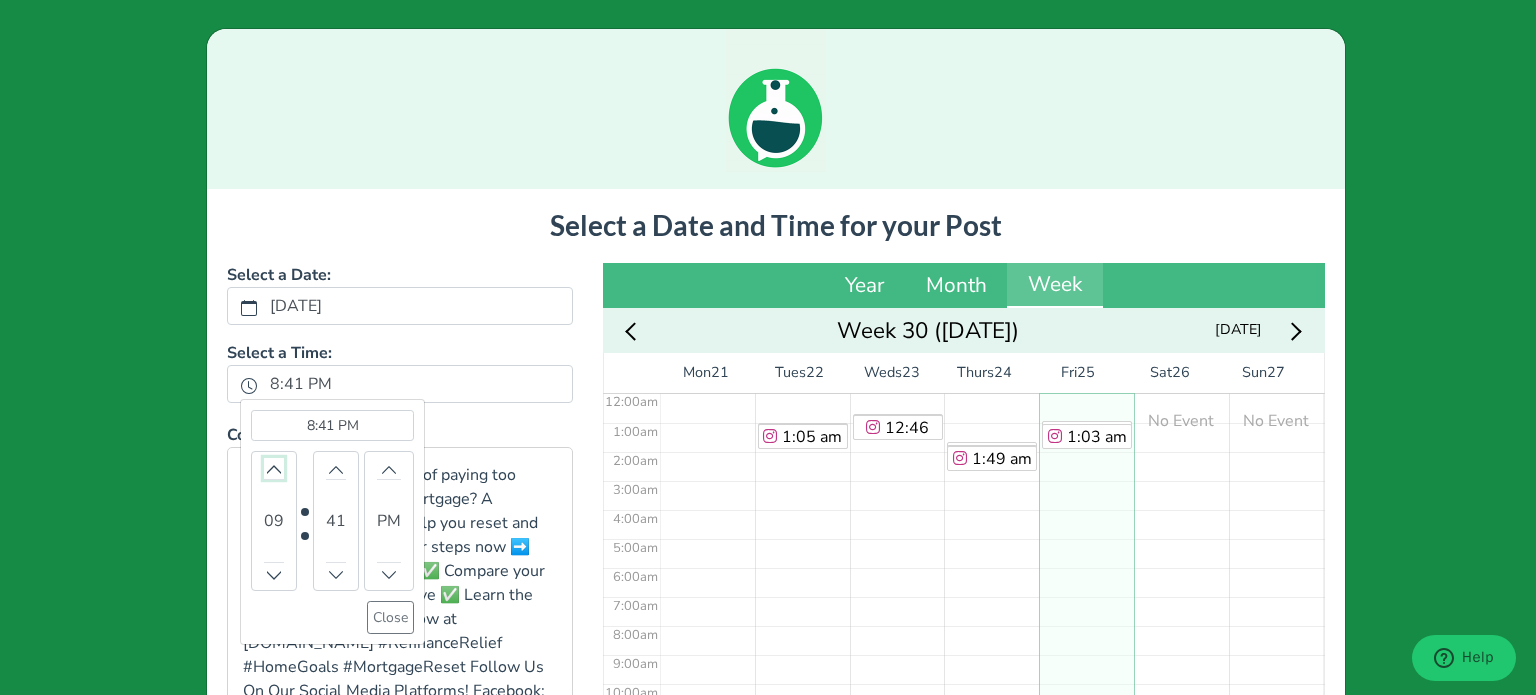click 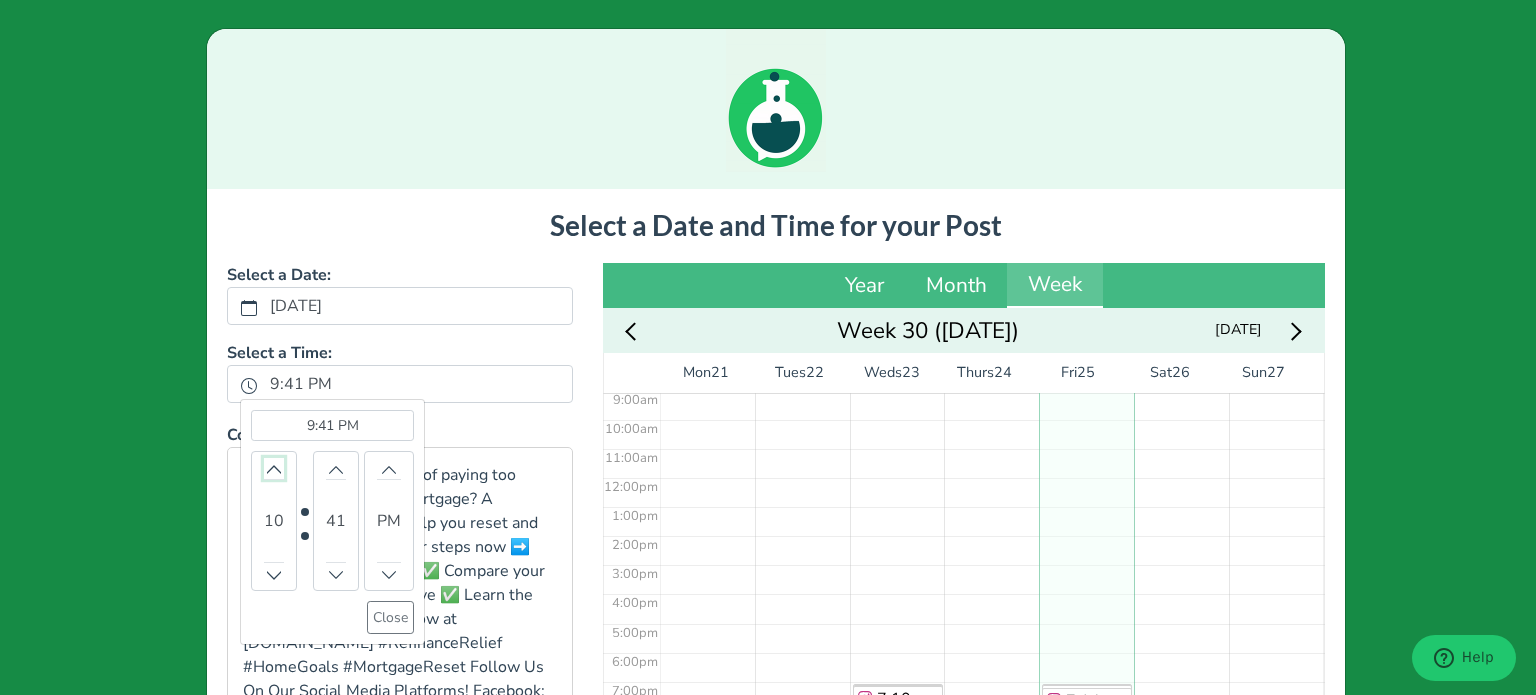 click 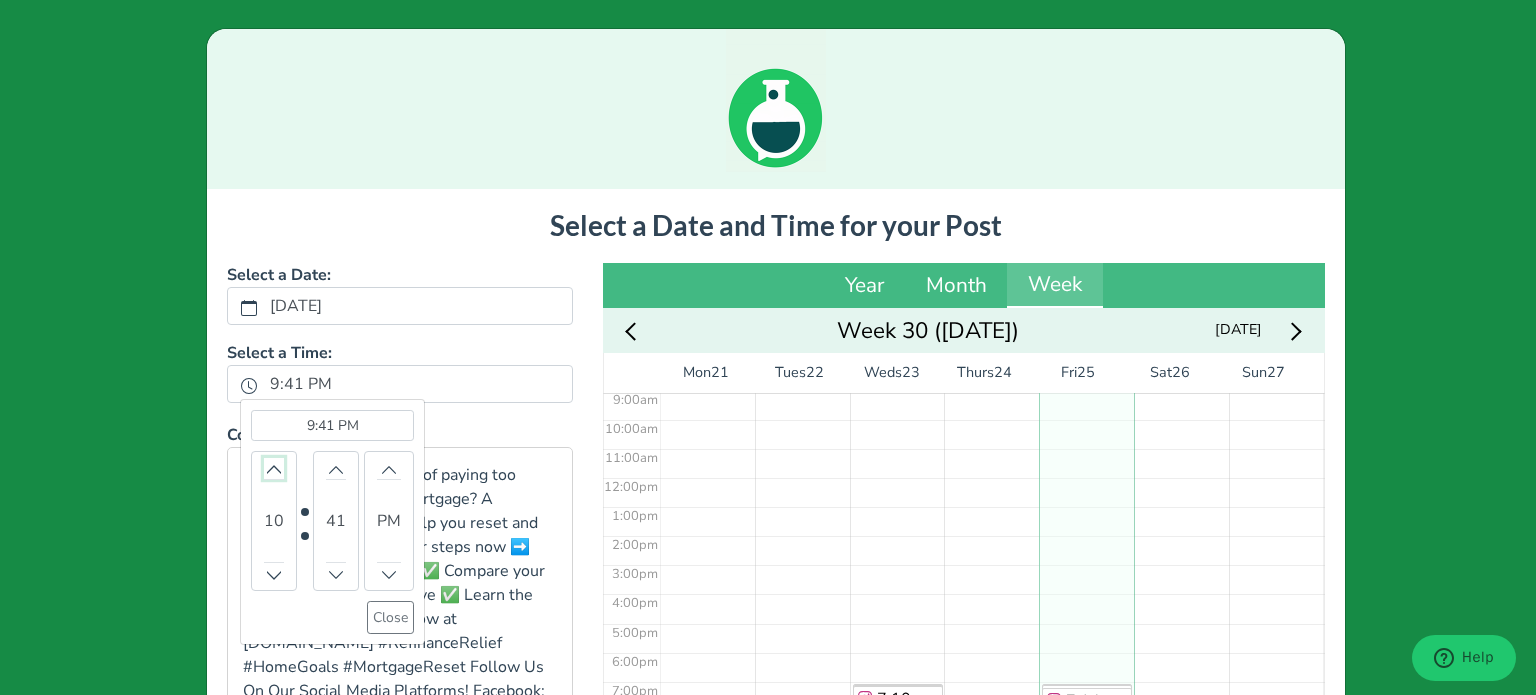 scroll, scrollTop: 292, scrollLeft: 0, axis: vertical 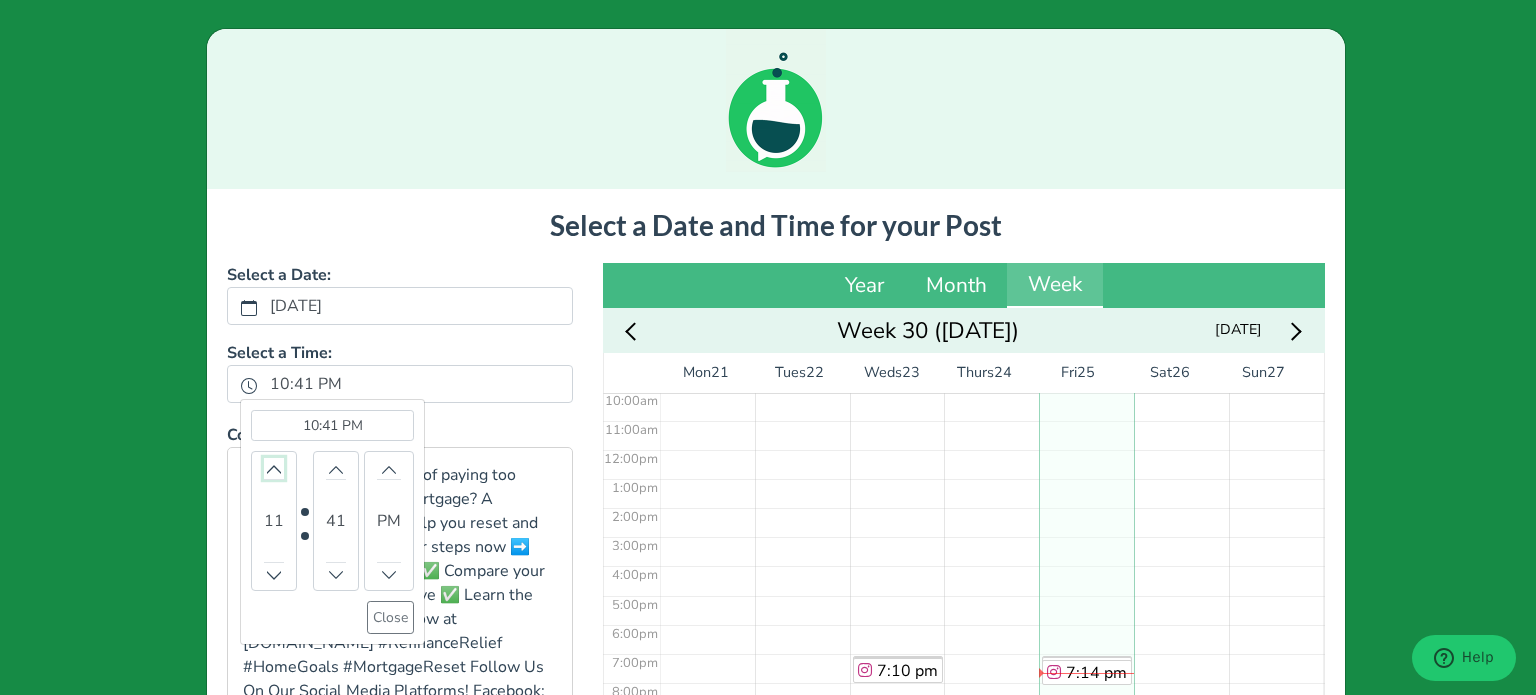 click 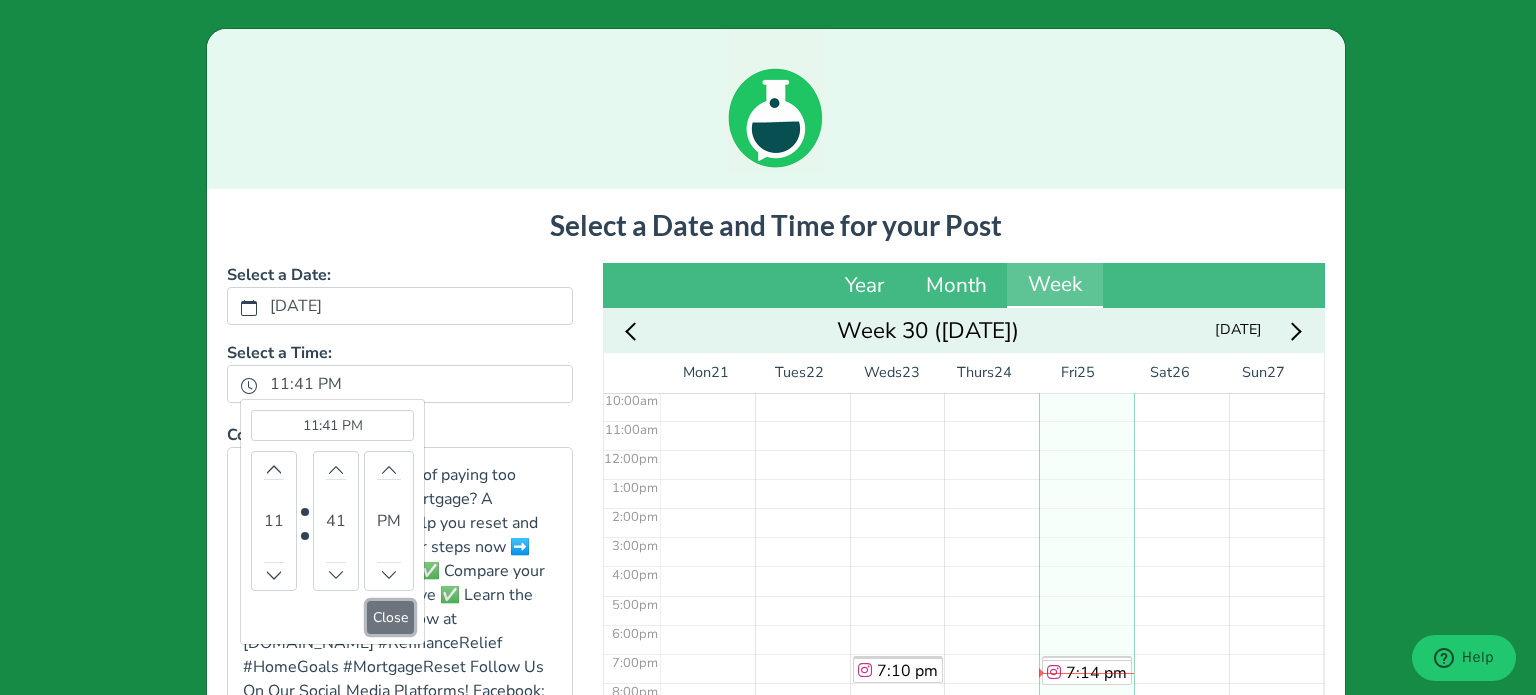 click on "Close" at bounding box center (390, 617) 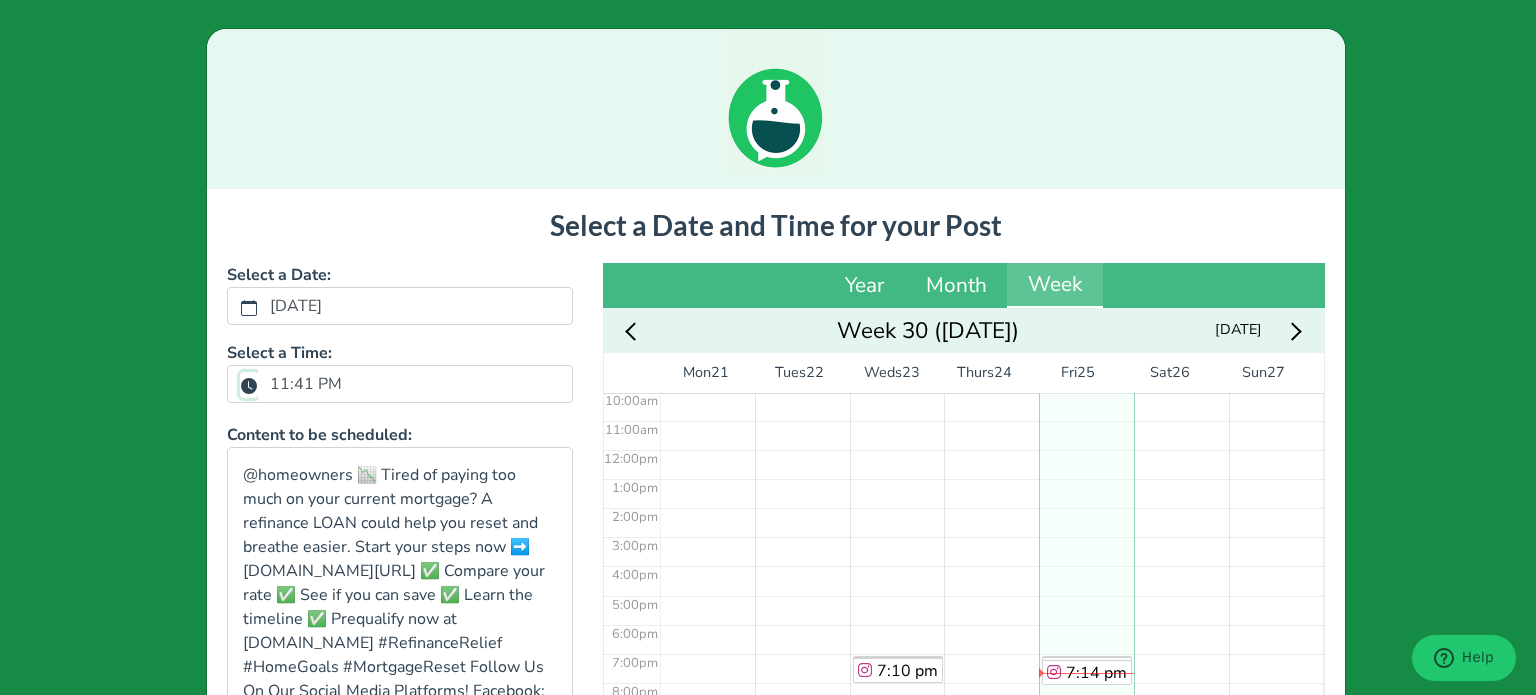 scroll, scrollTop: 293, scrollLeft: 0, axis: vertical 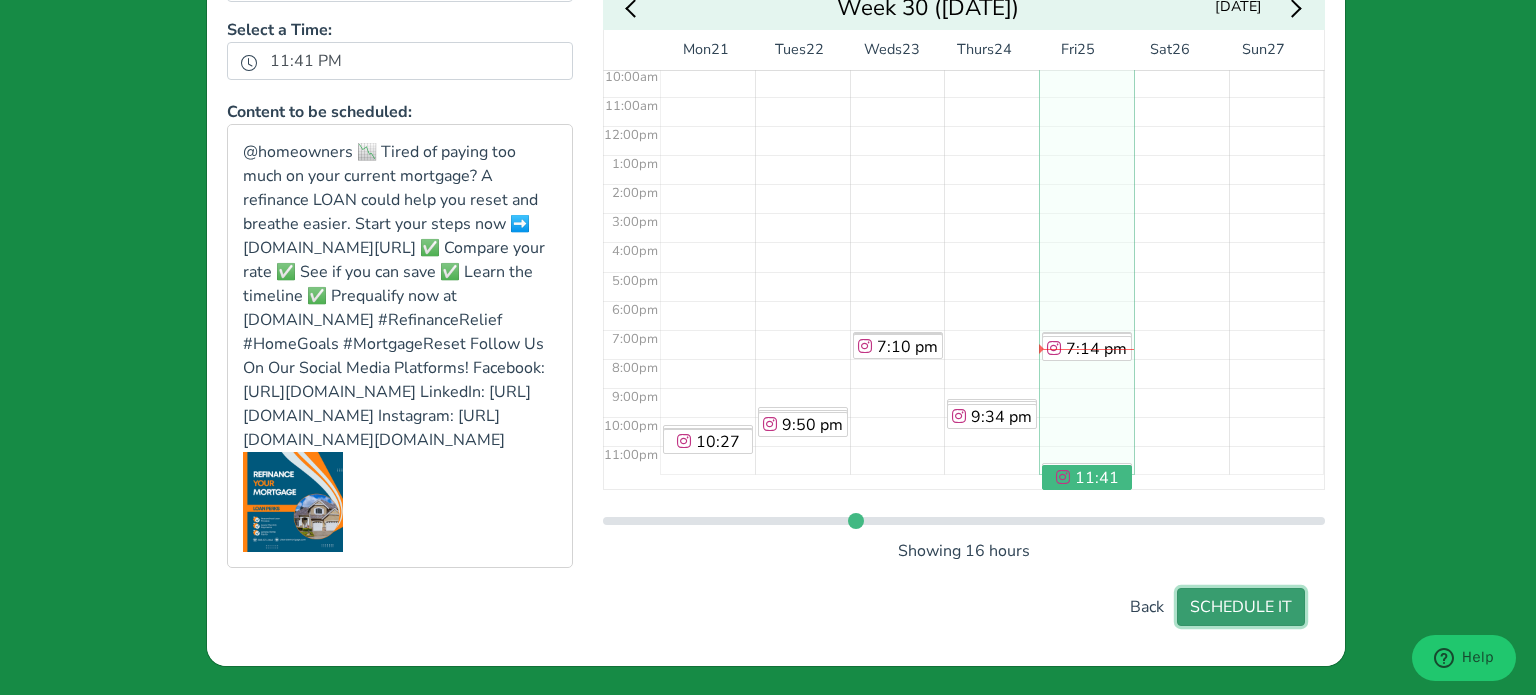 click on "SCHEDULE IT" at bounding box center (1241, 607) 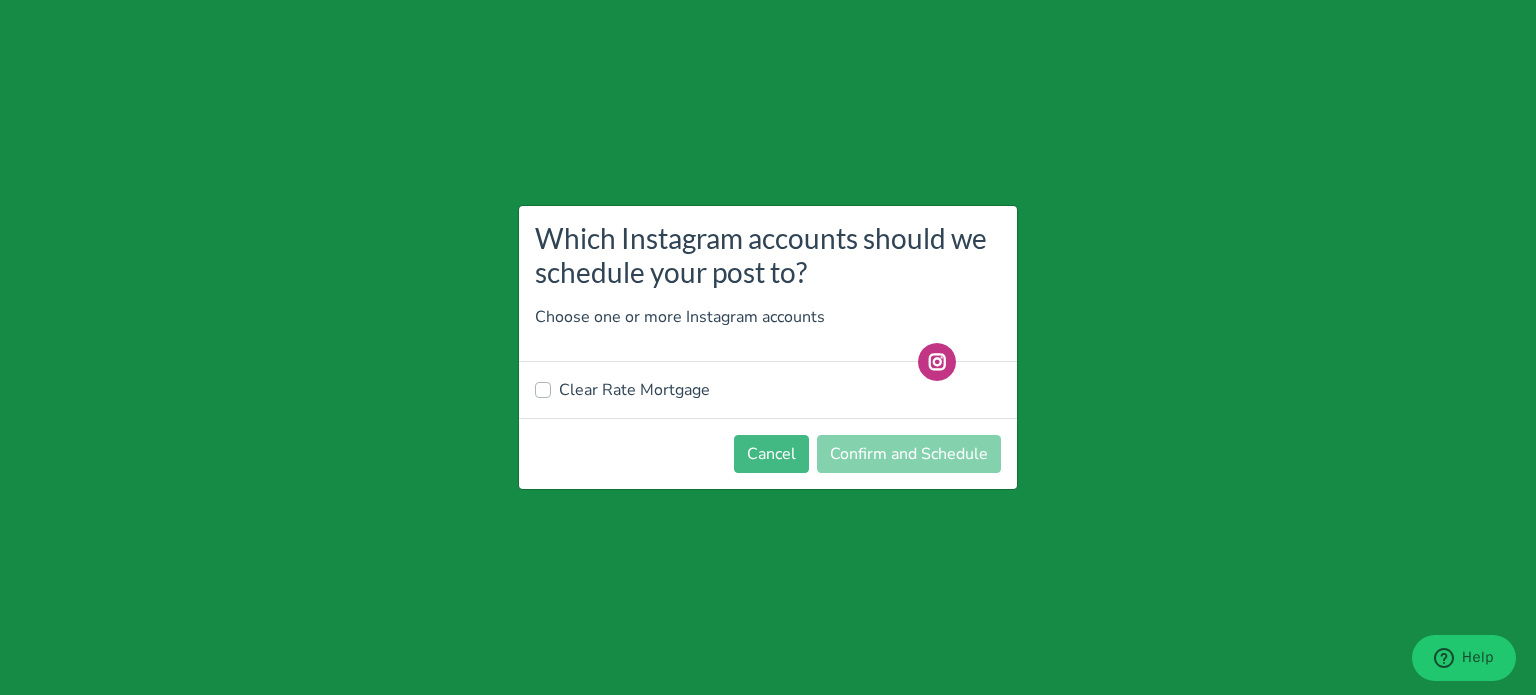 click on "Clear Rate Mortgage" at bounding box center (634, 390) 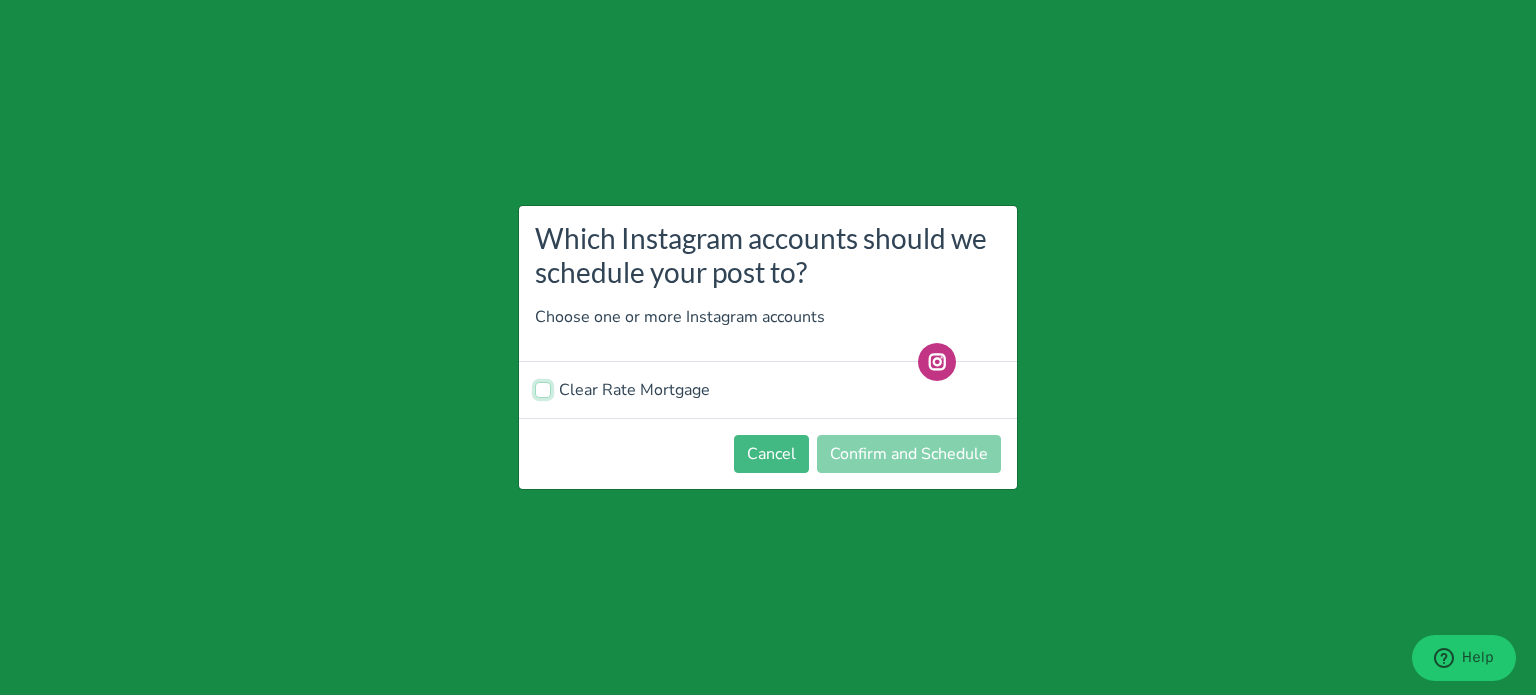 click on "Clear Rate Mortgage" at bounding box center (543, 388) 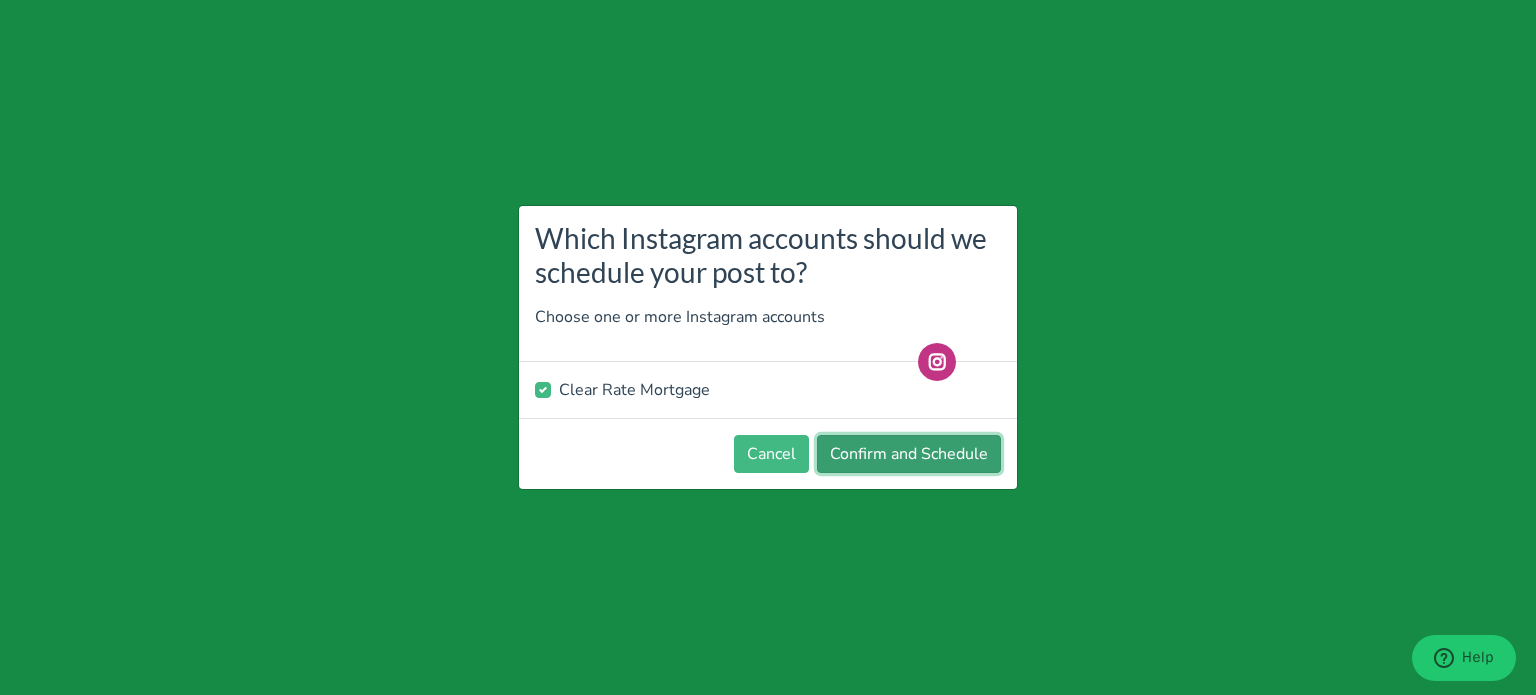 click on "Confirm and Schedule" at bounding box center [909, 454] 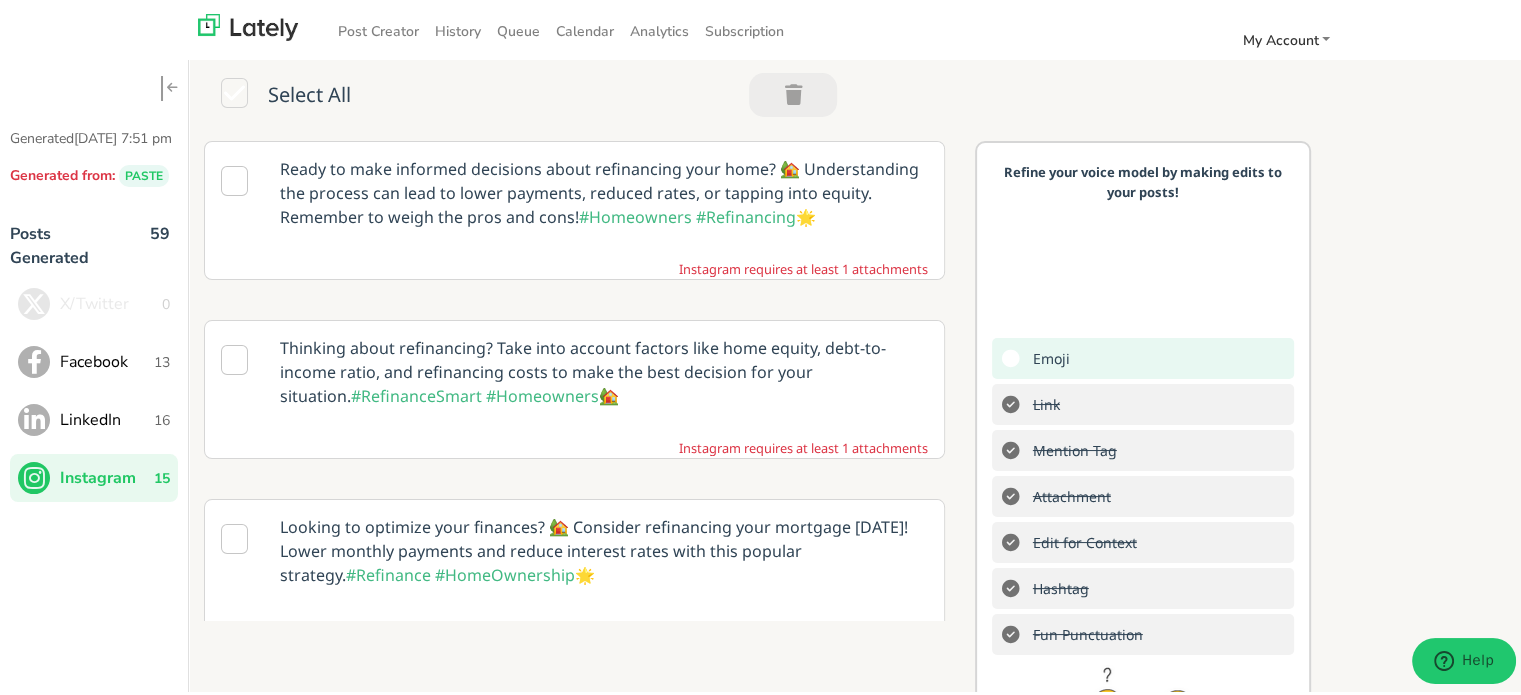 click on "Select All" at bounding box center (862, 96) 